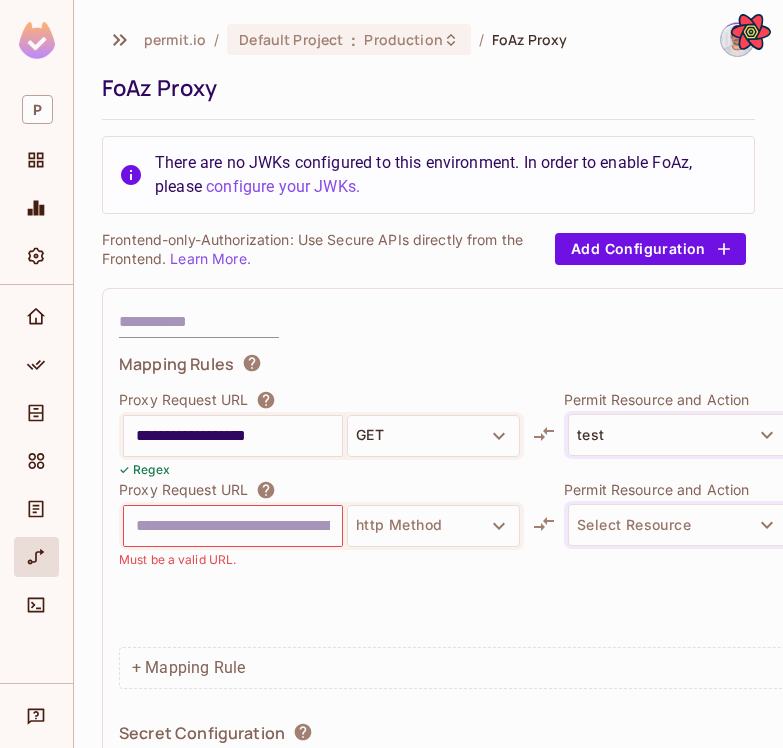 scroll, scrollTop: 0, scrollLeft: 0, axis: both 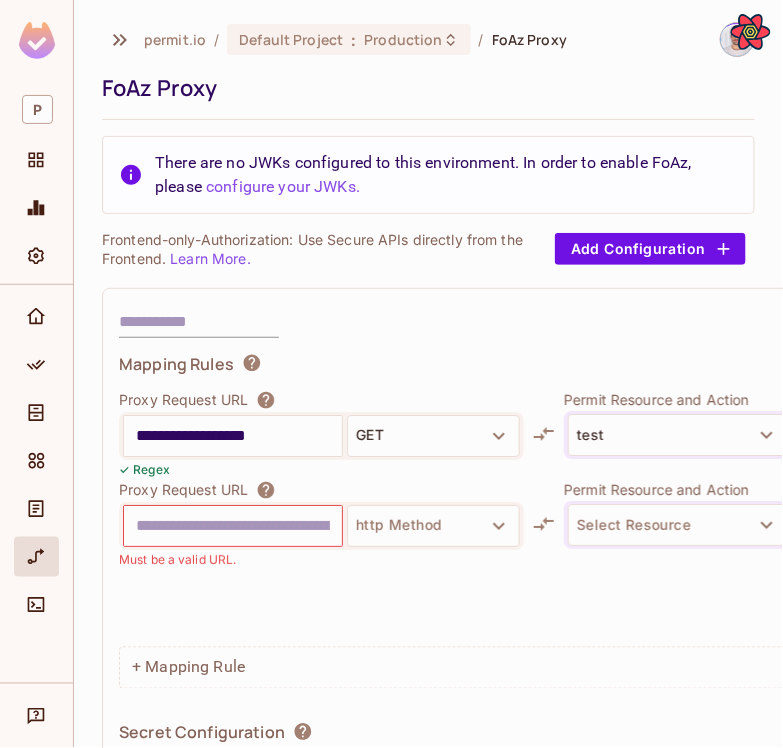 click on "✓  Regex" at bounding box center [321, 469] 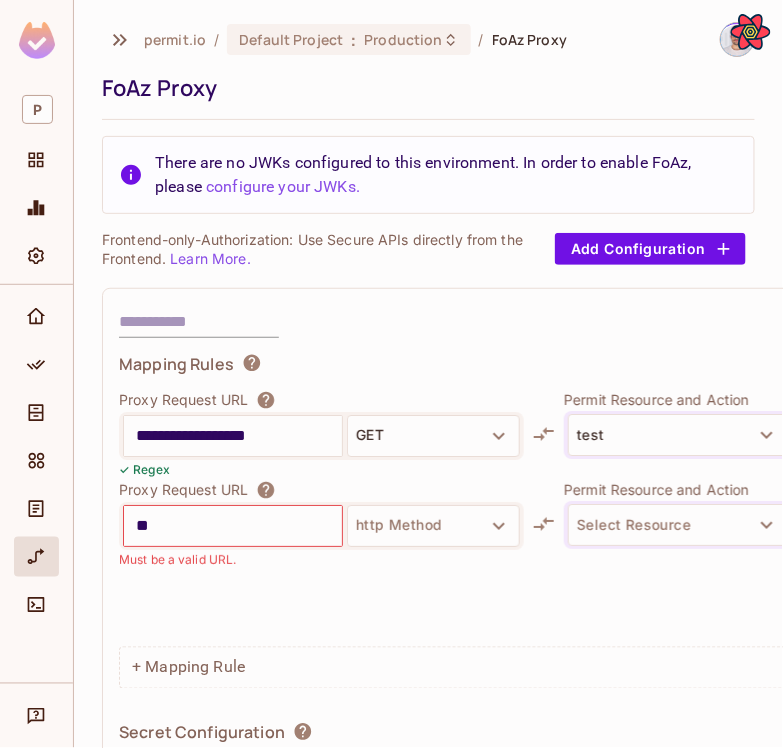 type on "***" 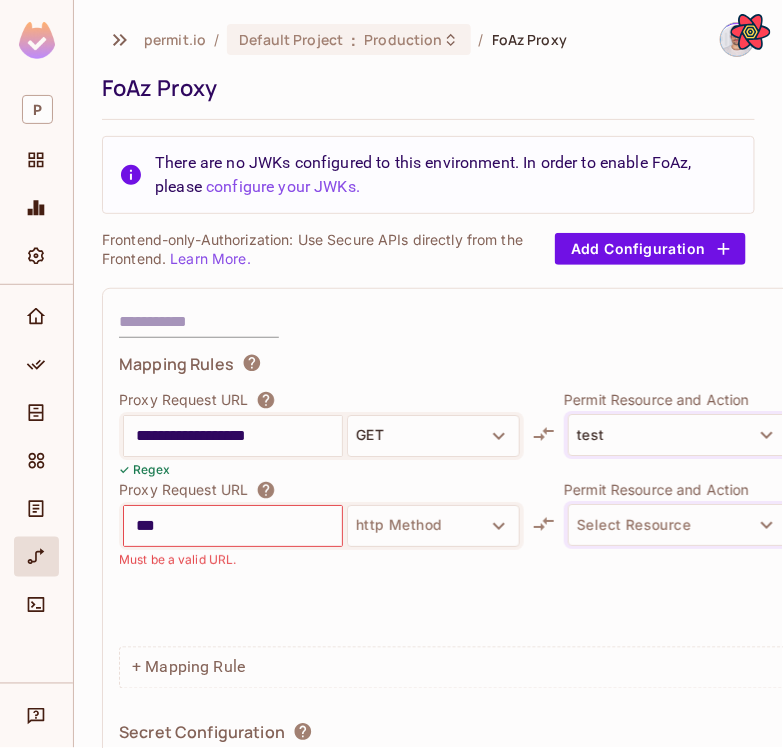 type 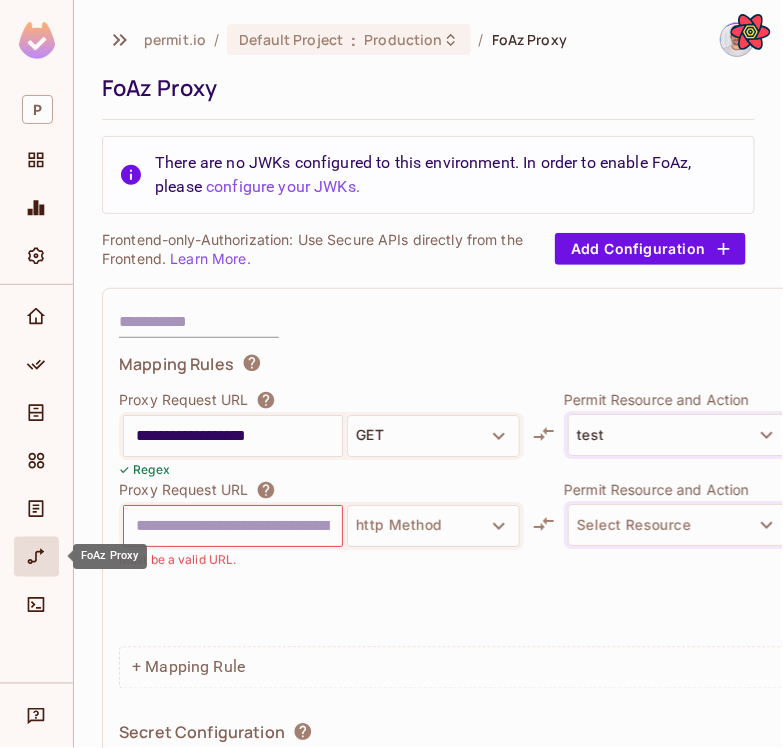 click 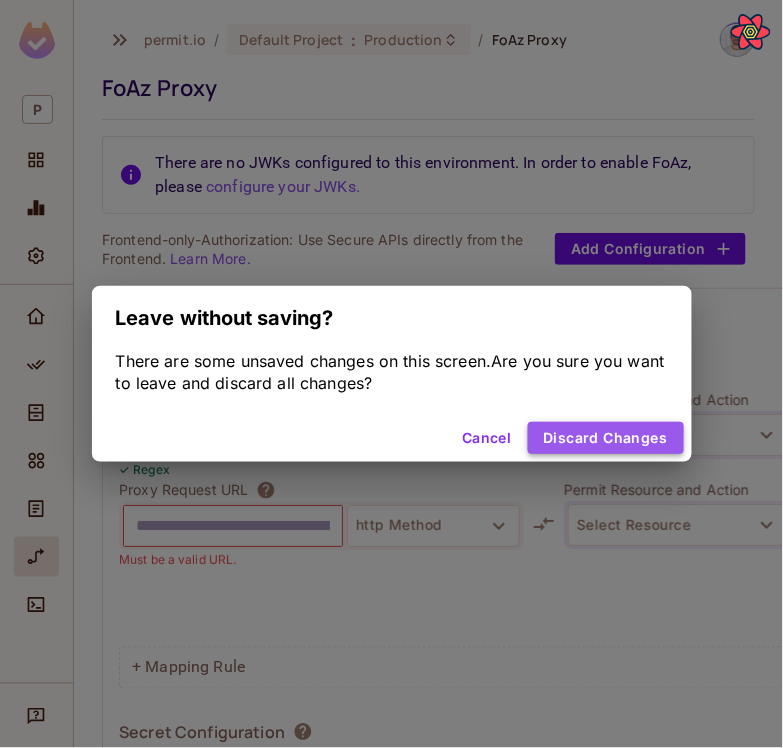 click on "Discard Changes" at bounding box center [606, 438] 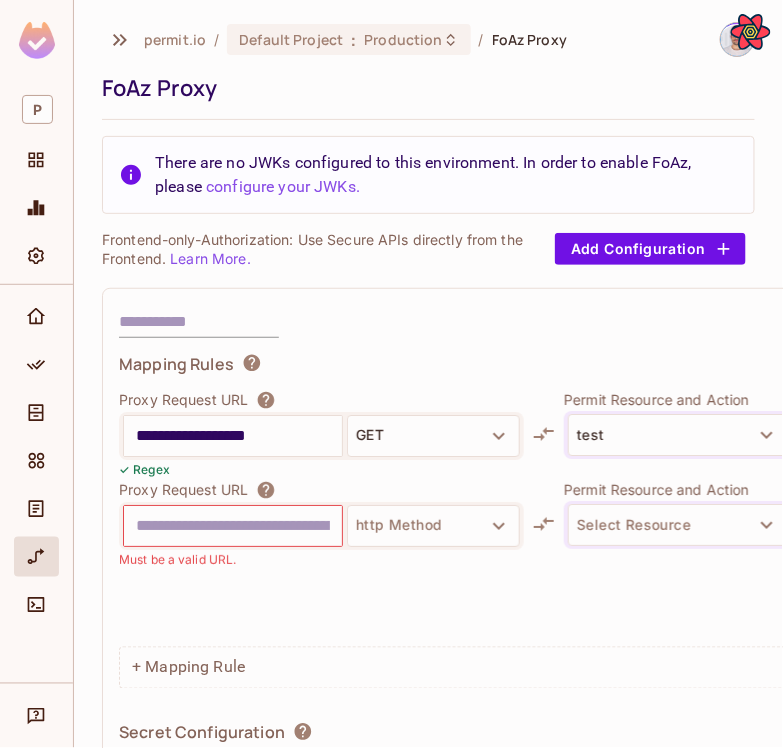 click on "**********" at bounding box center (233, 436) 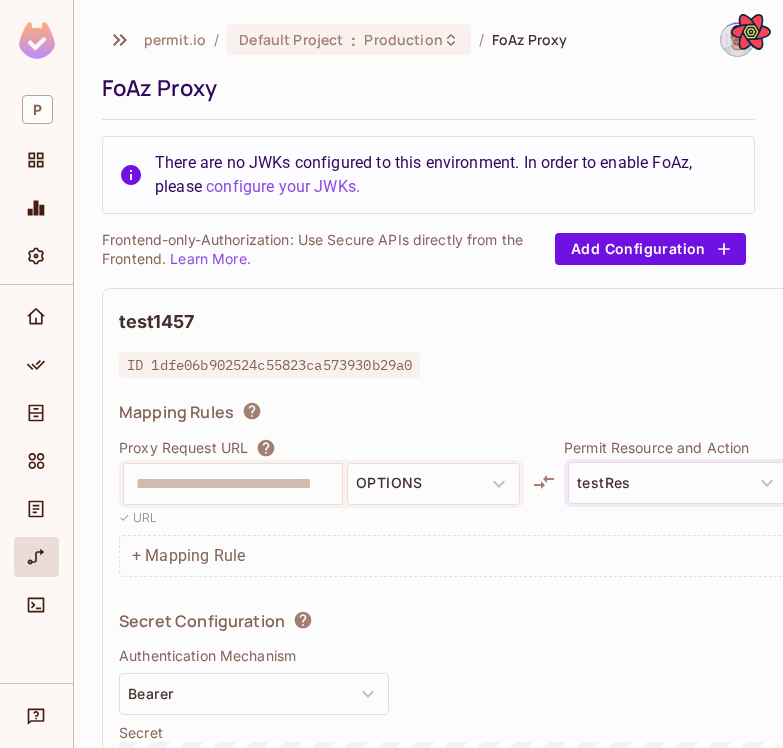 scroll, scrollTop: 0, scrollLeft: 0, axis: both 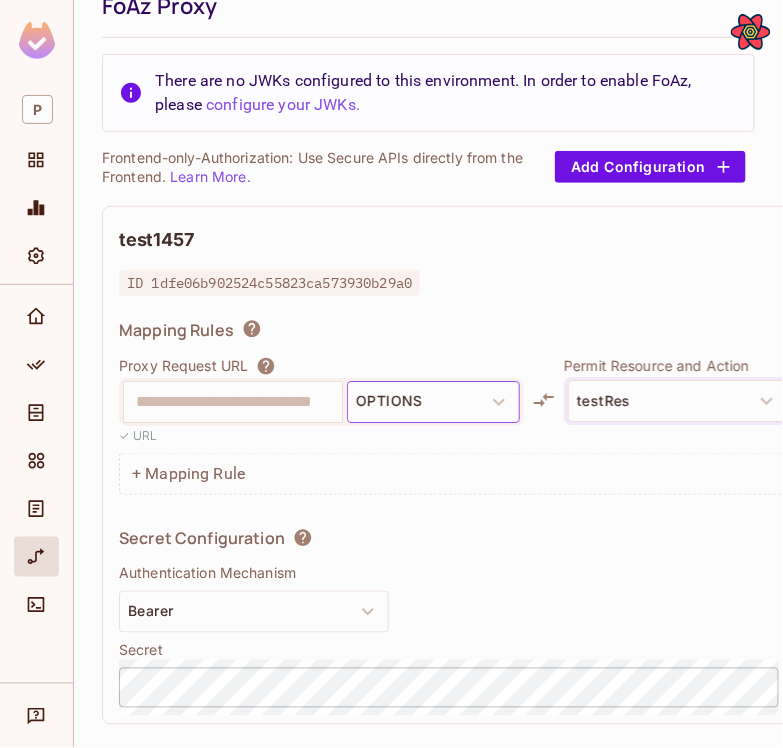click on "OPTIONS" at bounding box center (433, 402) 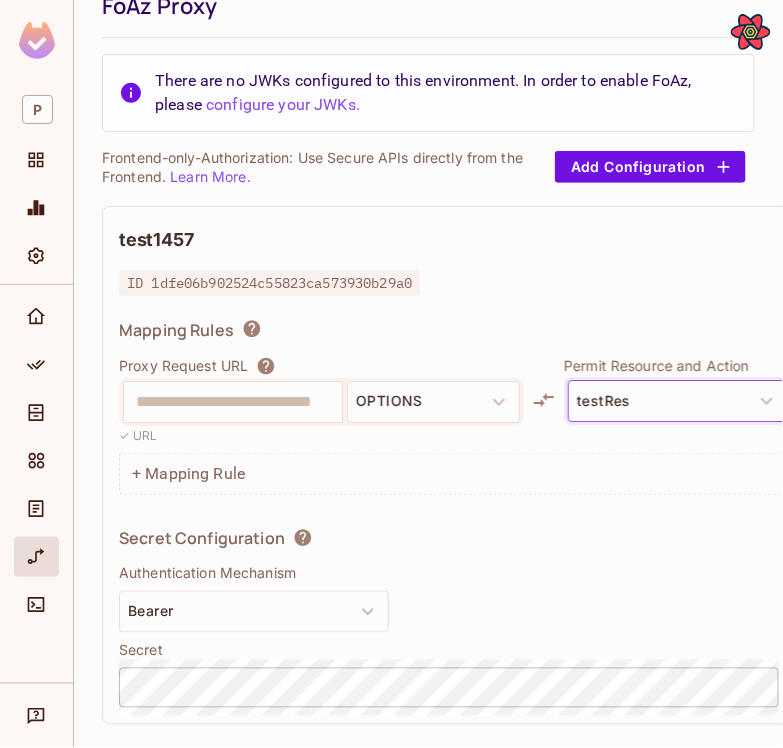 click on "testRes" at bounding box center [678, 401] 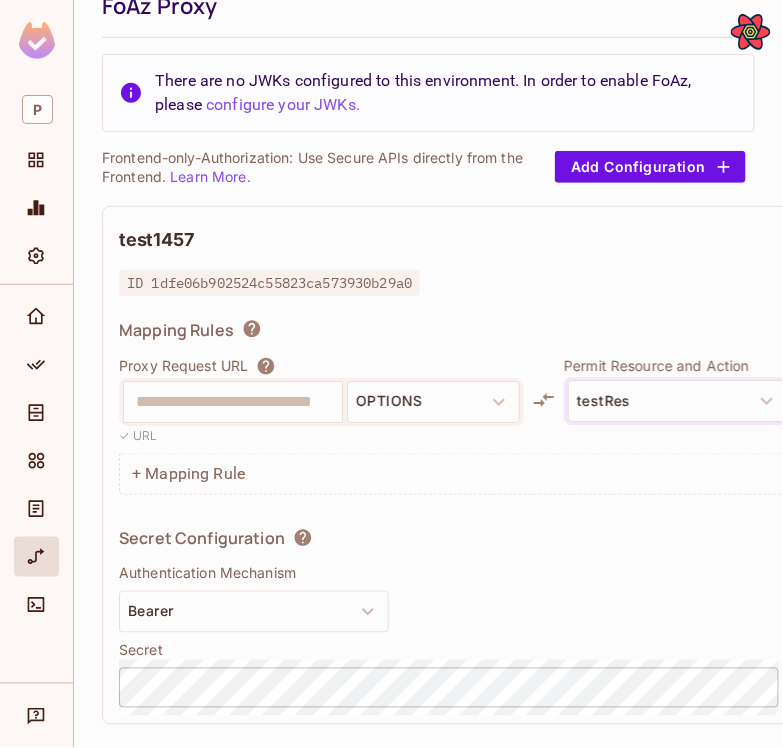 click on "Proxy Request URL" at bounding box center [321, 366] 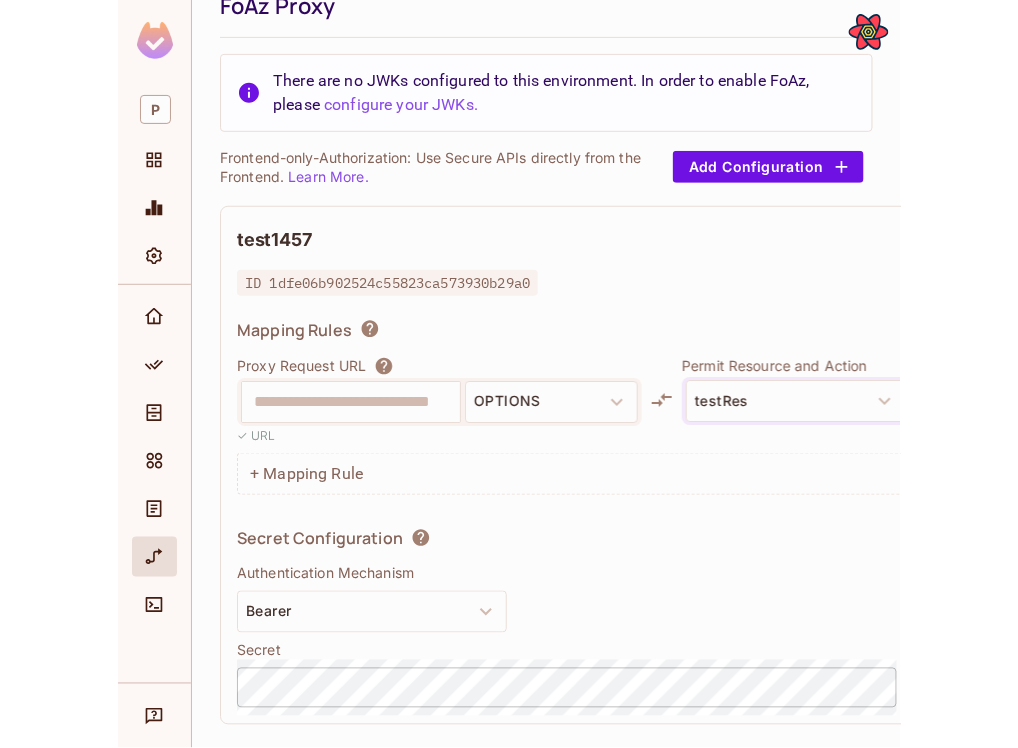 scroll, scrollTop: 0, scrollLeft: 0, axis: both 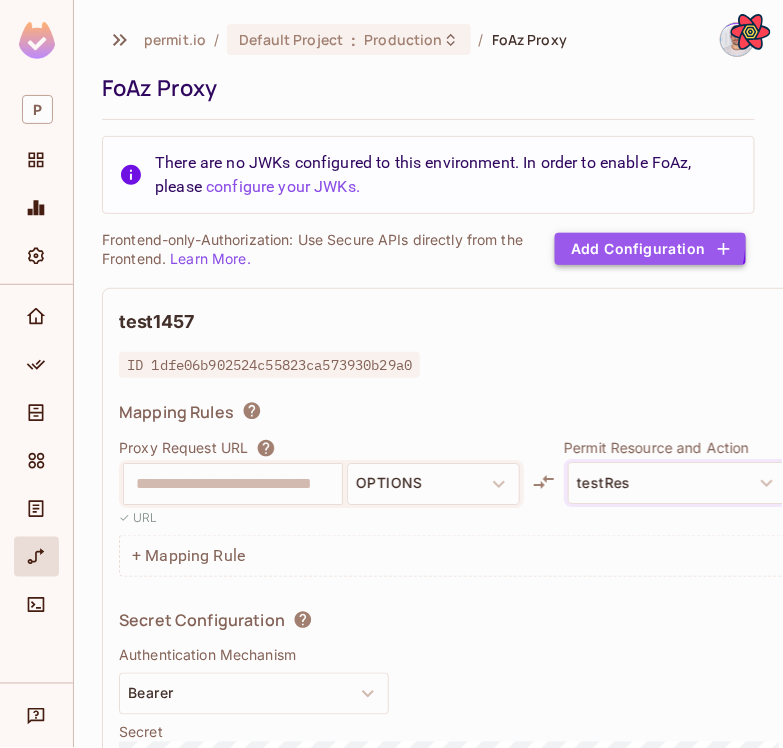 click on "Add Configuration" at bounding box center (650, 249) 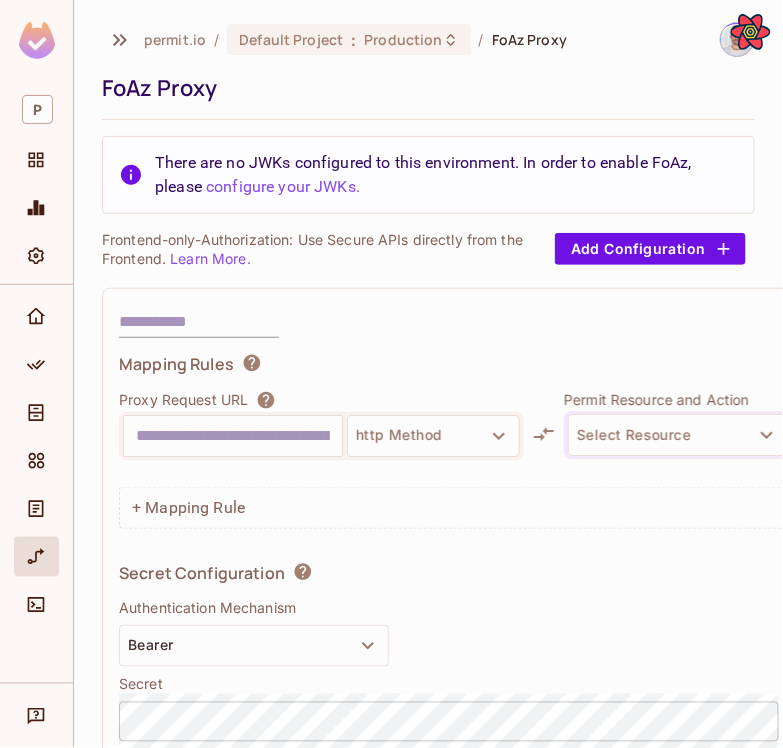 click at bounding box center [199, 322] 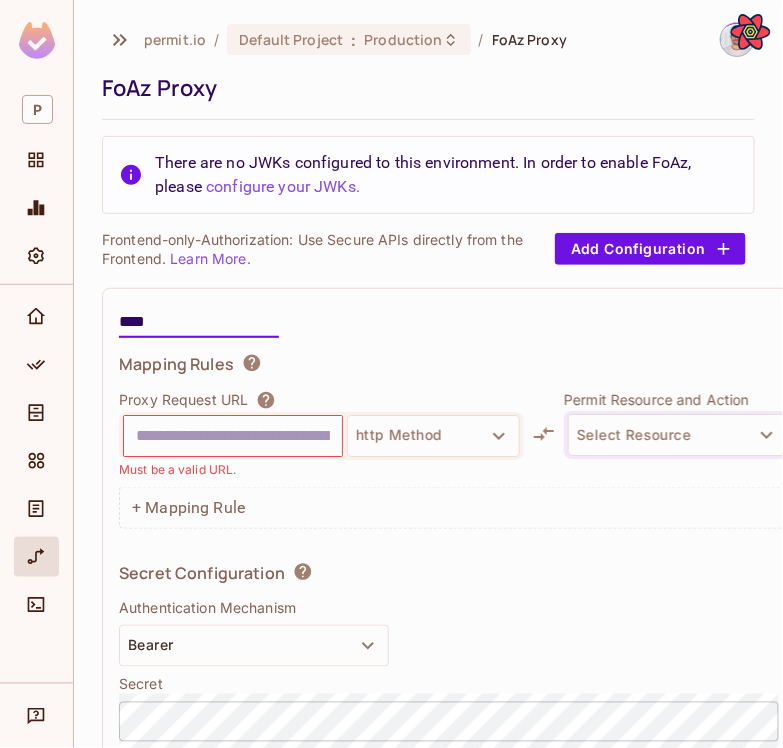 type on "****" 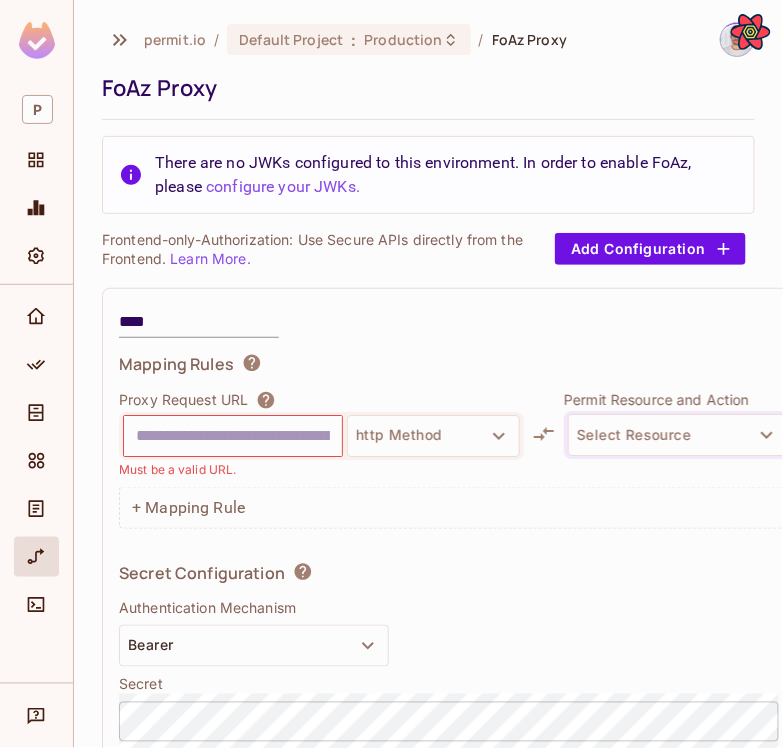 click at bounding box center [233, 436] 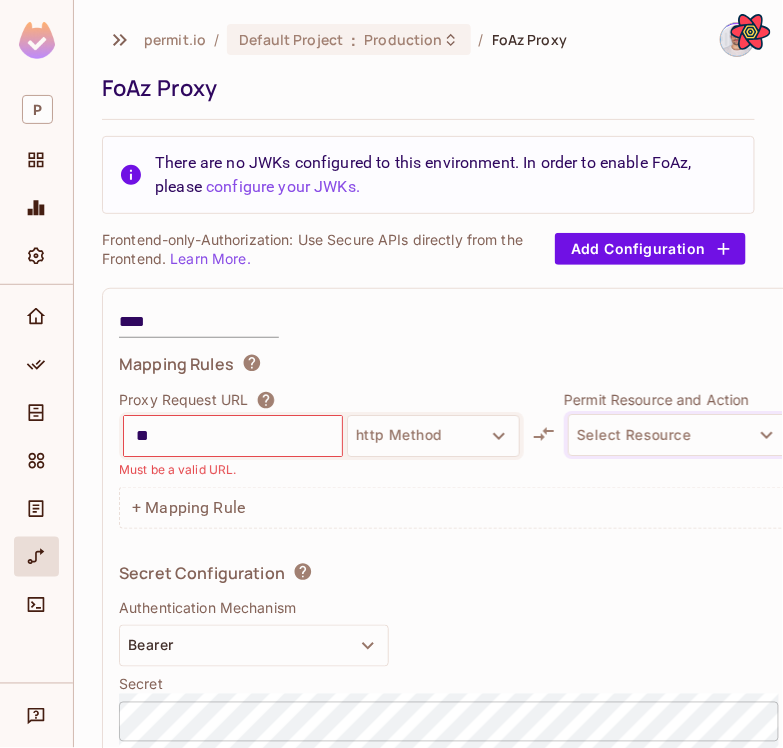 type on "*" 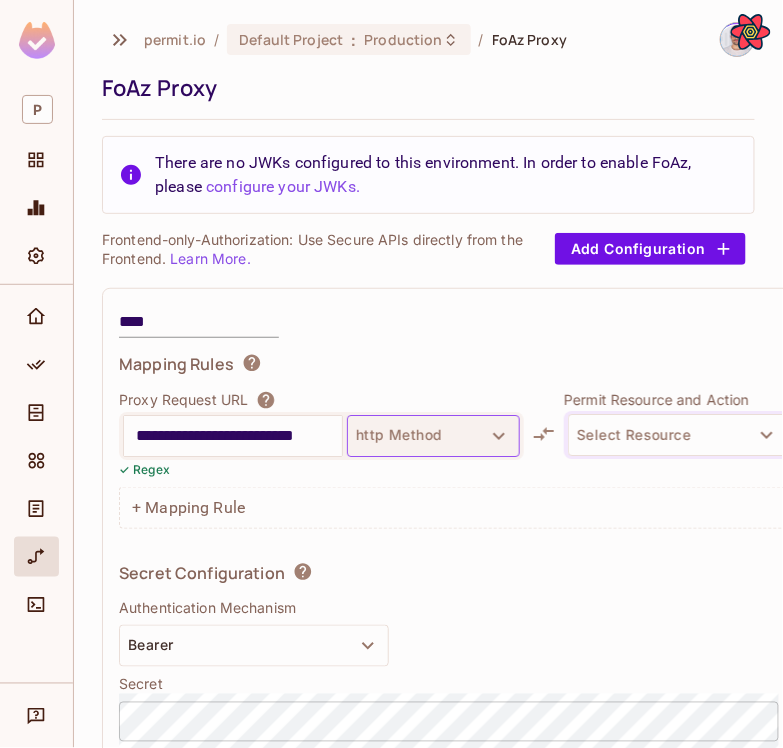 type on "**********" 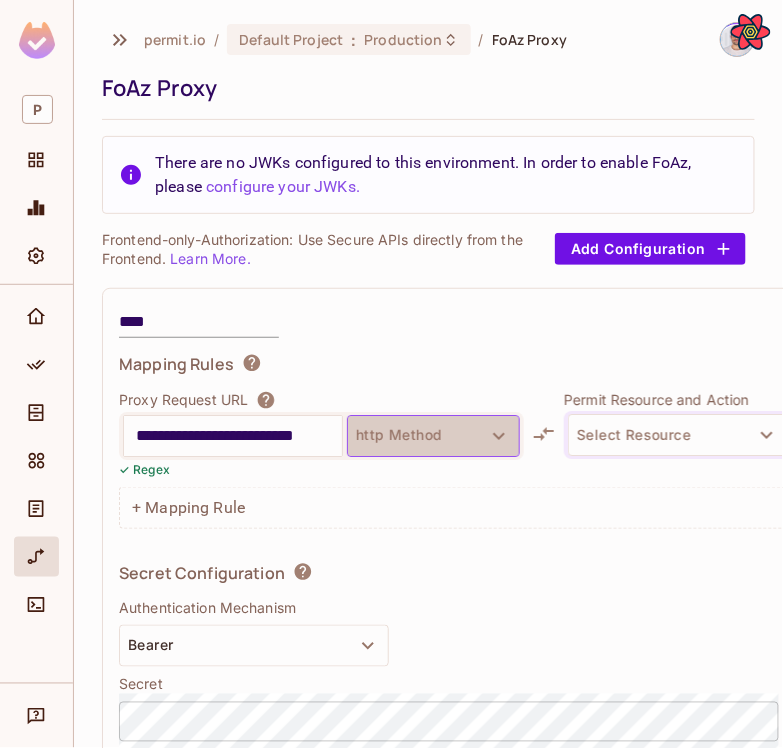click on "http Method" at bounding box center (433, 436) 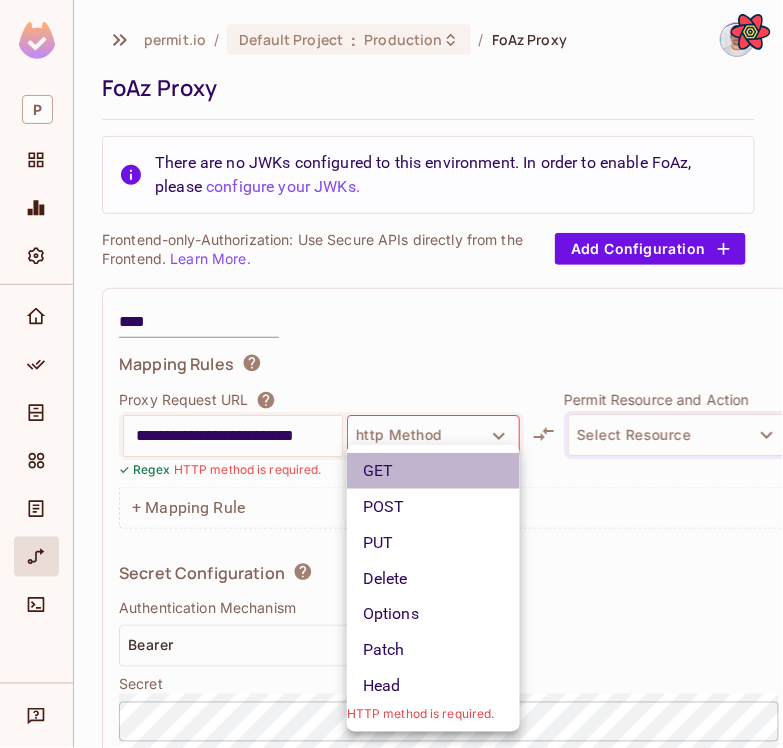 click on "GET" at bounding box center (433, 471) 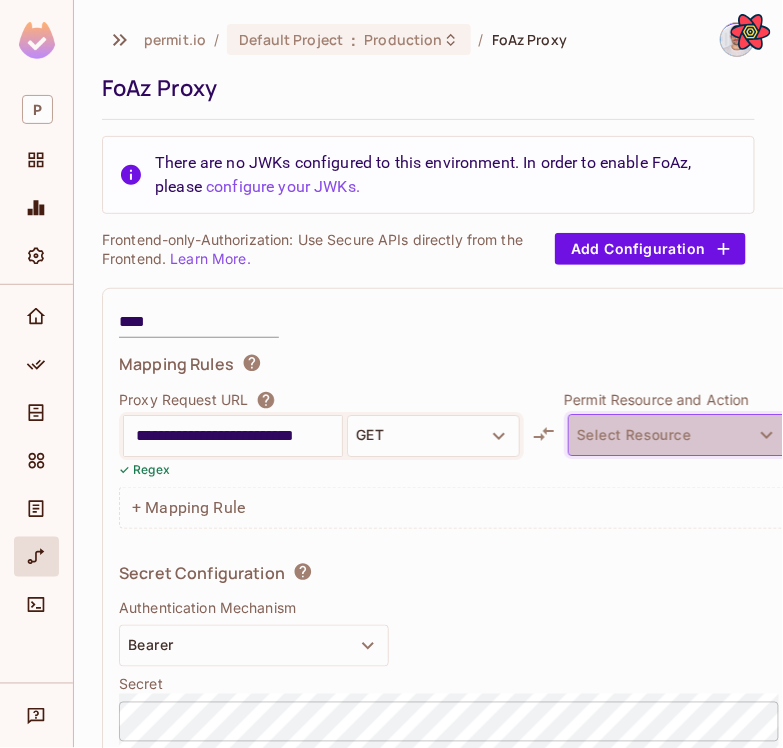 click on "Select Resource" at bounding box center [678, 435] 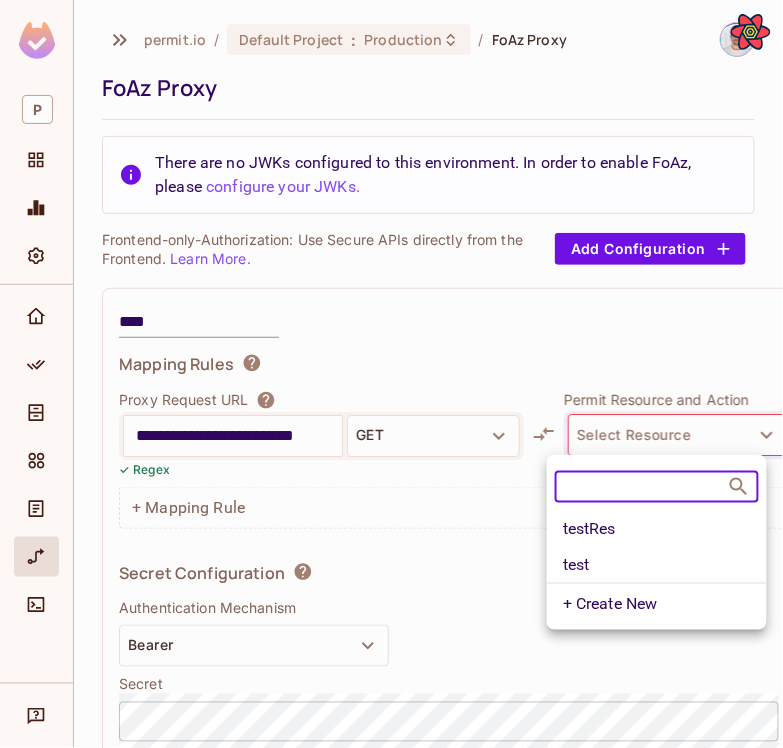 click on "testRes" at bounding box center [657, 529] 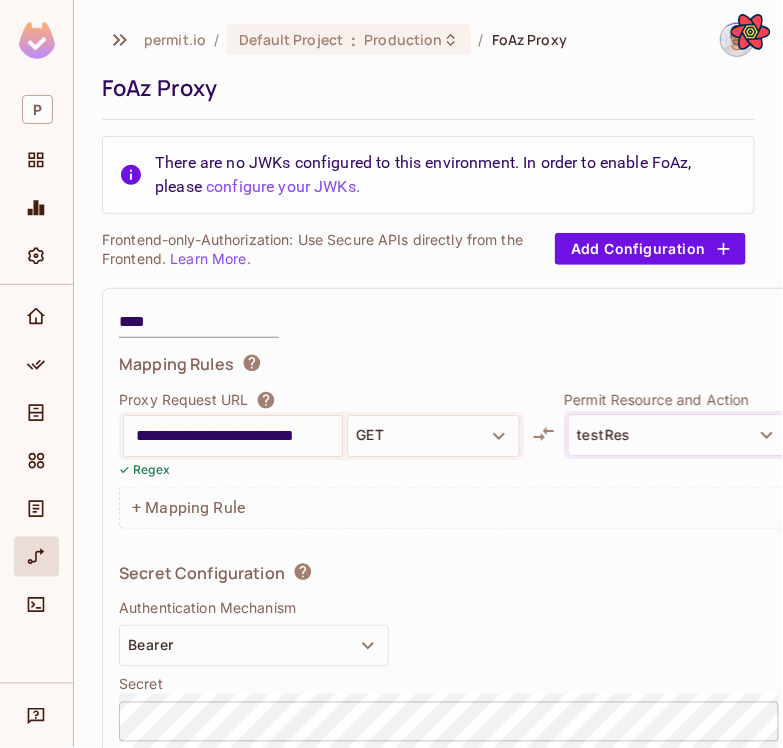 click at bounding box center [790, 468] 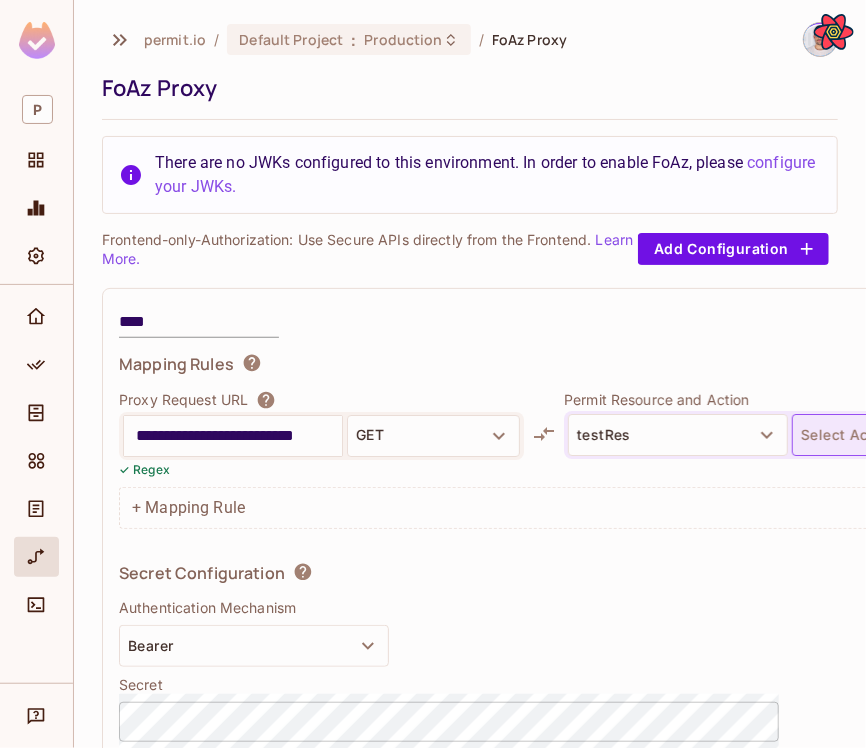 click on "Select Action" at bounding box center (902, 435) 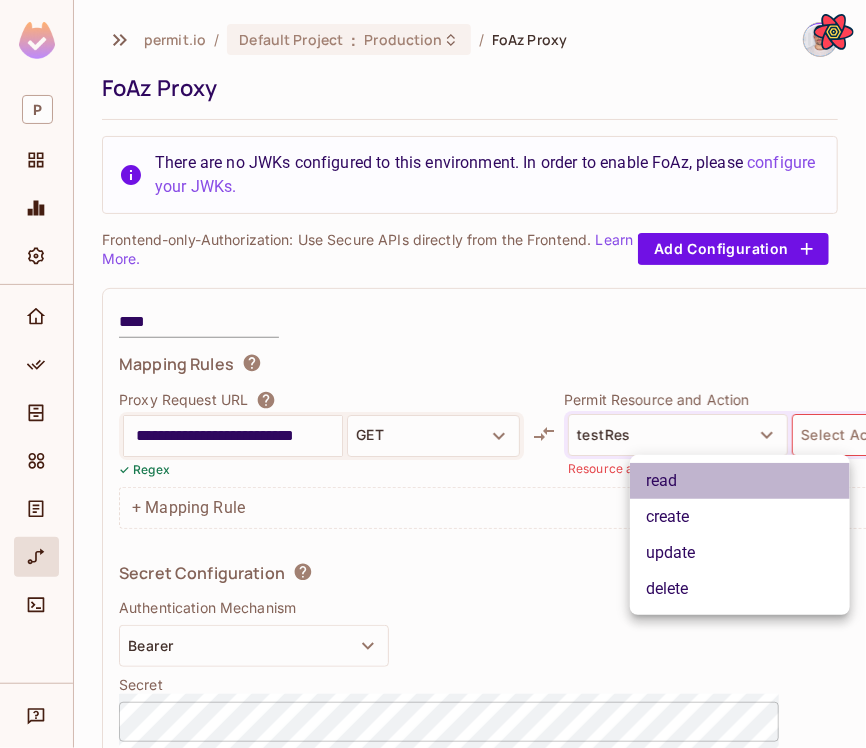 click on "read" at bounding box center [740, 481] 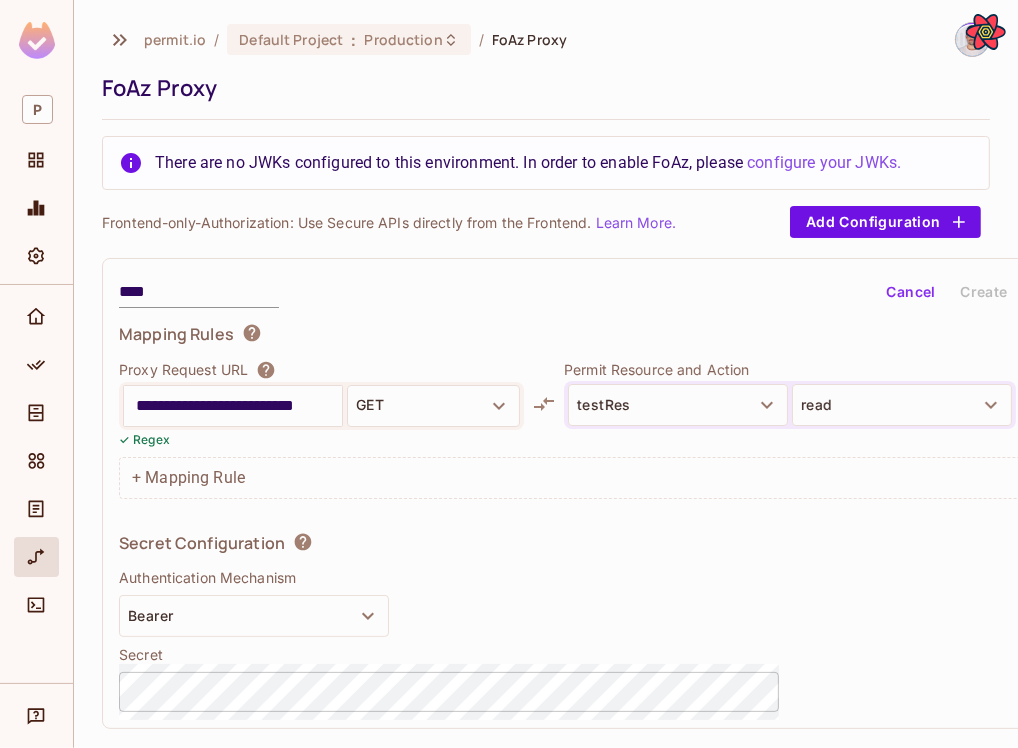 click on "**********" at bounding box center [588, 493] 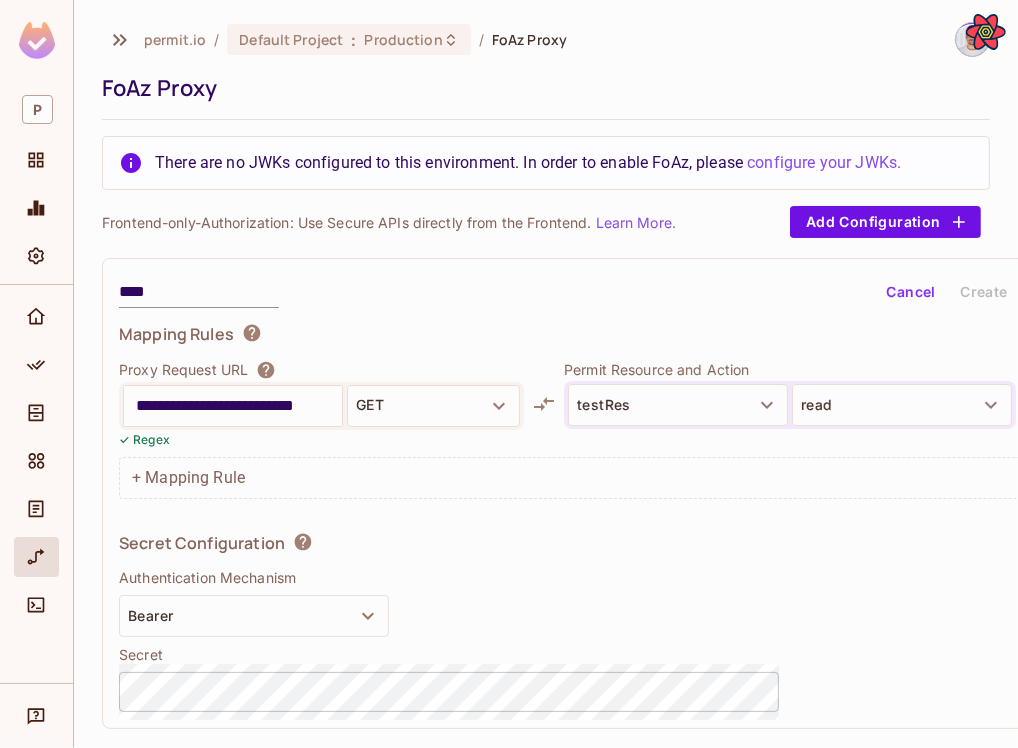 click on "✓  Regex" at bounding box center [321, 439] 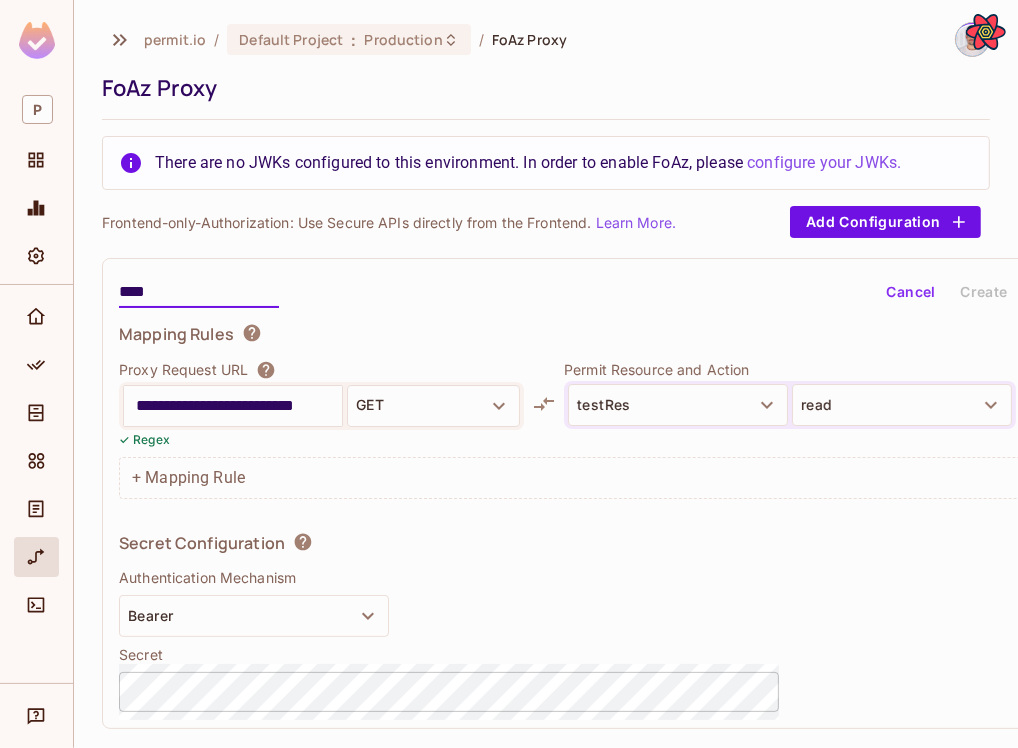 click on "****" at bounding box center [199, 292] 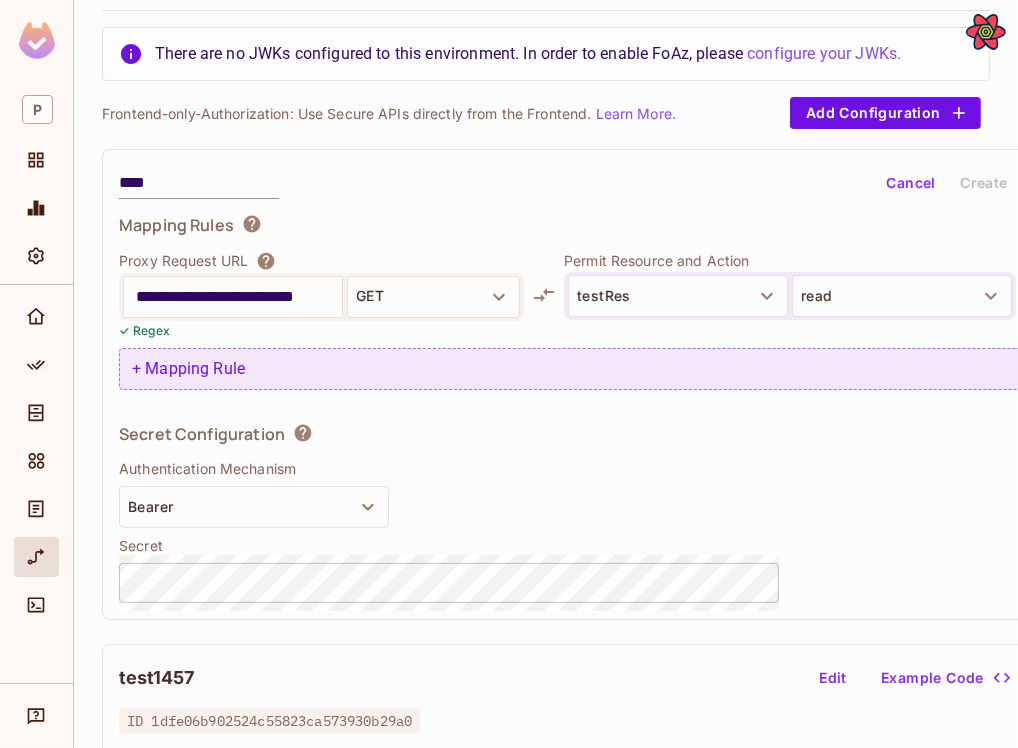 scroll, scrollTop: 140, scrollLeft: 0, axis: vertical 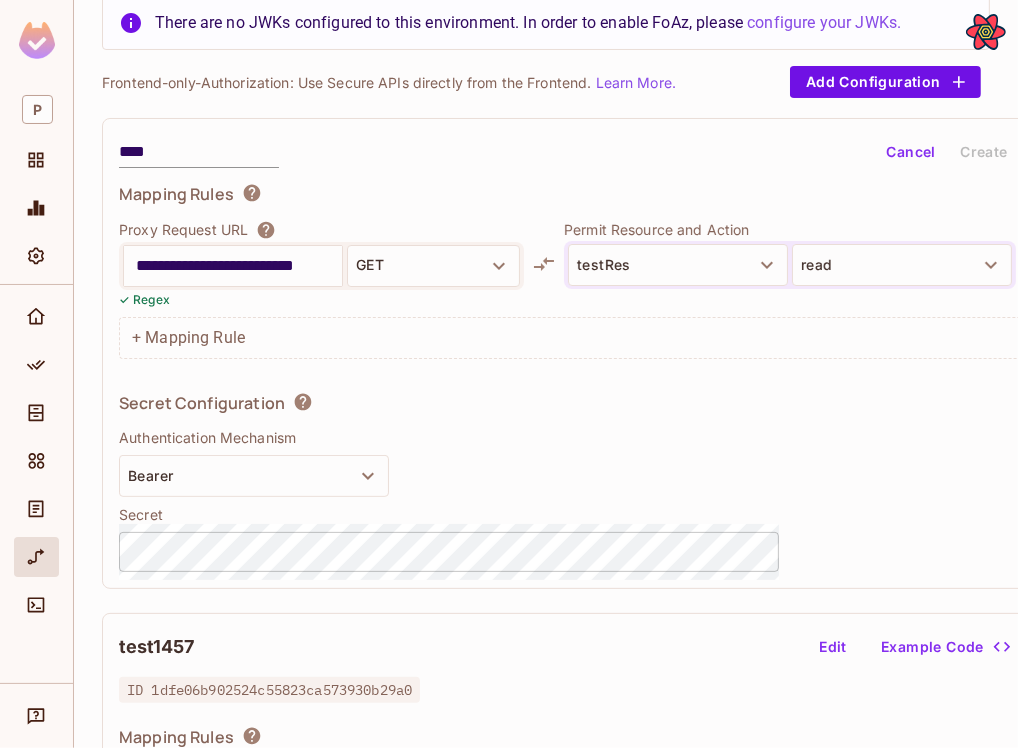 click on "**********" at bounding box center [588, 353] 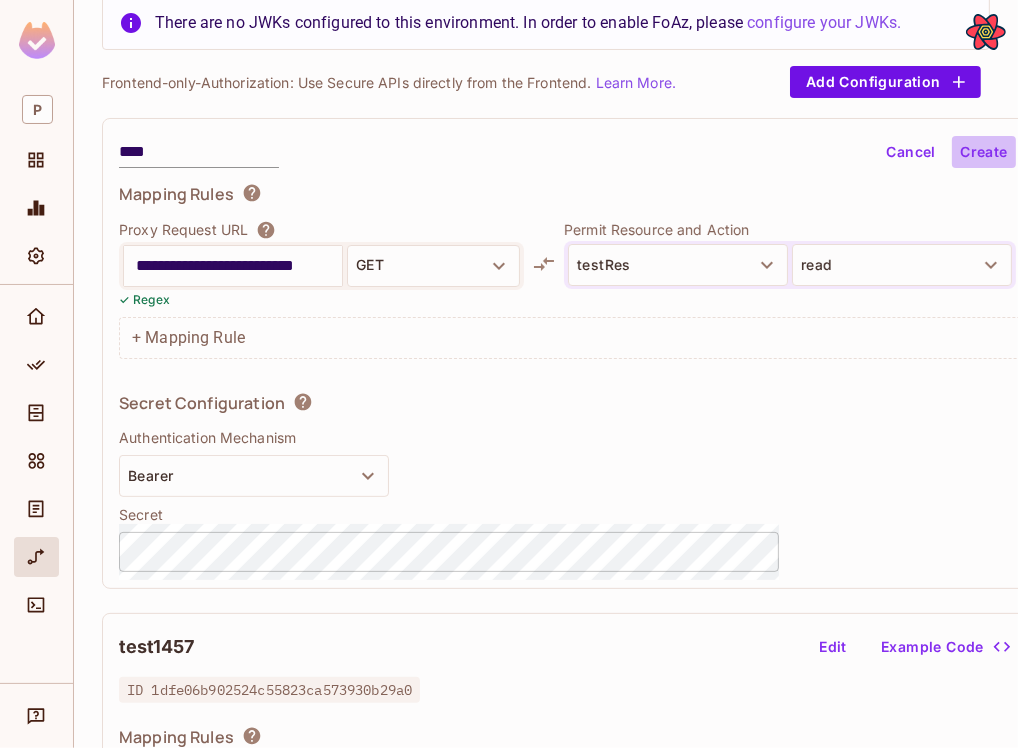 click on "Create" at bounding box center [984, 152] 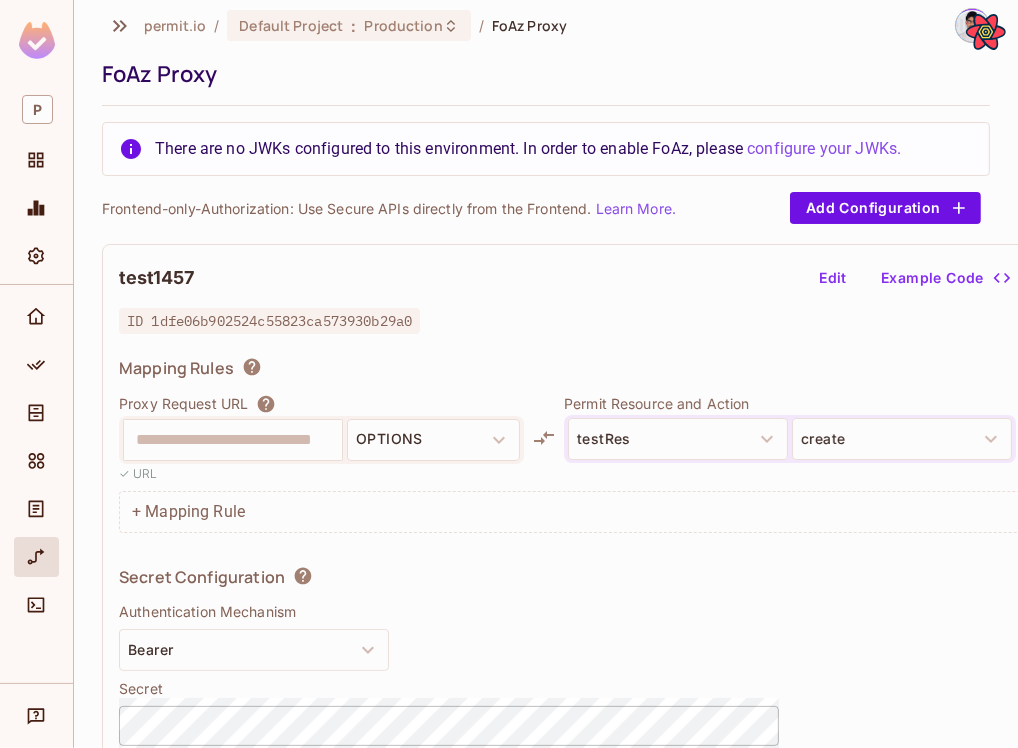 scroll, scrollTop: 0, scrollLeft: 0, axis: both 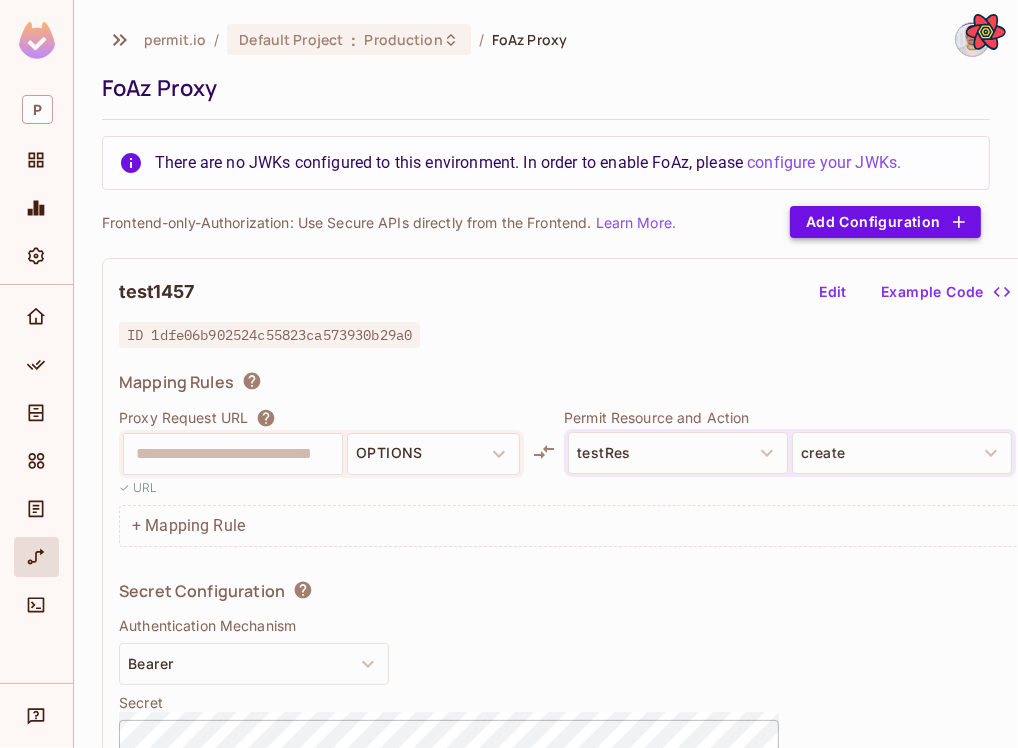 click on "Add Configuration" at bounding box center [885, 222] 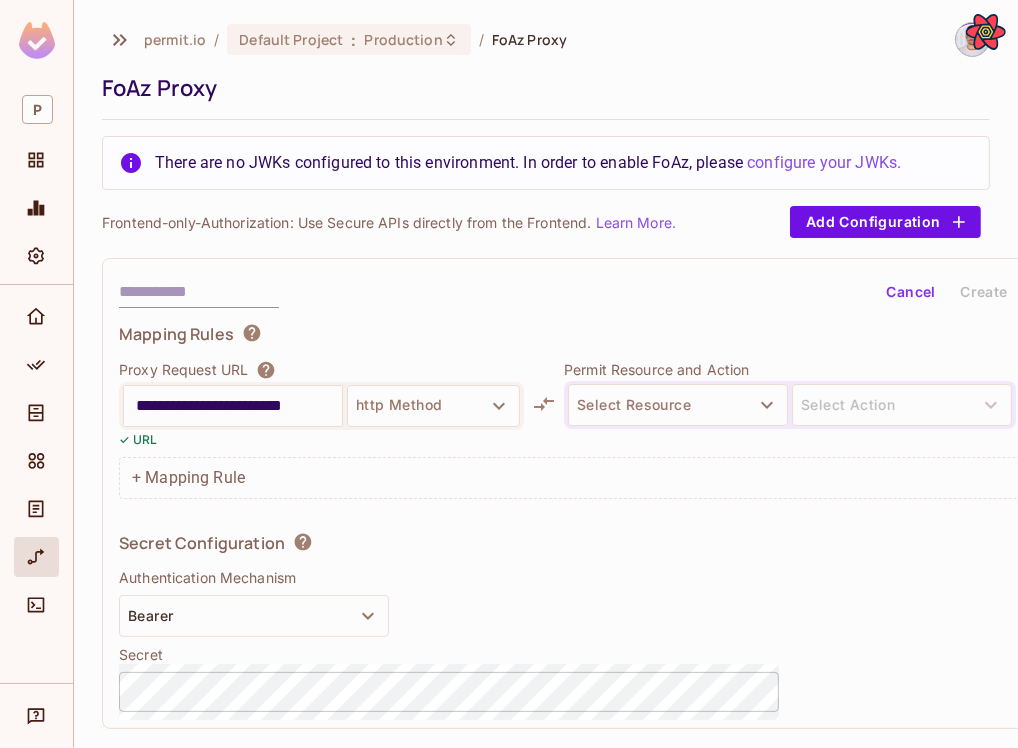 scroll, scrollTop: 0, scrollLeft: 2, axis: horizontal 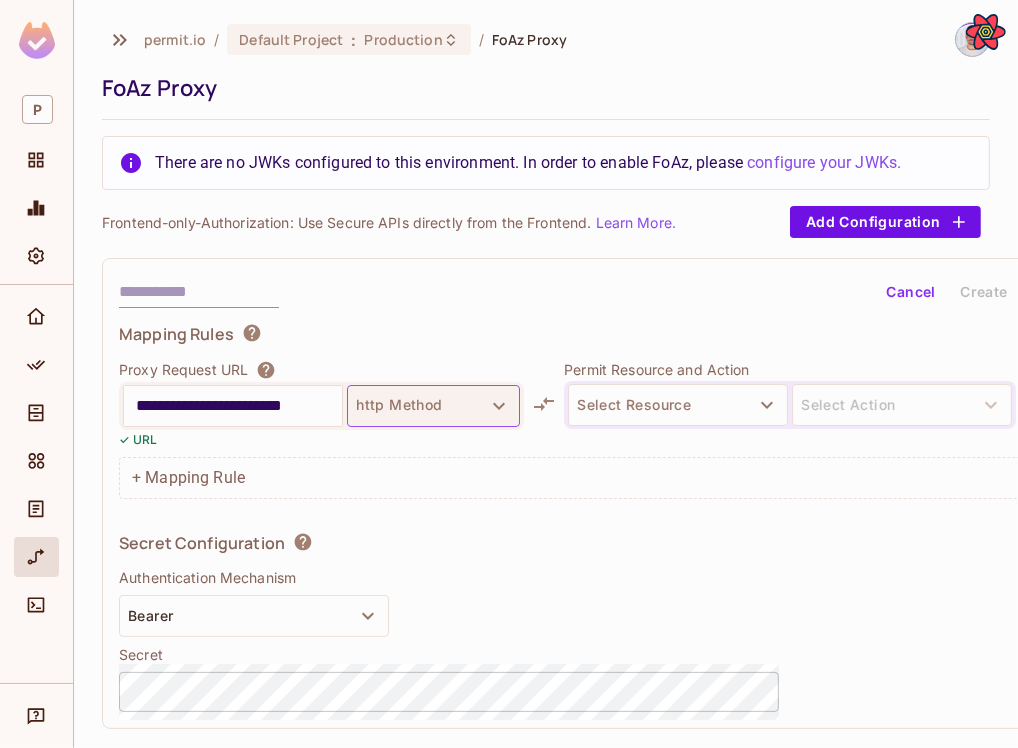 type on "**********" 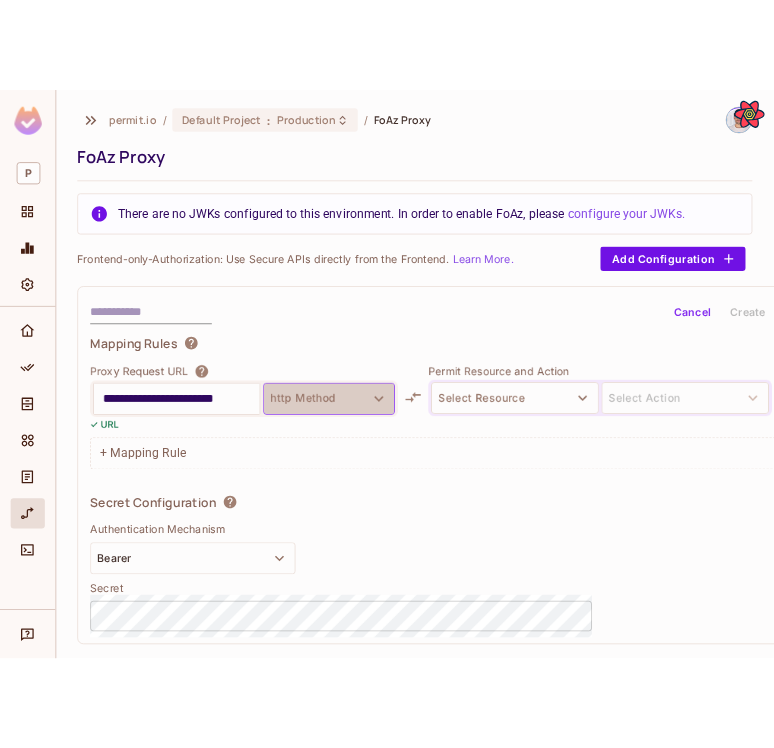 scroll, scrollTop: 0, scrollLeft: 0, axis: both 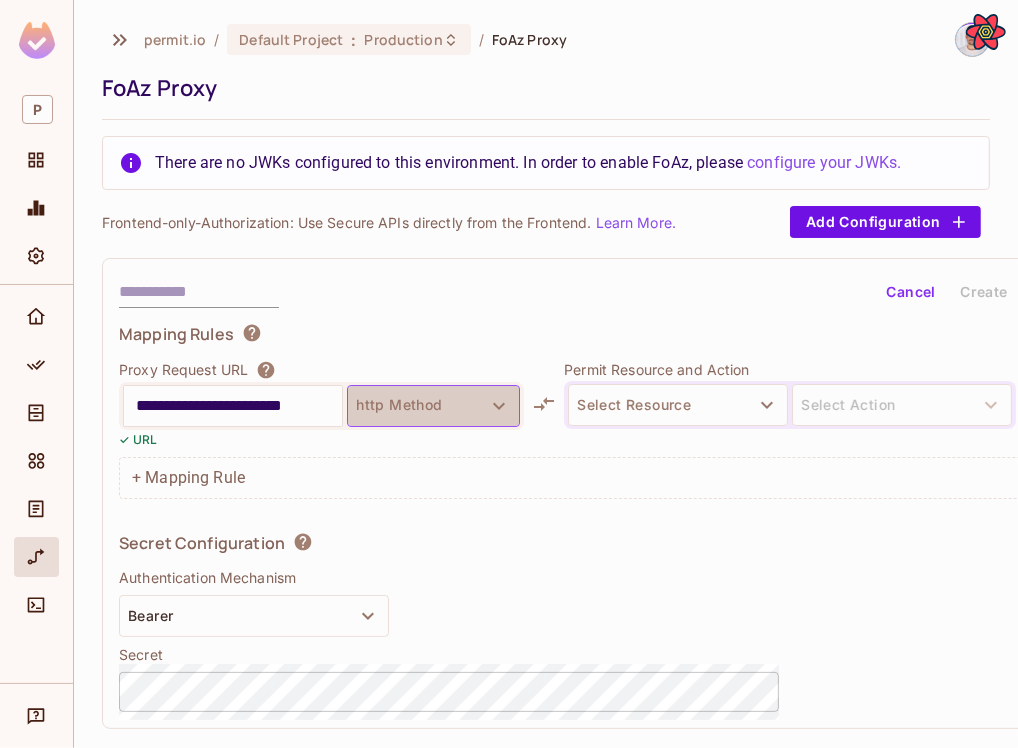 click on "http Method" at bounding box center [433, 406] 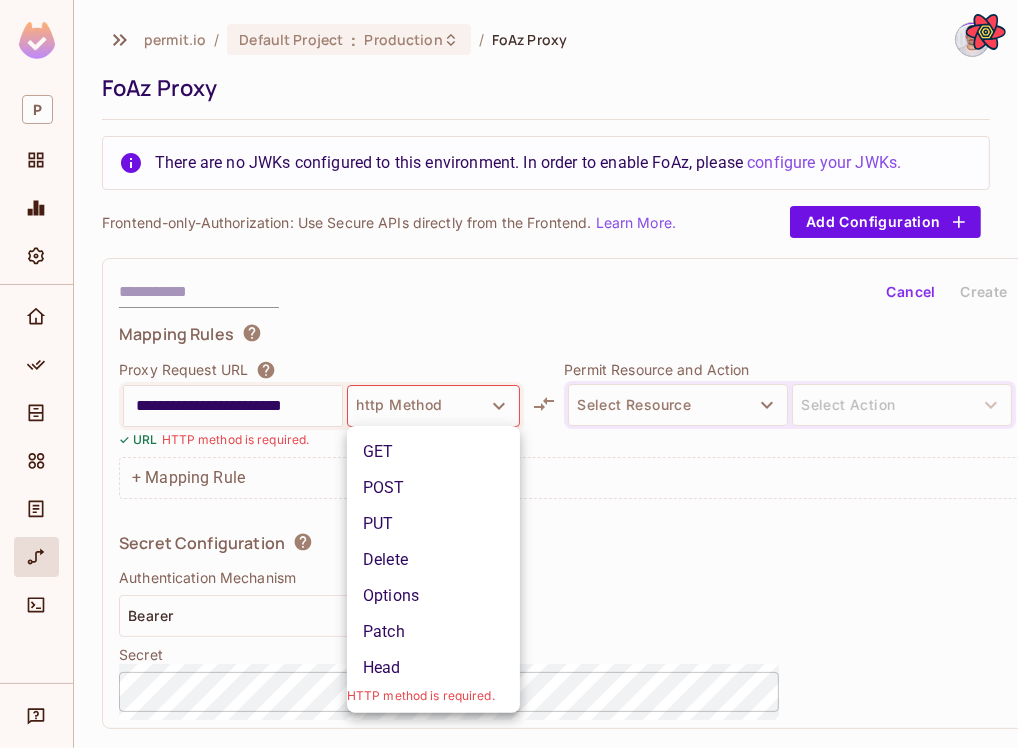 click on "GET" at bounding box center [433, 452] 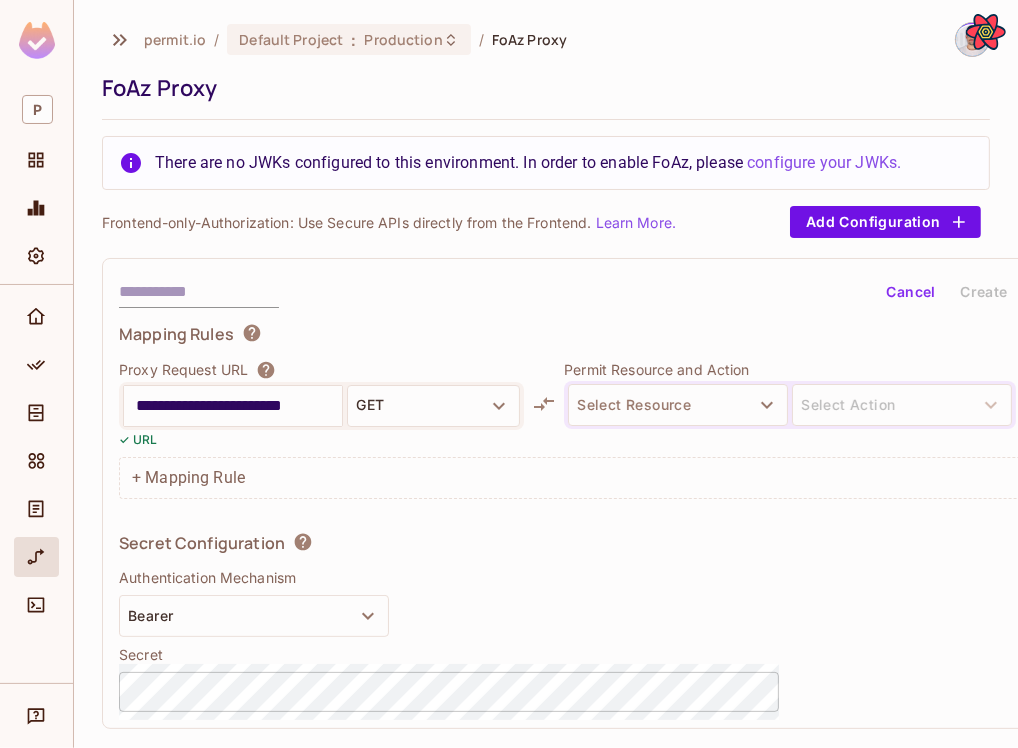 click at bounding box center (790, 438) 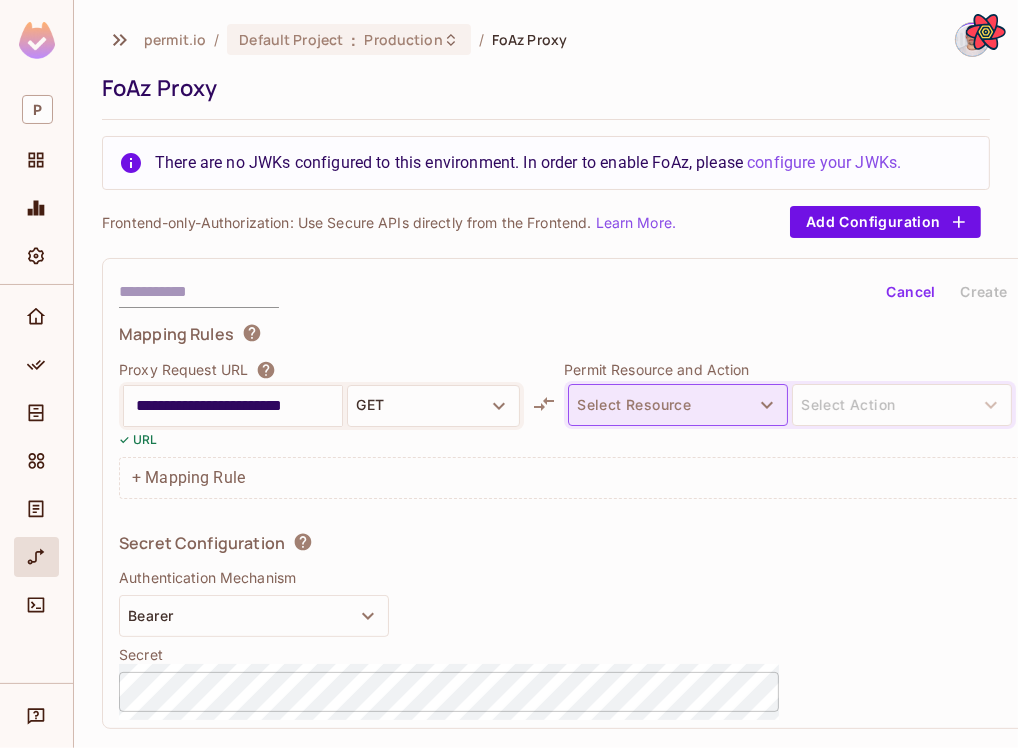 click on "Select Resource" at bounding box center (678, 405) 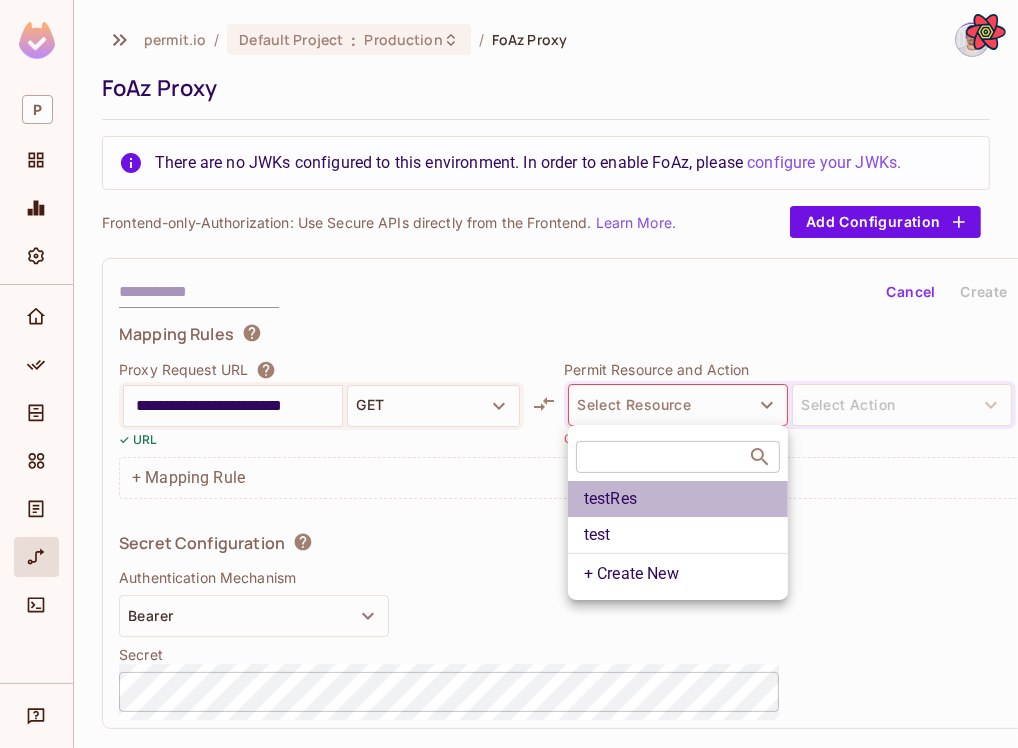 click on "testRes" at bounding box center [678, 499] 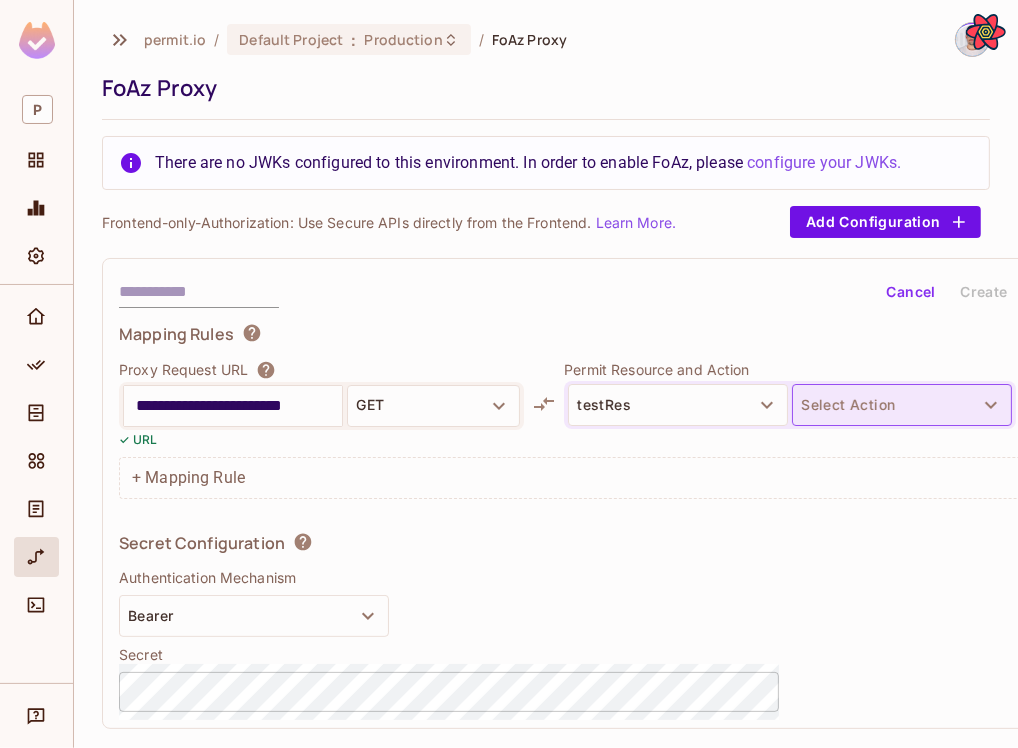 click on "Select Action" at bounding box center [902, 405] 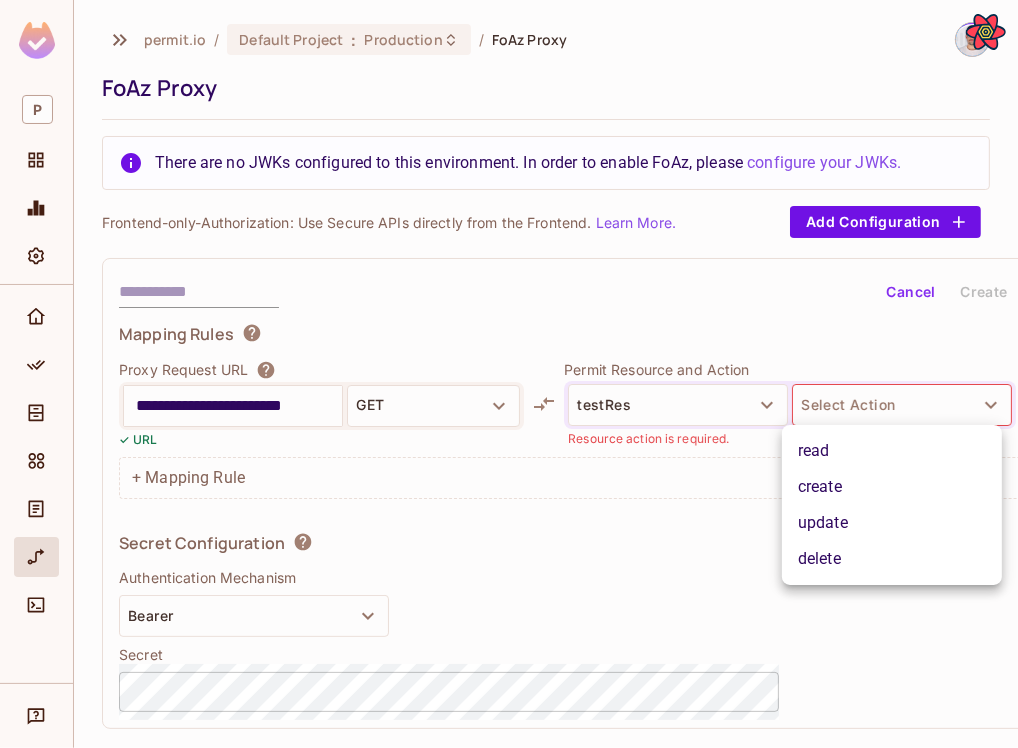 click on "read" at bounding box center (892, 451) 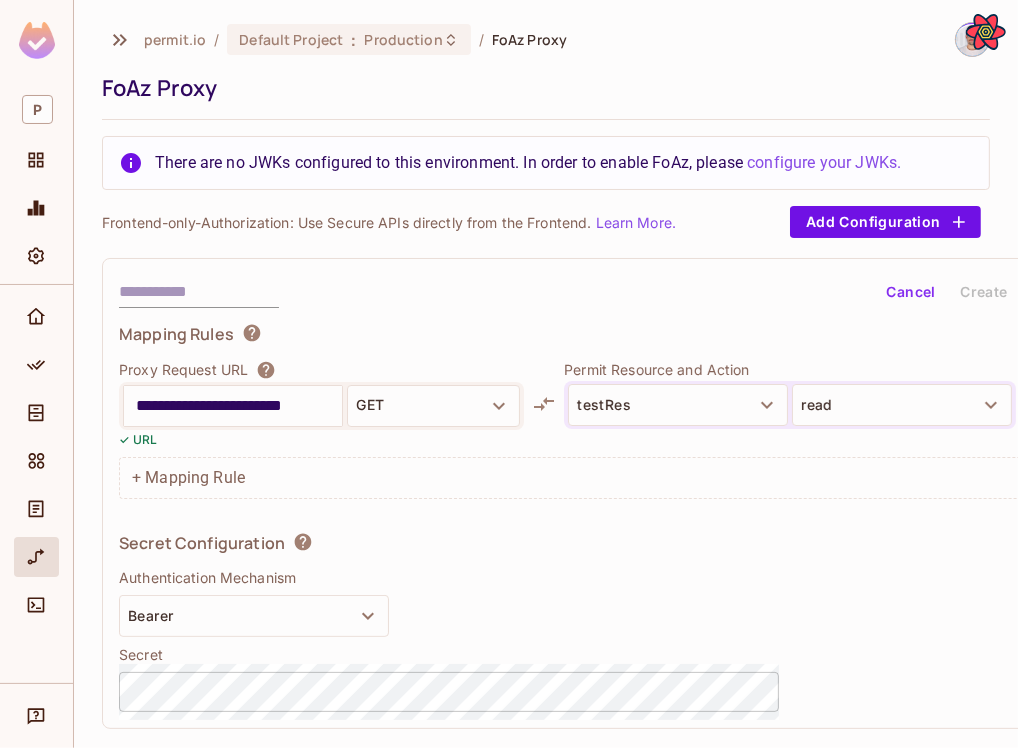 click on "Cancel Create" at bounding box center [588, 292] 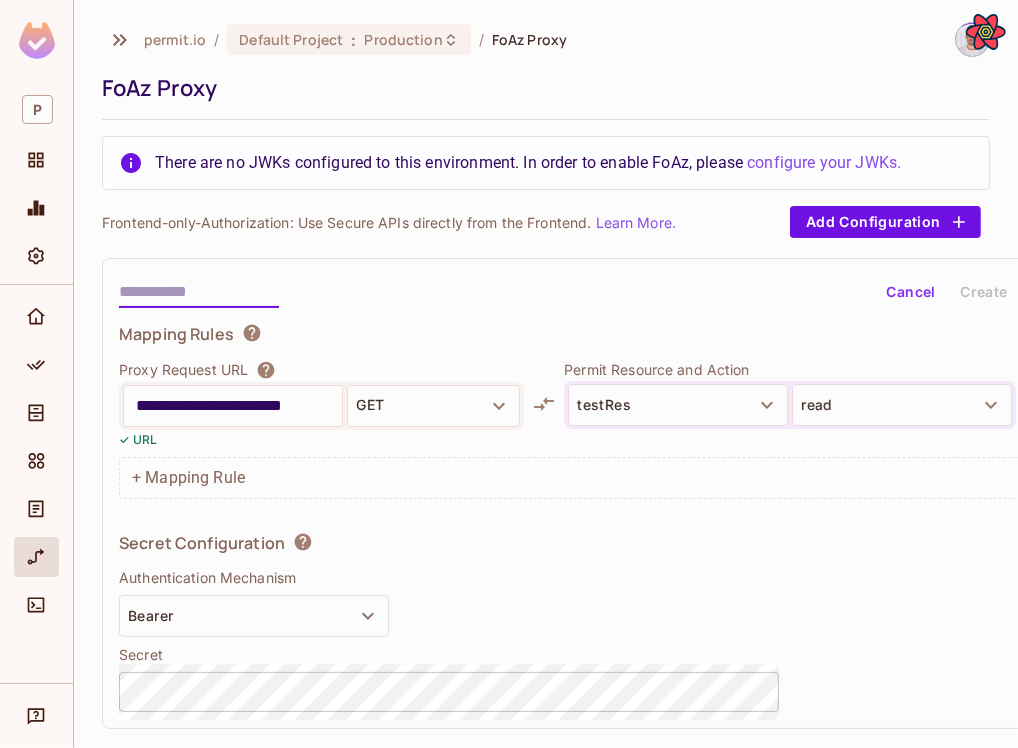 click at bounding box center (199, 292) 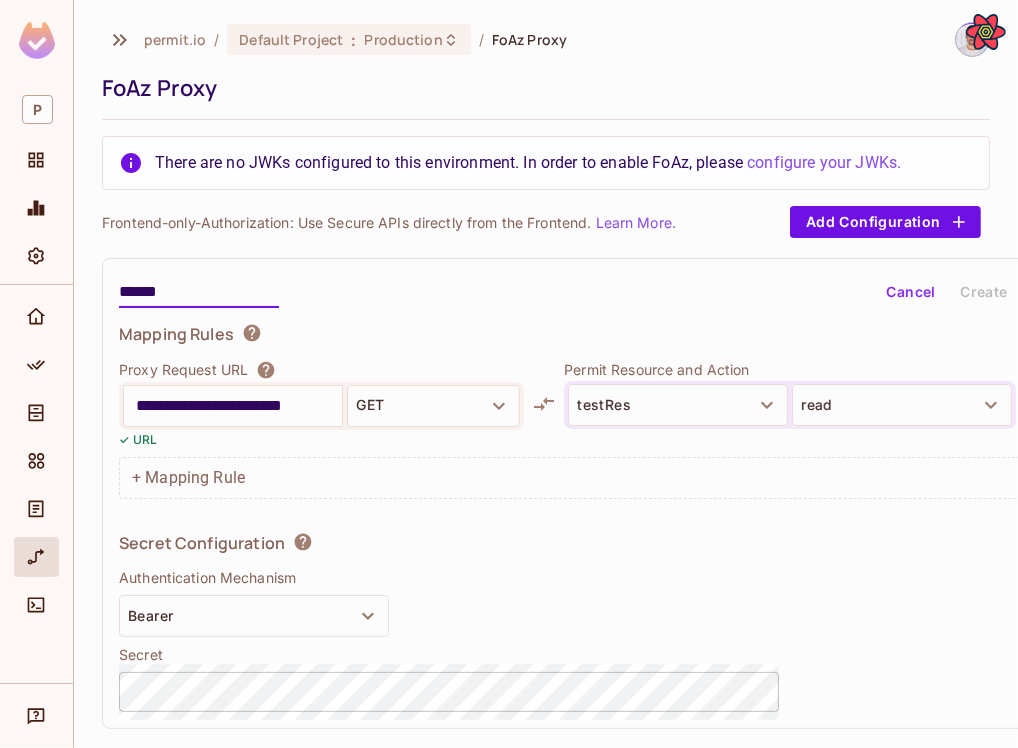 type on "******" 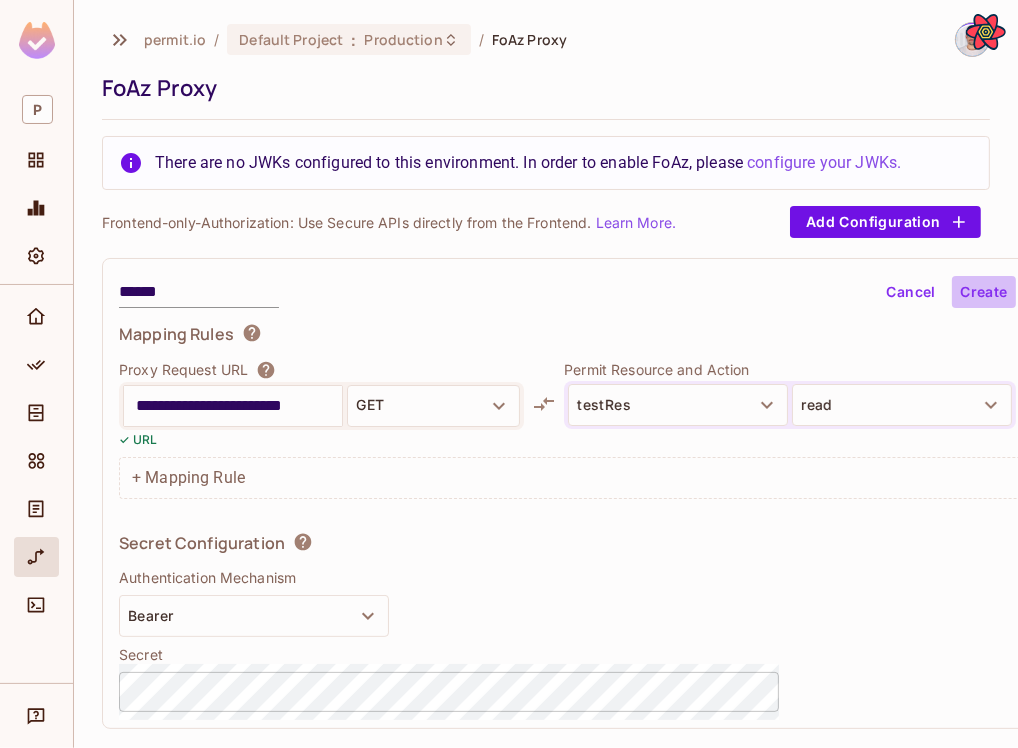 click on "Create" at bounding box center [984, 292] 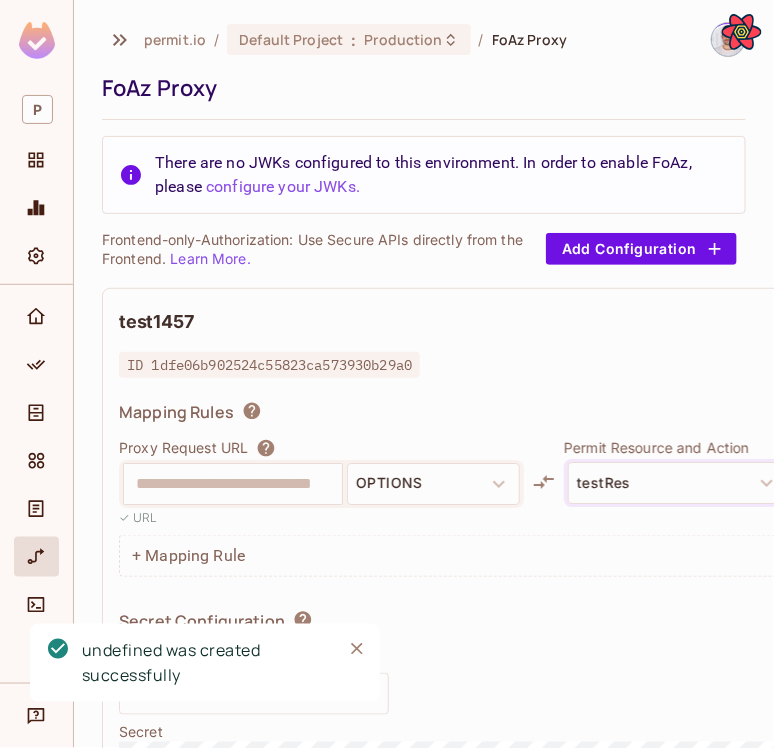 click on "ID 1dfe06b902524c55823ca573930b29a0" at bounding box center [588, 365] 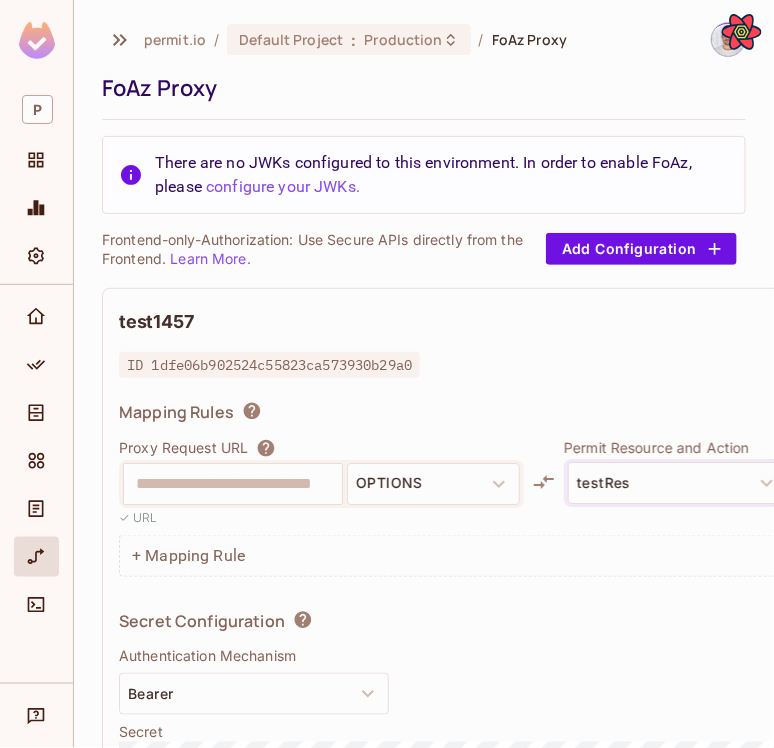 click on "ID 1dfe06b902524c55823ca573930b29a0" at bounding box center (588, 365) 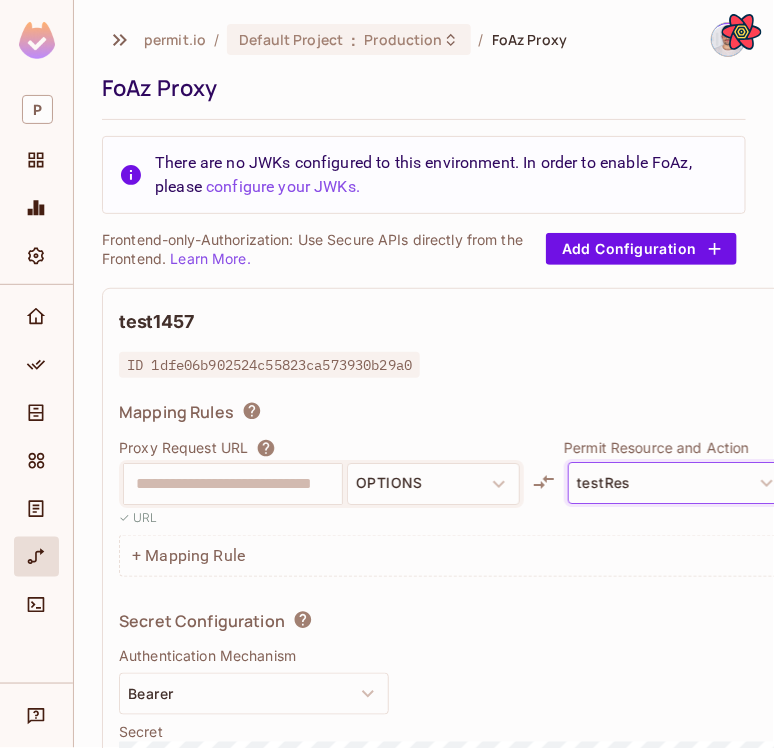 click on "testRes" at bounding box center [678, 483] 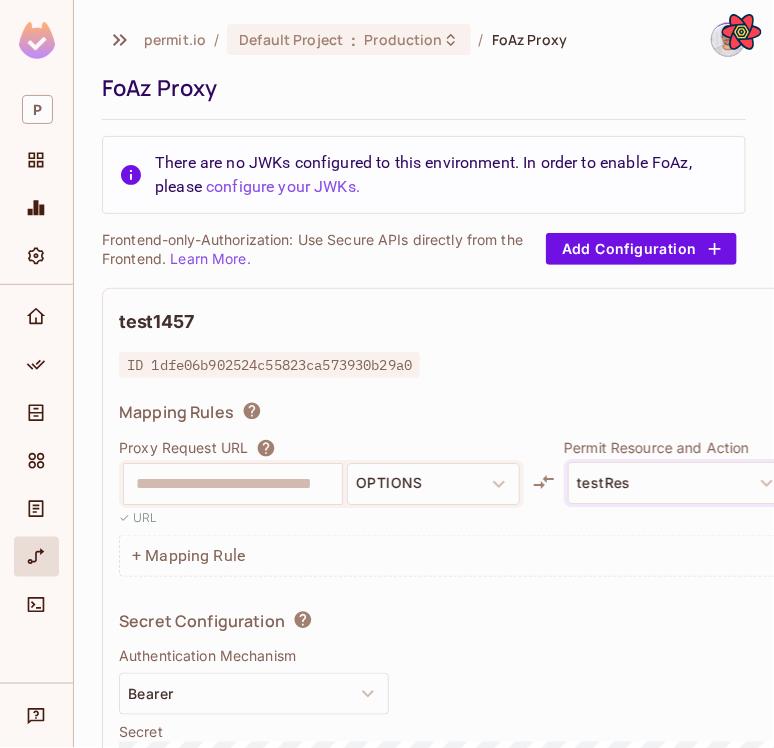 click on "**********" at bounding box center (588, 547) 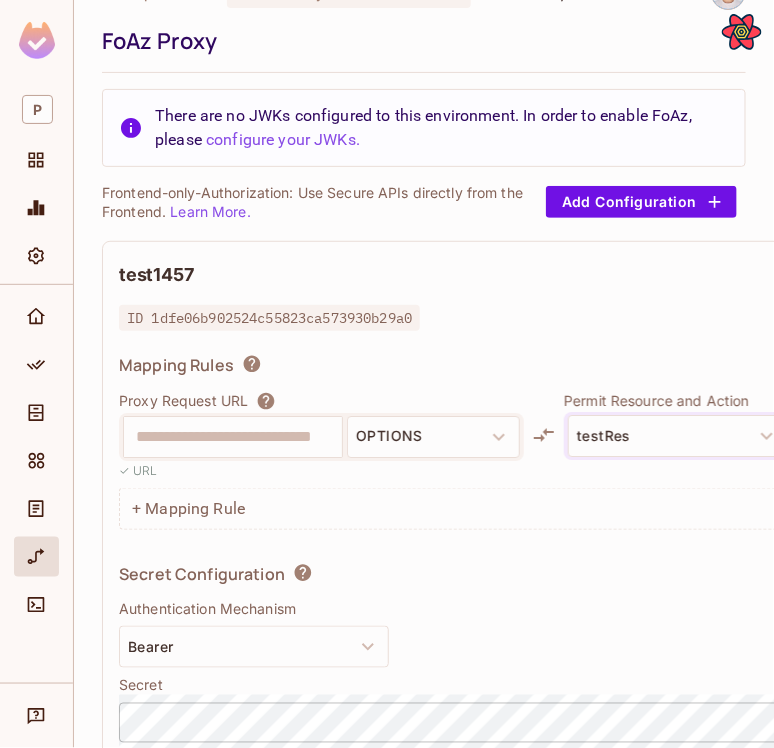 scroll, scrollTop: 64, scrollLeft: 0, axis: vertical 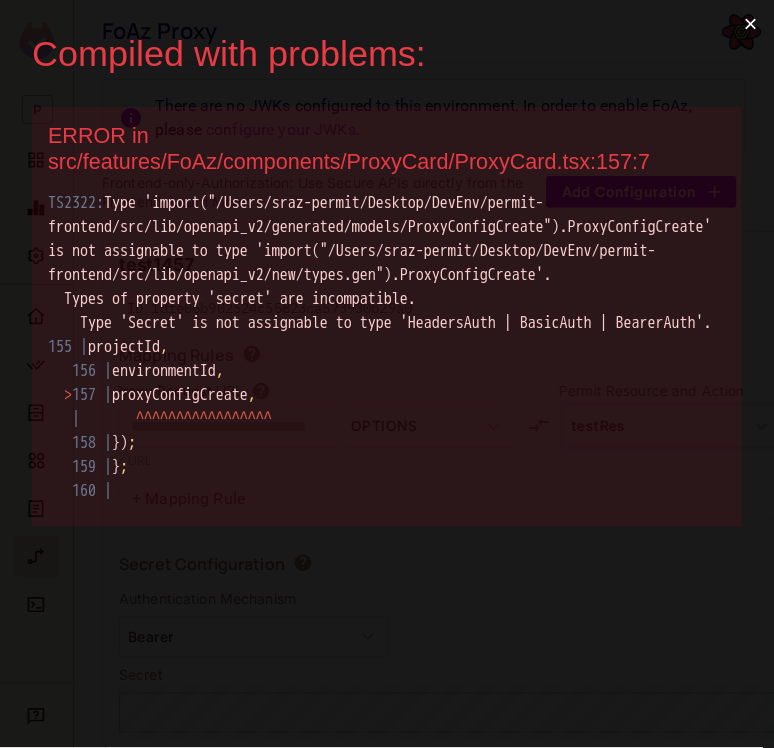 click on "×" at bounding box center [751, 24] 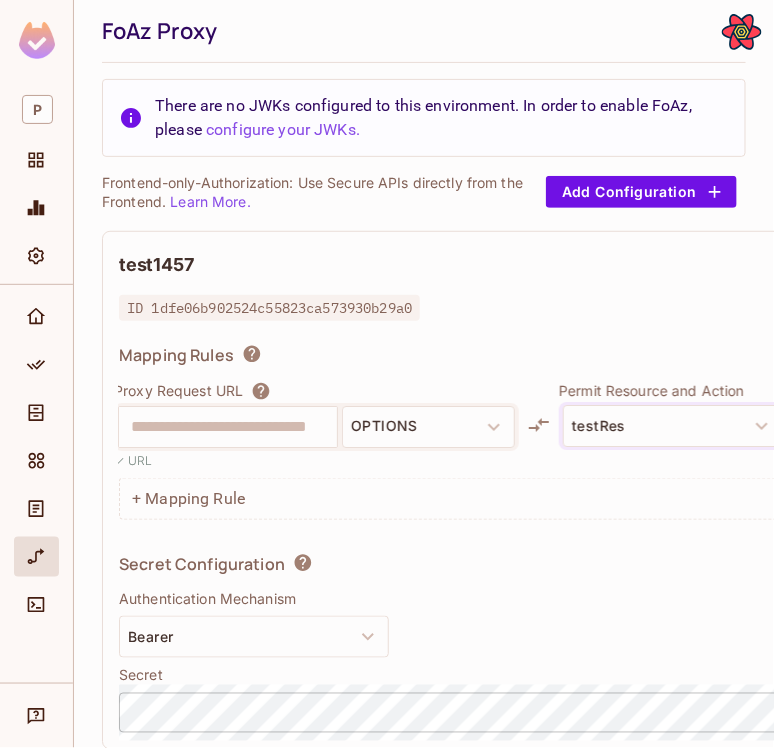 click on "**********" at bounding box center (588, 490) 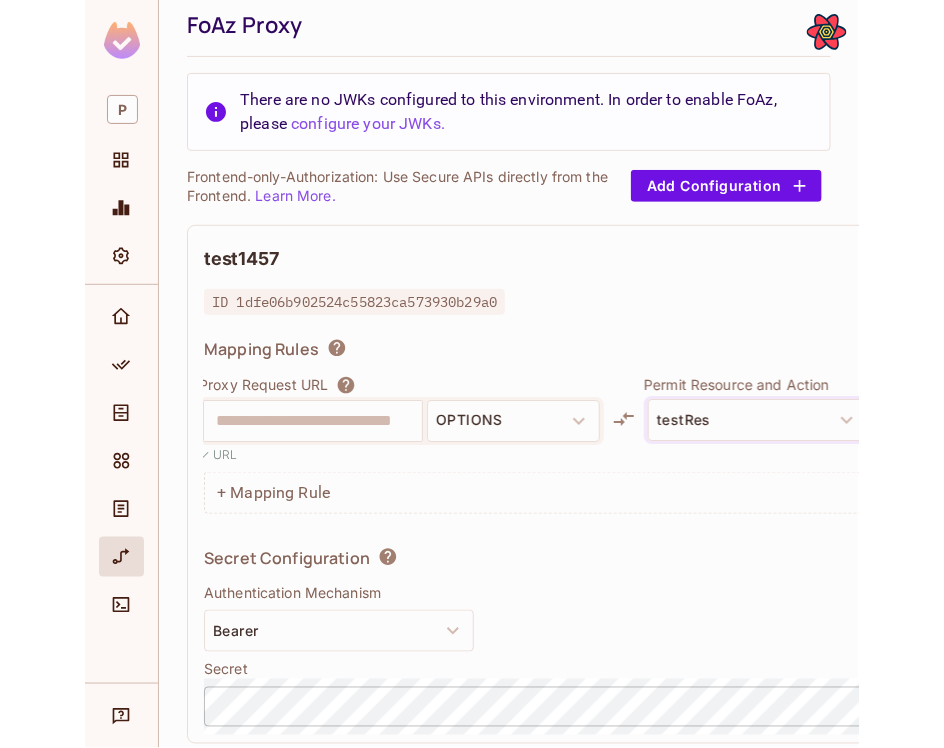 scroll, scrollTop: 0, scrollLeft: 0, axis: both 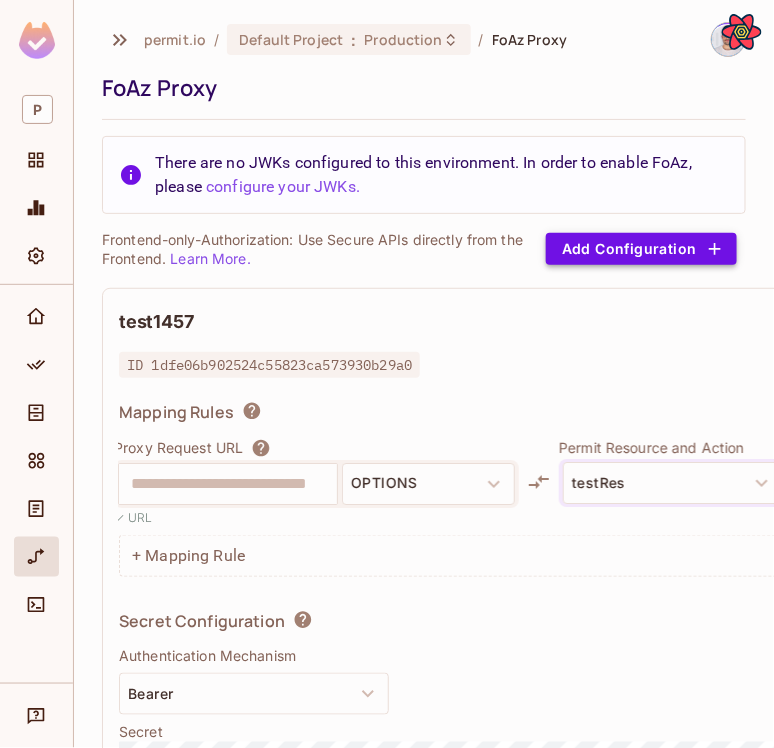 click on "Add Configuration" at bounding box center [641, 249] 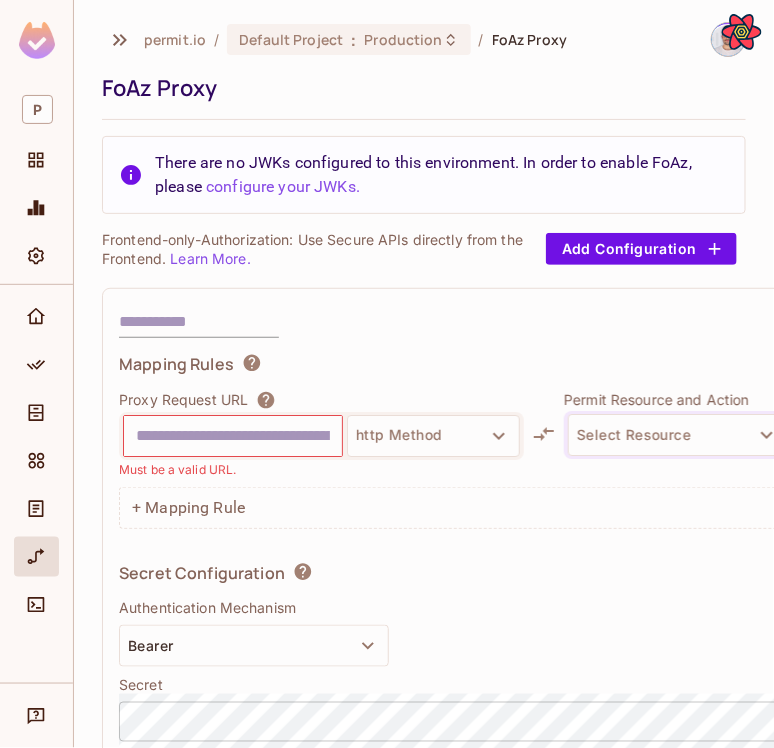 click on "http Method" at bounding box center (321, 436) 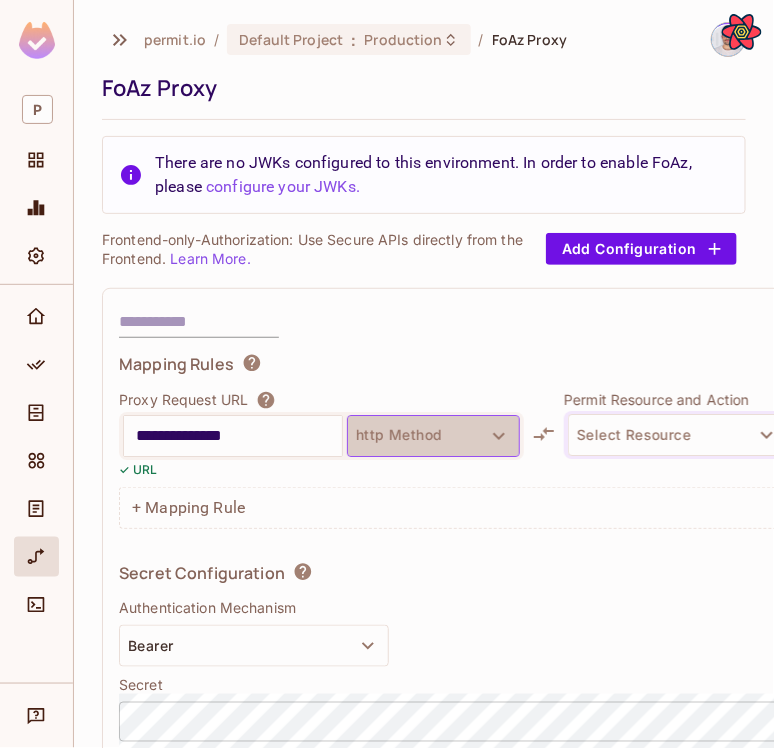 click on "http Method" at bounding box center [433, 436] 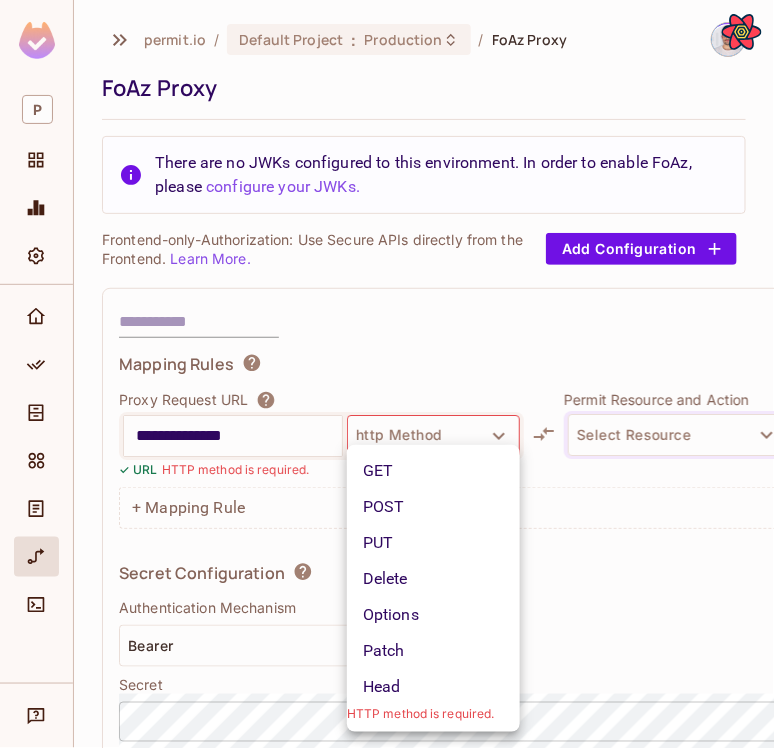 click at bounding box center (387, 374) 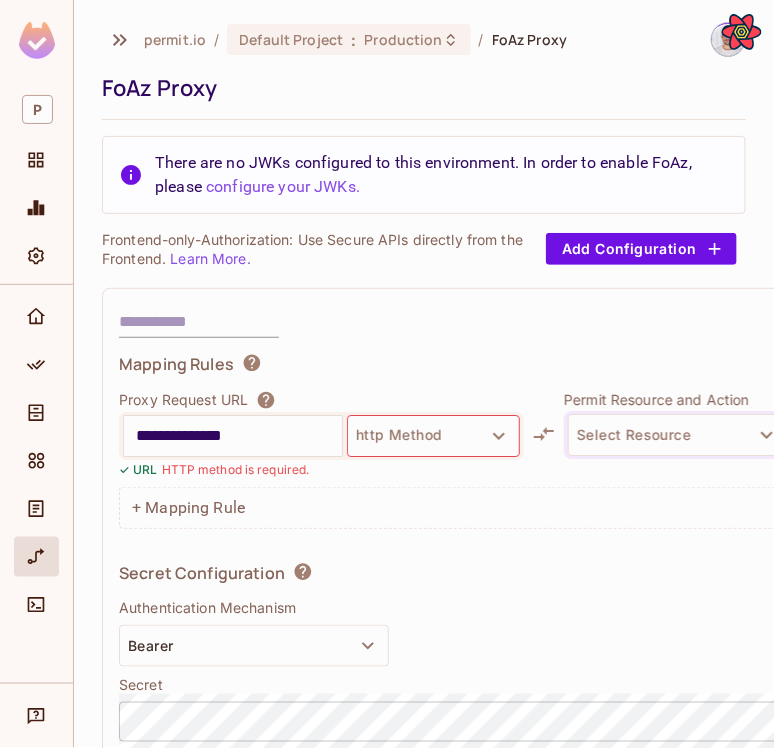 click on "**********" at bounding box center (387, 374) 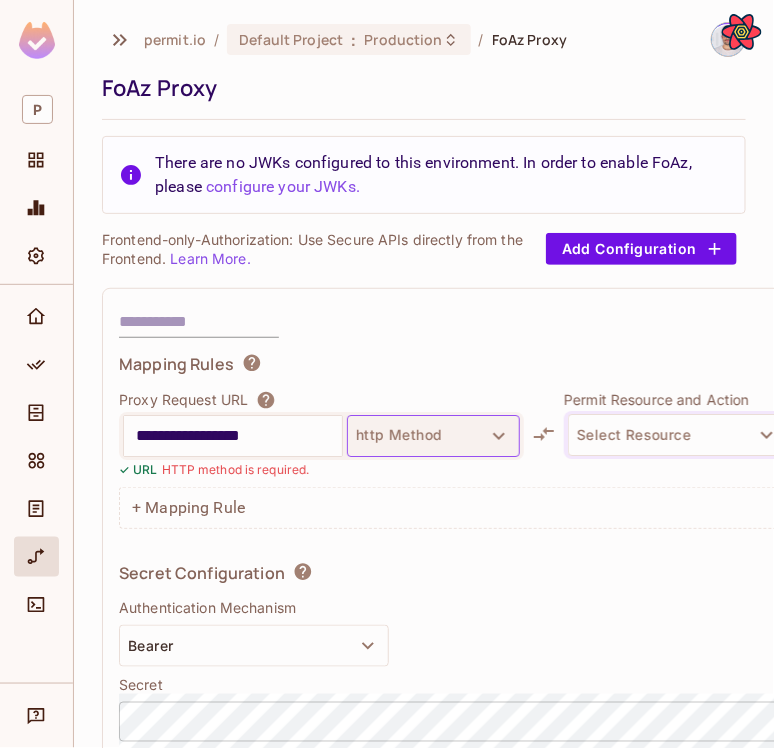 type on "**********" 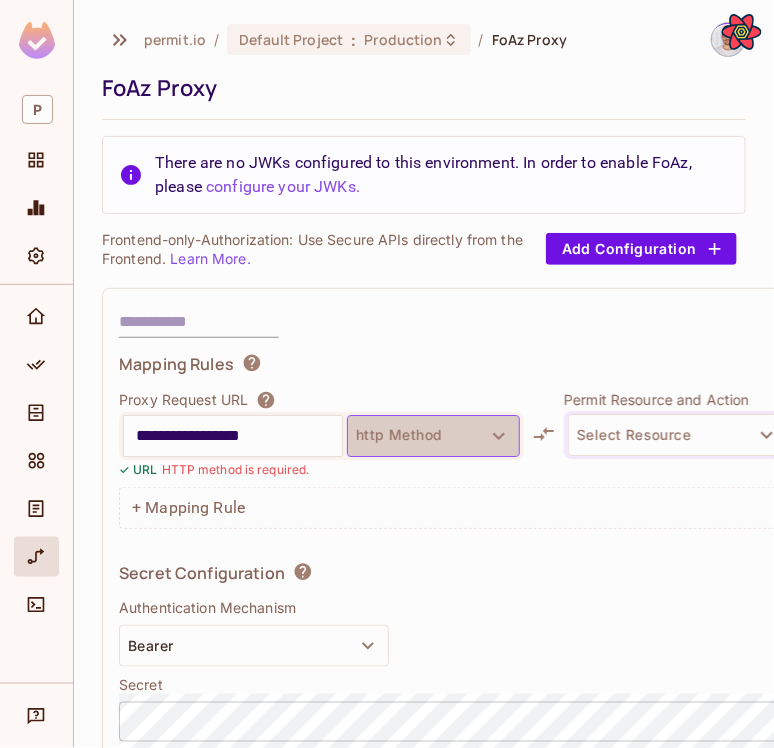 click on "http Method" at bounding box center [433, 436] 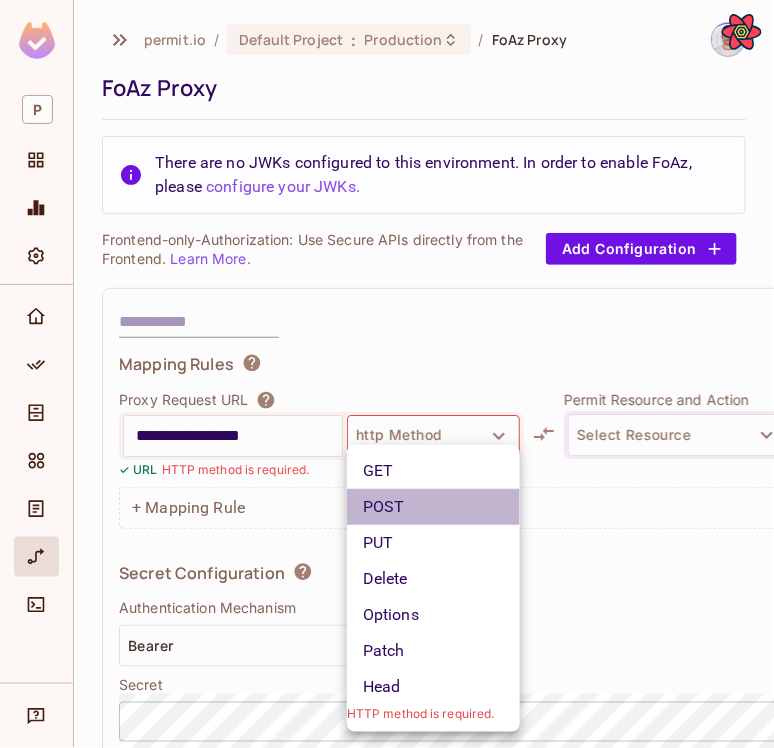 click on "POST" at bounding box center [433, 507] 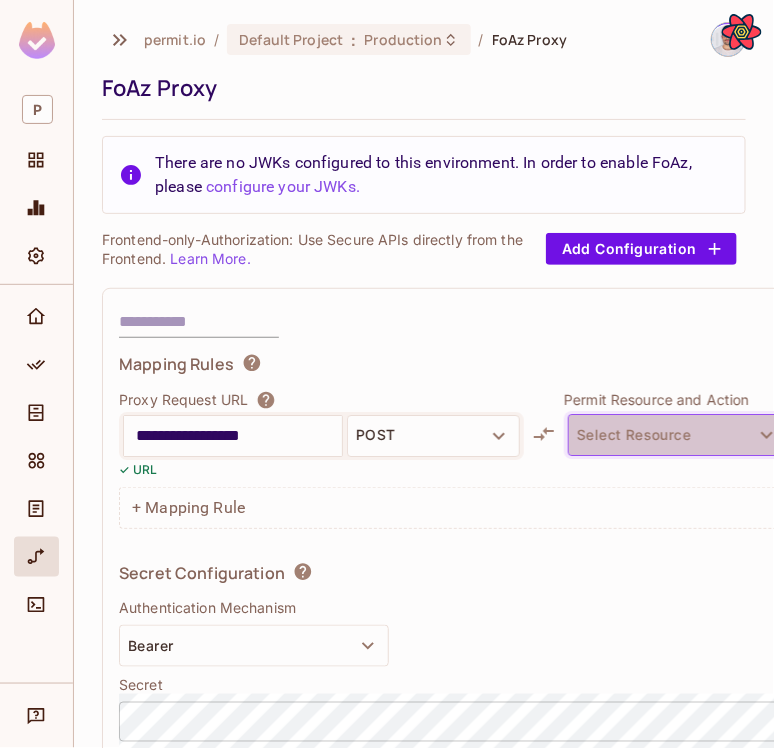click on "Select Resource" at bounding box center [678, 435] 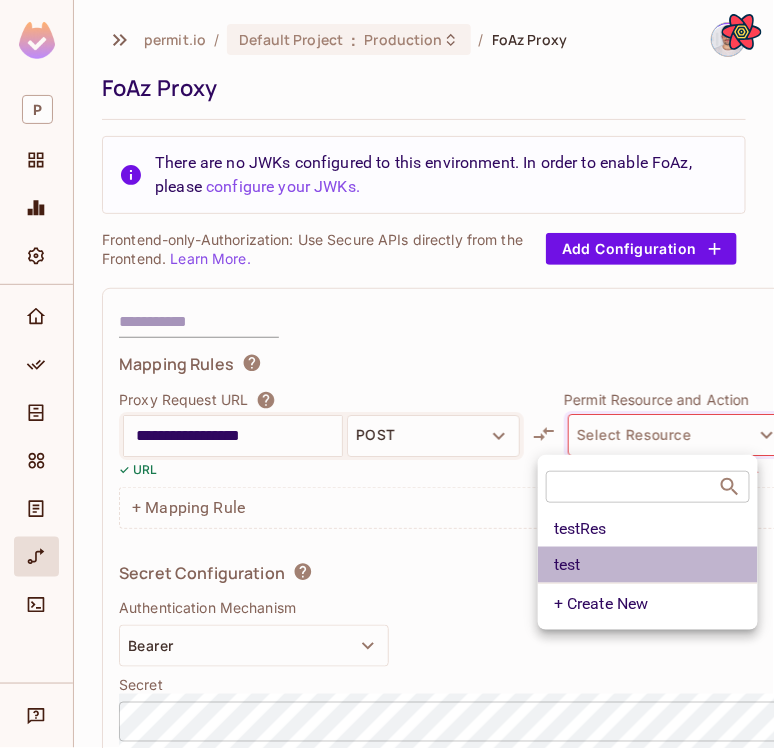 click on "test" at bounding box center [648, 565] 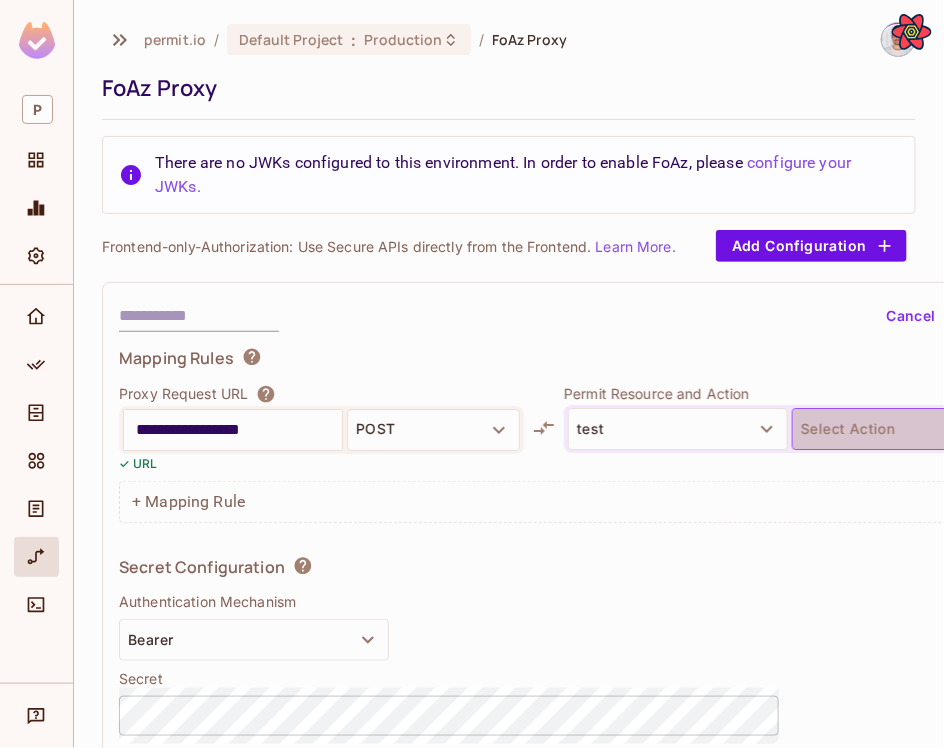 click on "Select Action" at bounding box center (902, 429) 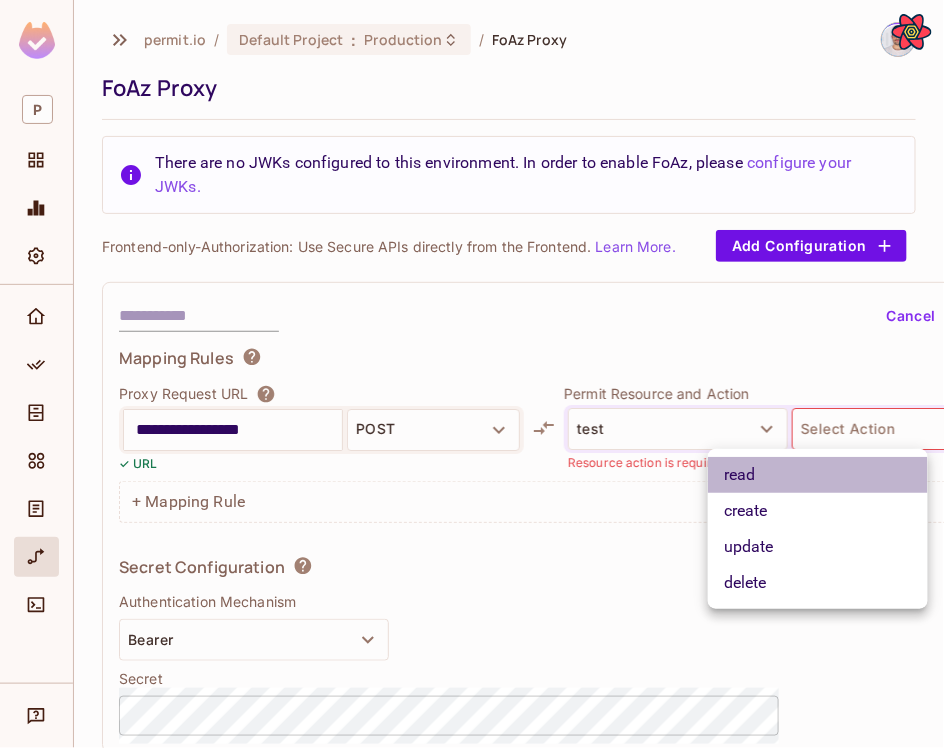 click on "read" at bounding box center (818, 475) 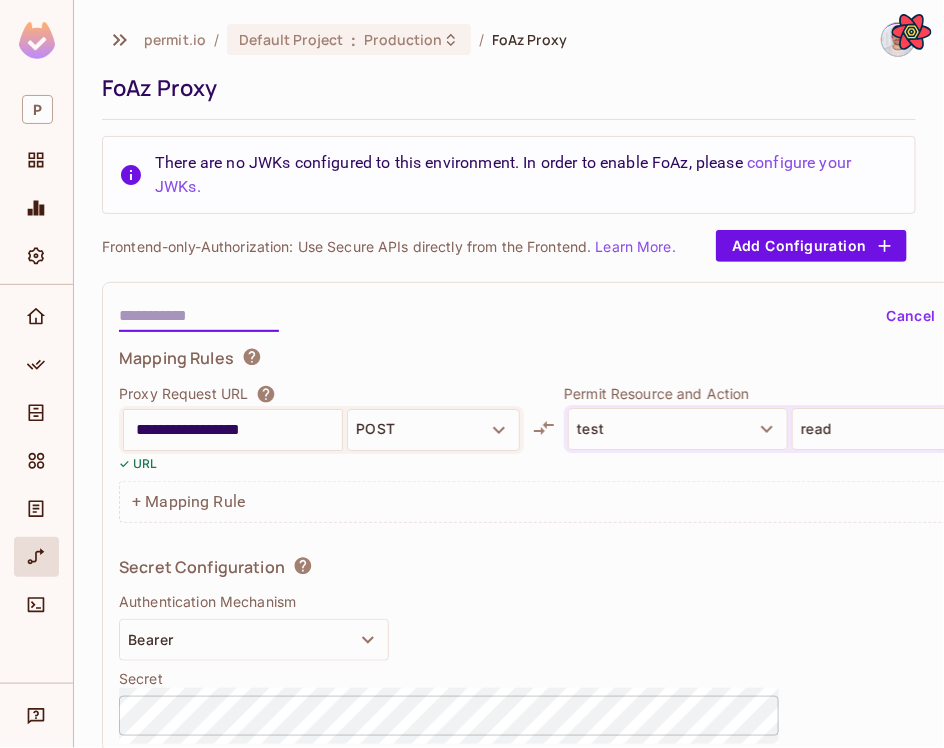 click at bounding box center (199, 316) 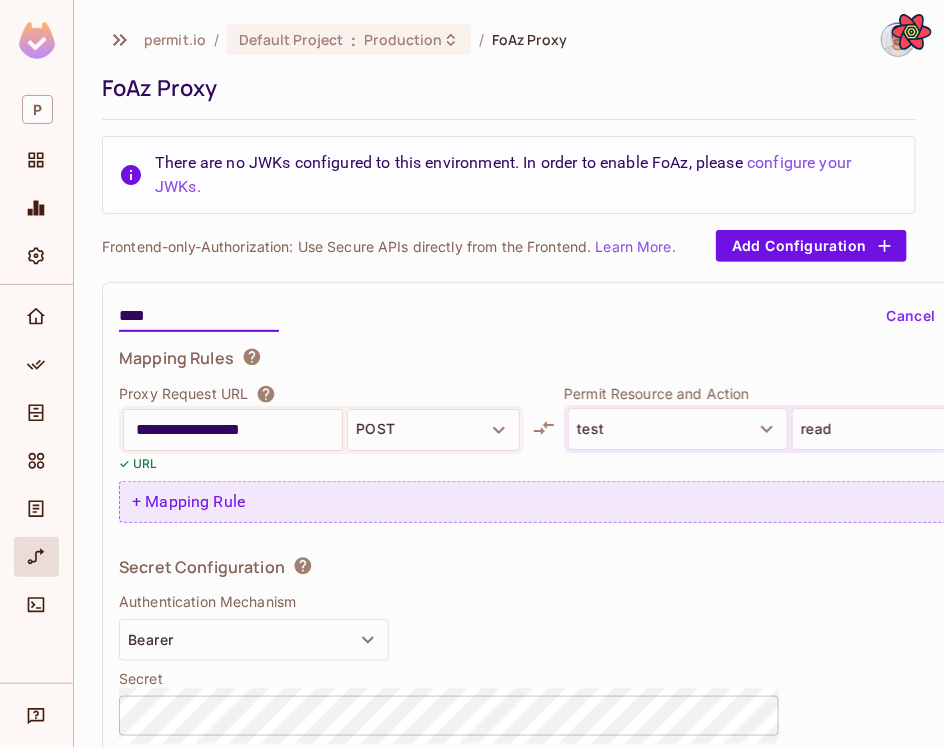 type on "****" 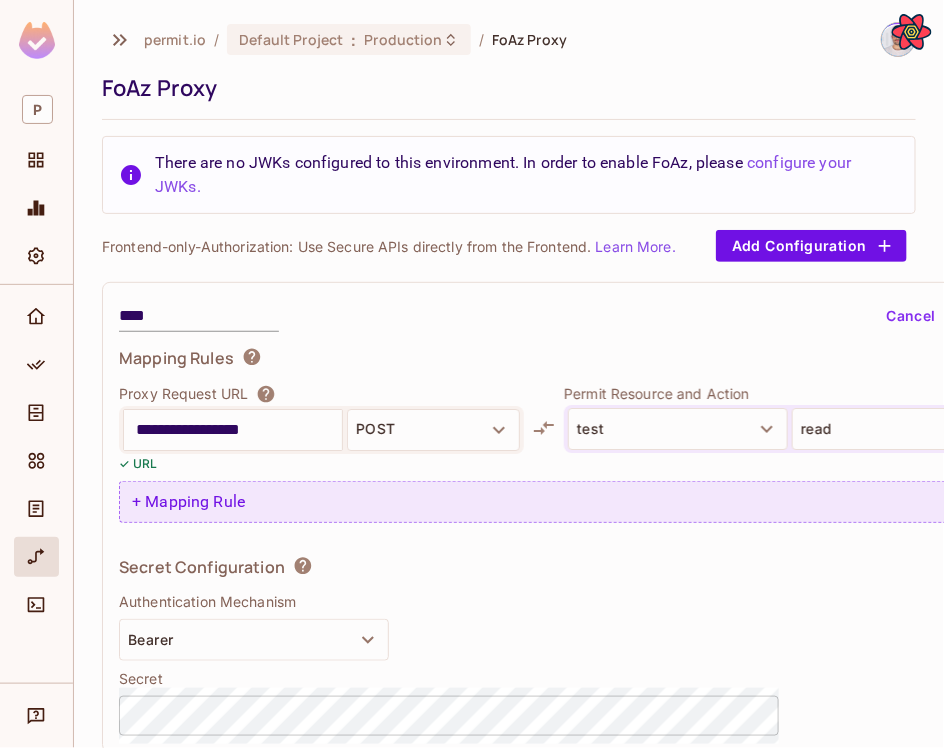 click on "+ Mapping Rule" at bounding box center [588, 502] 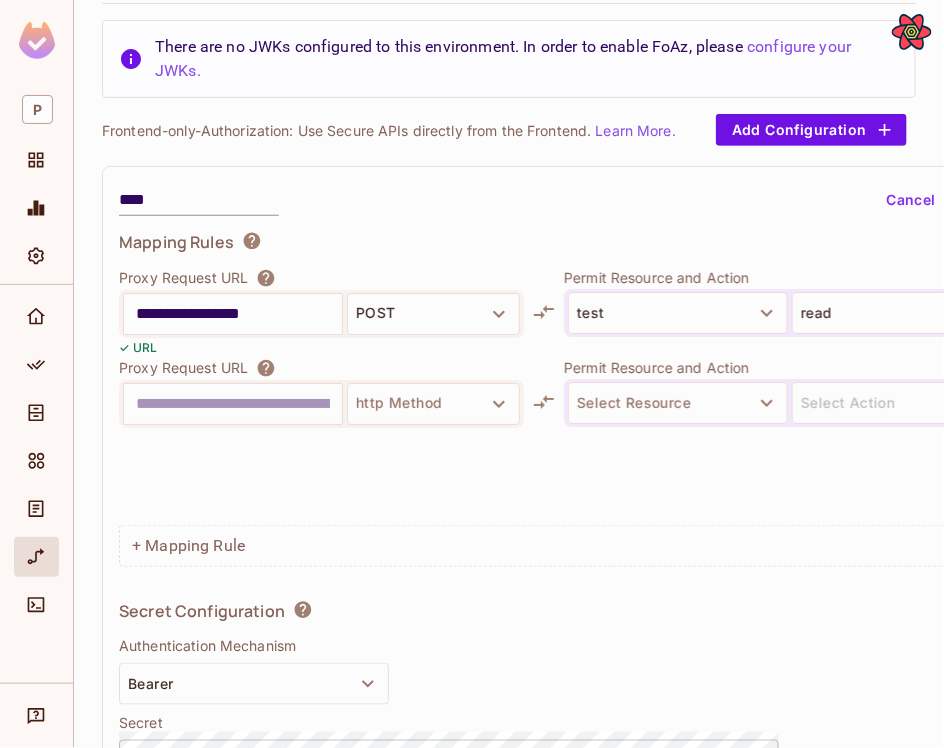 scroll, scrollTop: 127, scrollLeft: 0, axis: vertical 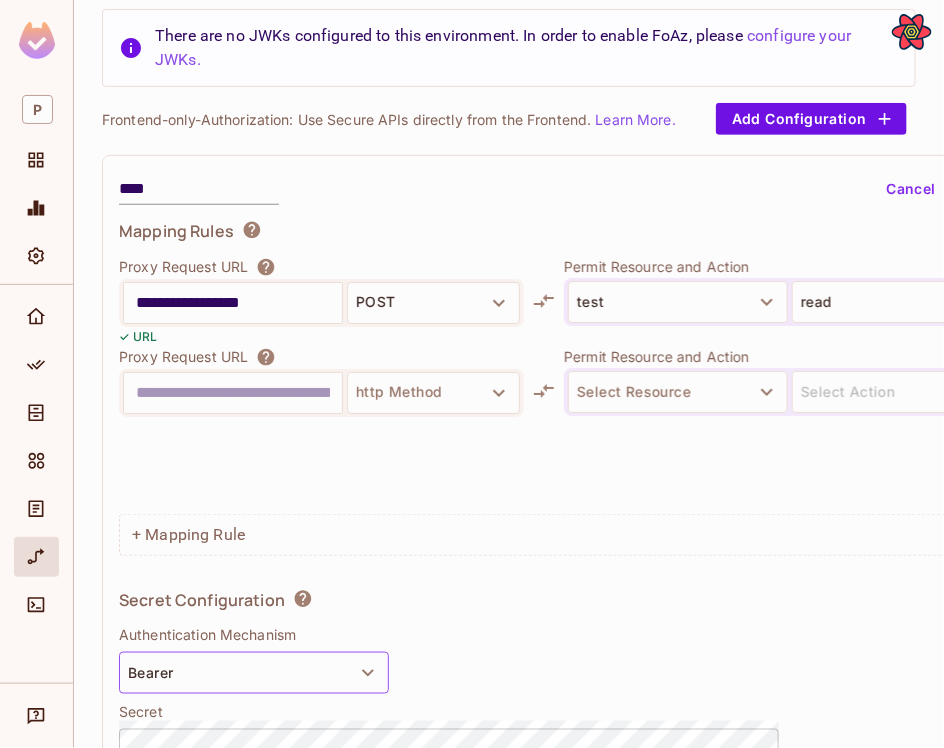 click on "Bearer" at bounding box center (254, 673) 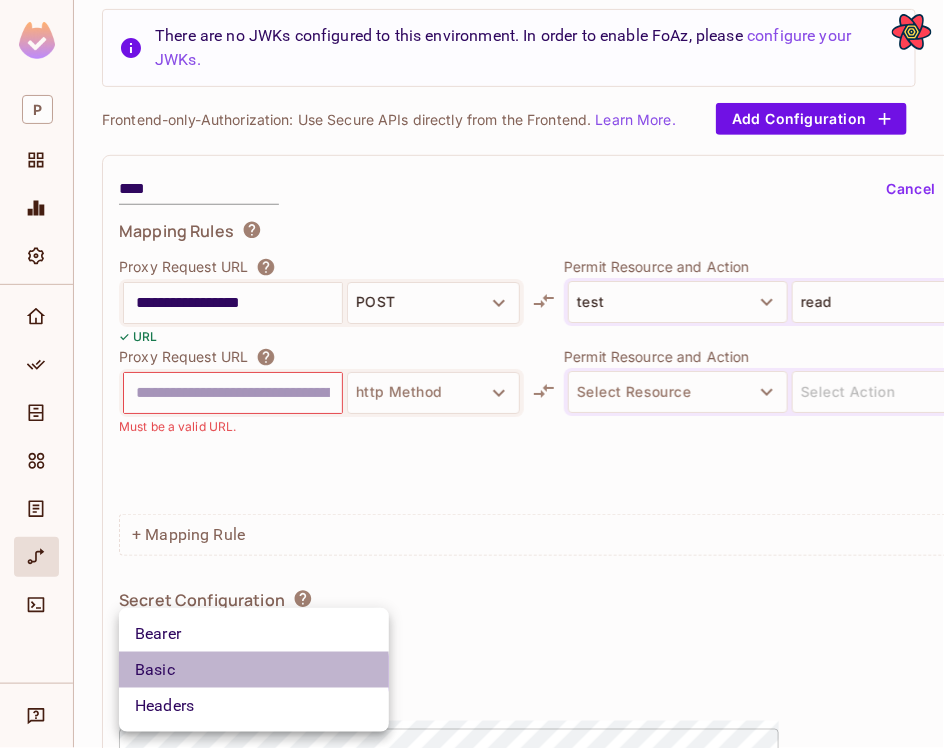 click on "Basic" at bounding box center (254, 670) 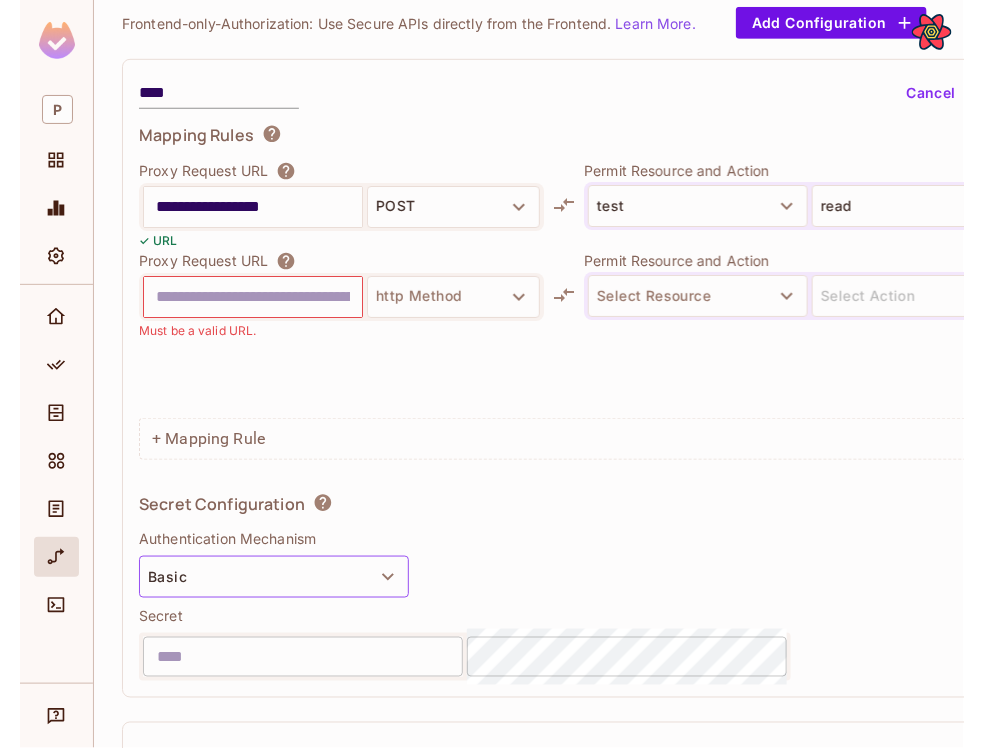 scroll, scrollTop: 230, scrollLeft: 0, axis: vertical 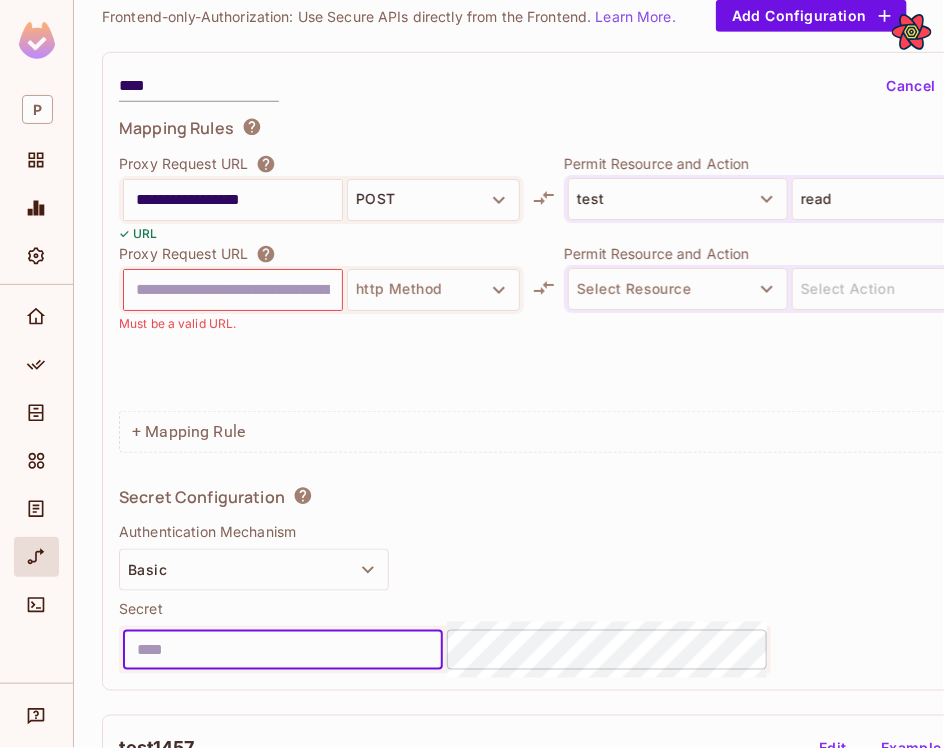 click at bounding box center (283, 650) 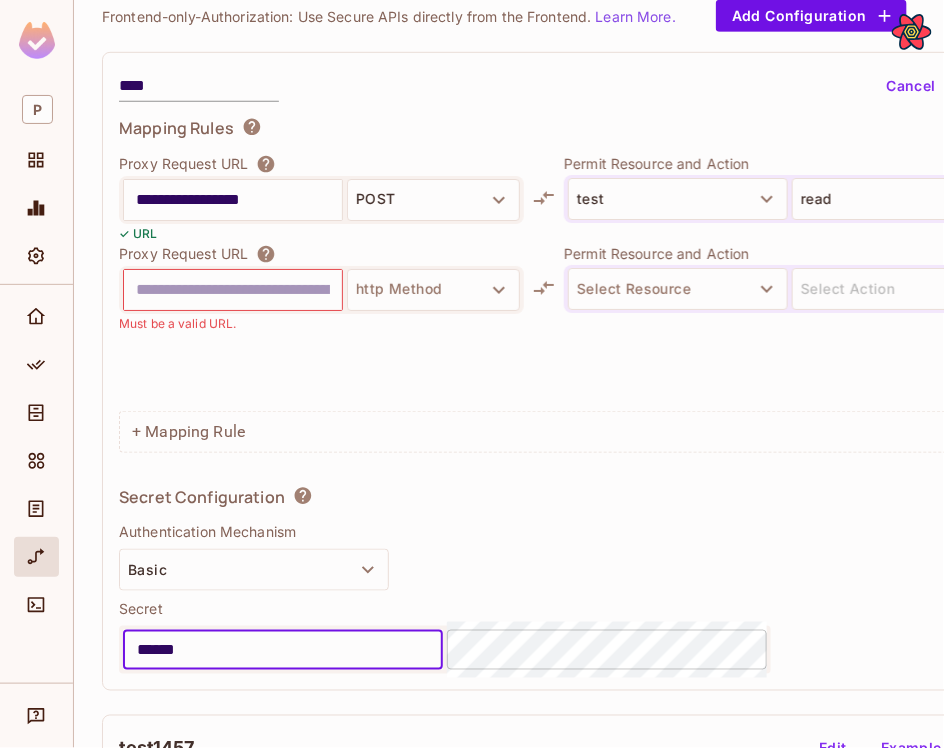 type on "******" 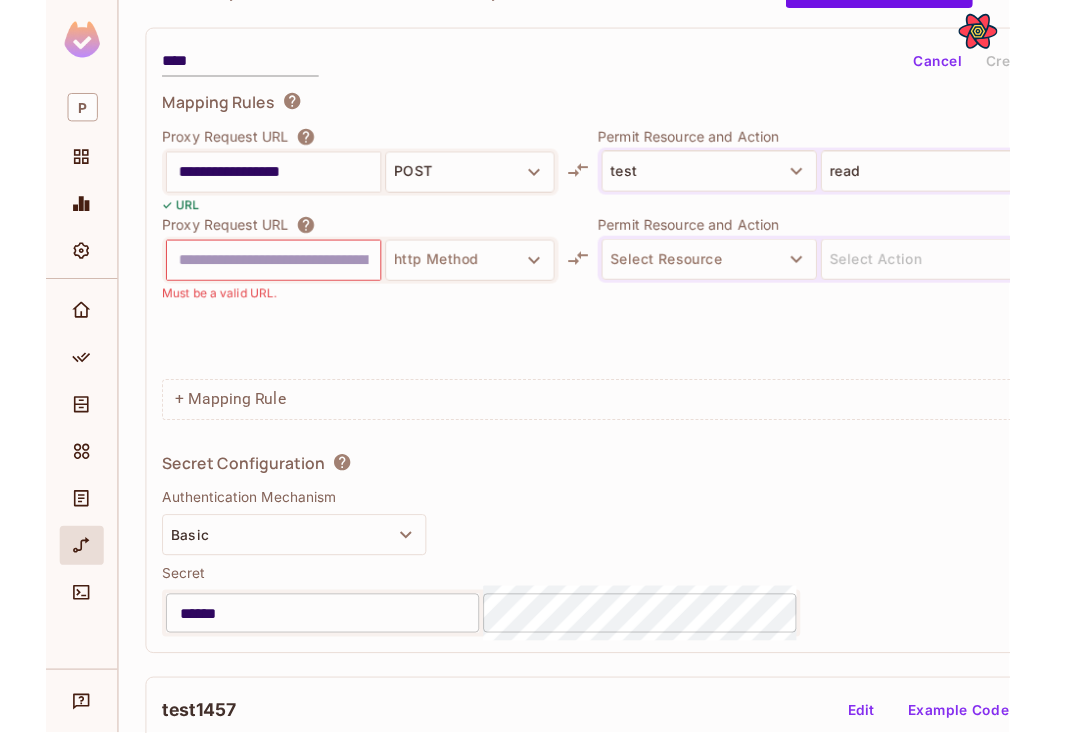 scroll, scrollTop: 205, scrollLeft: 0, axis: vertical 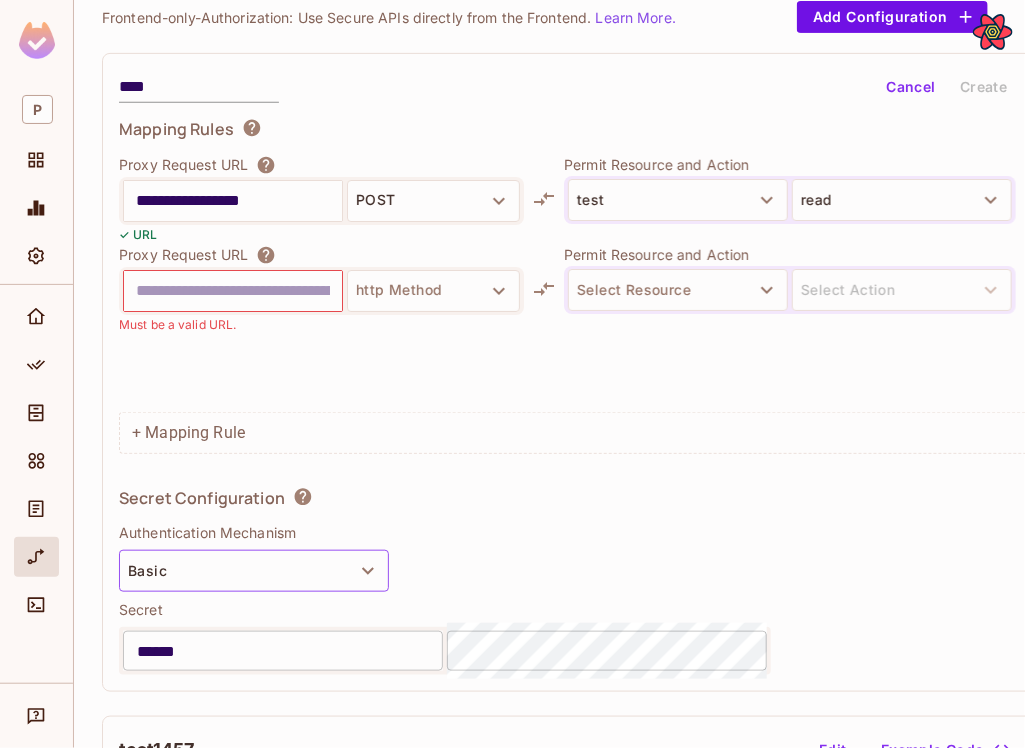 click on "Basic" at bounding box center [254, 571] 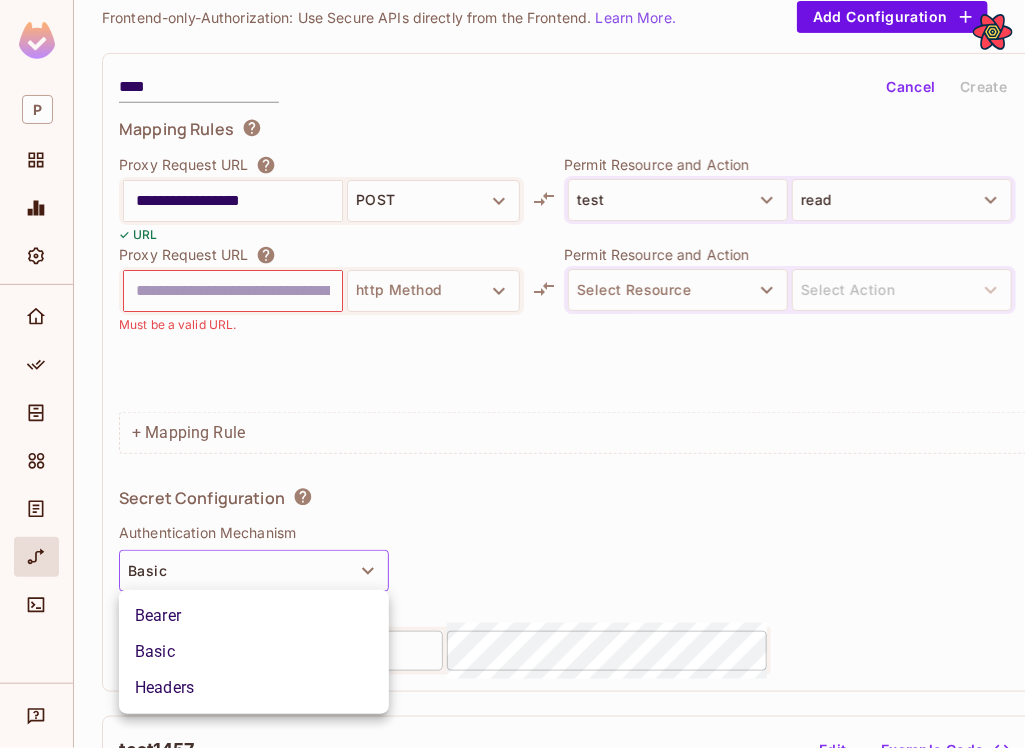 click on "Bearer" at bounding box center (254, 616) 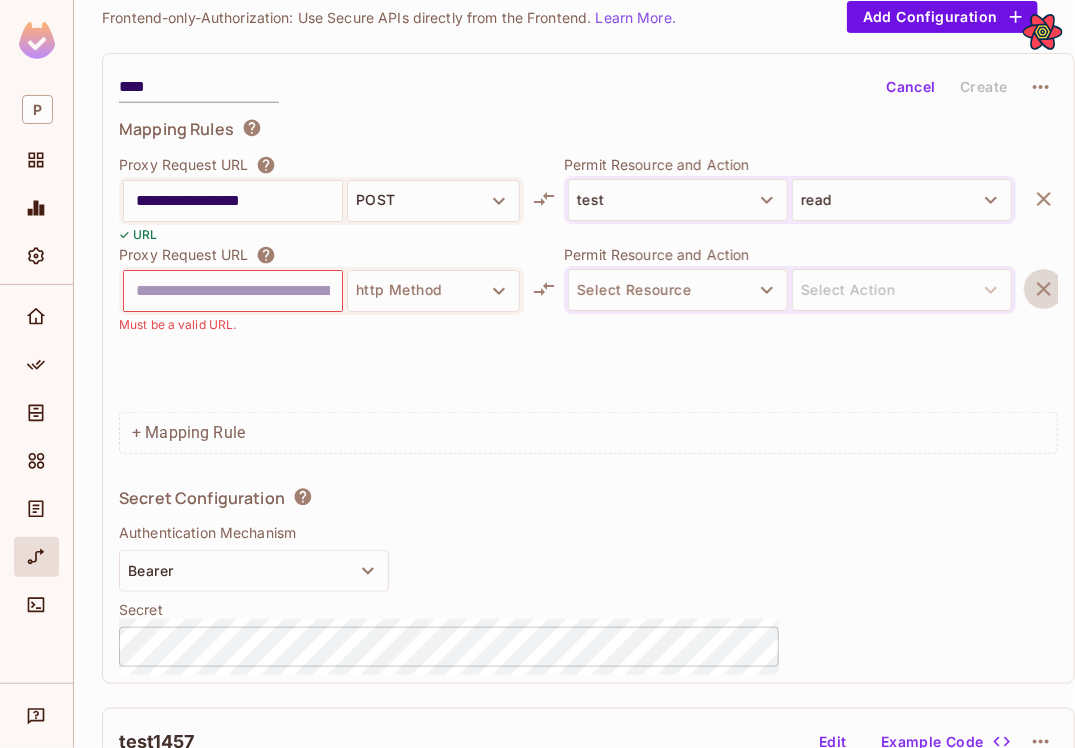 click 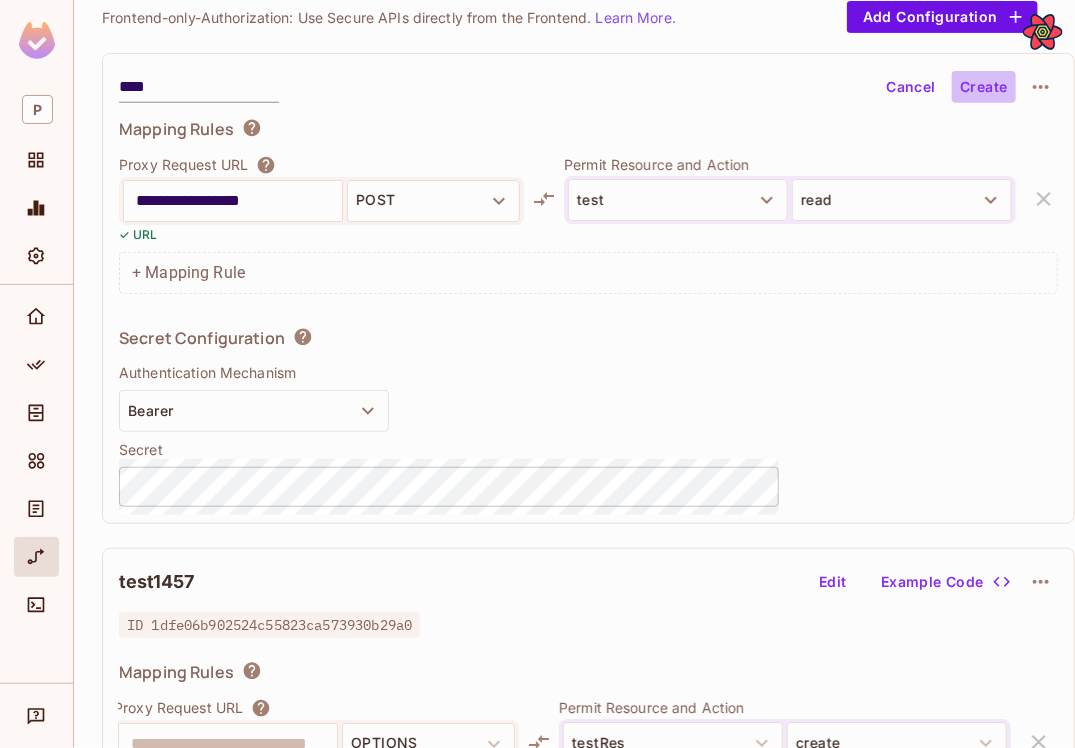 click on "Create" at bounding box center [984, 87] 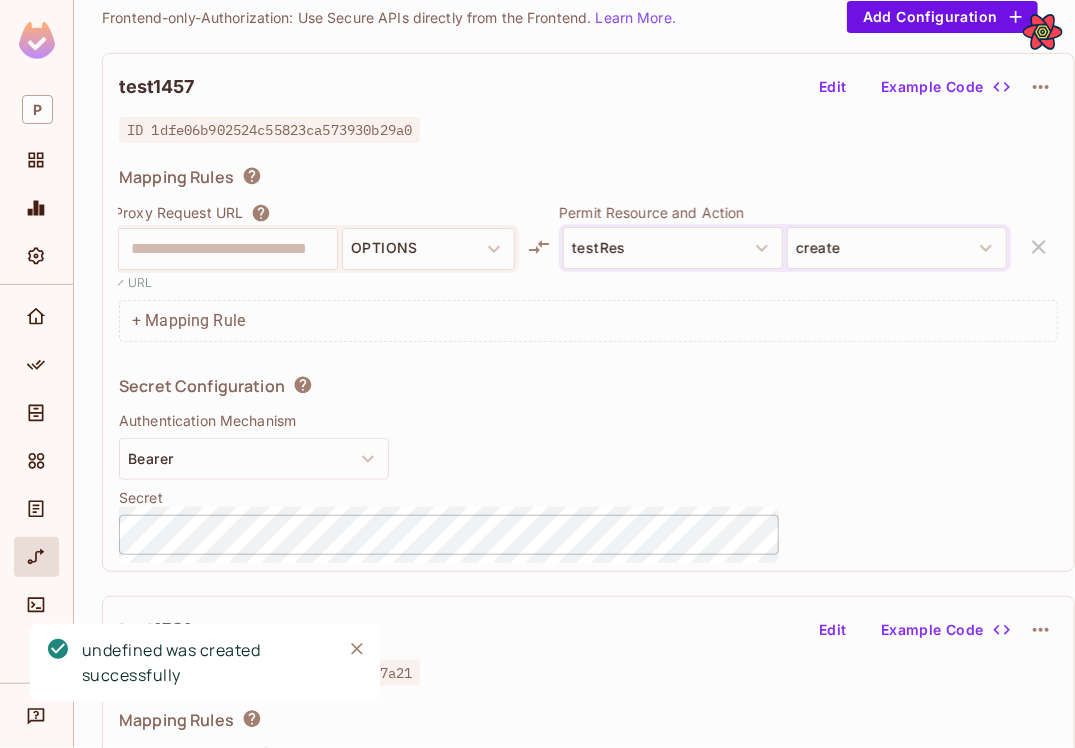 click on "**********" at bounding box center (588, 360) 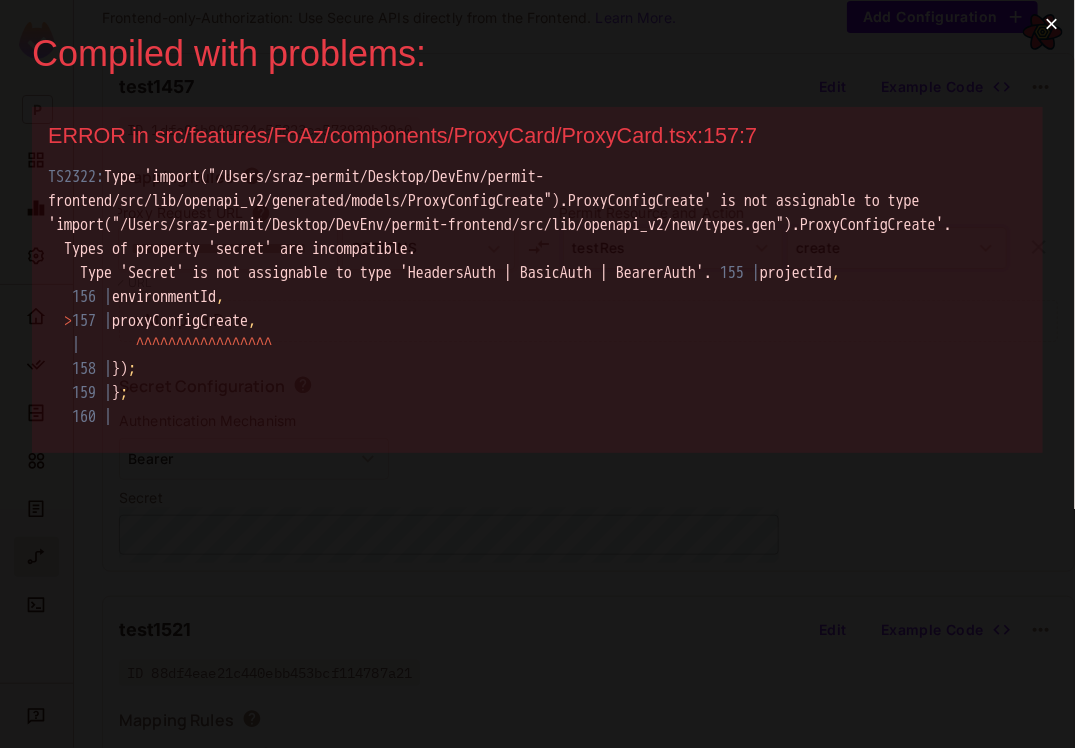 scroll, scrollTop: 0, scrollLeft: 0, axis: both 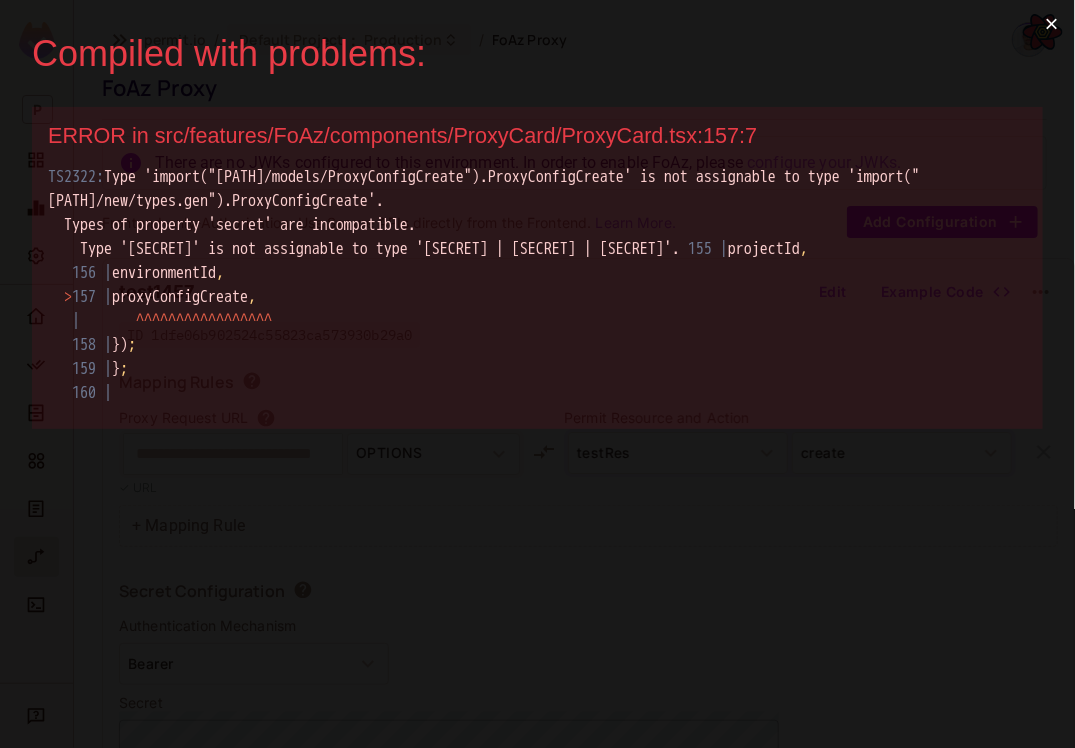 click on "×" at bounding box center [1052, 24] 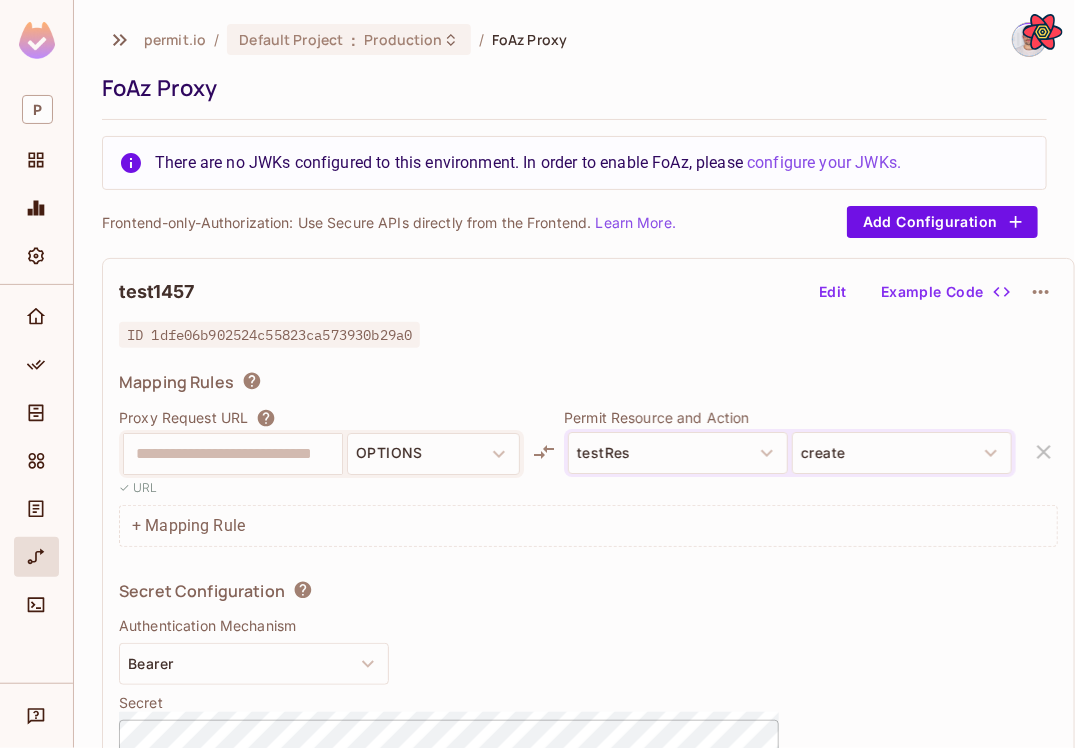 click on "**********" at bounding box center (588, 517) 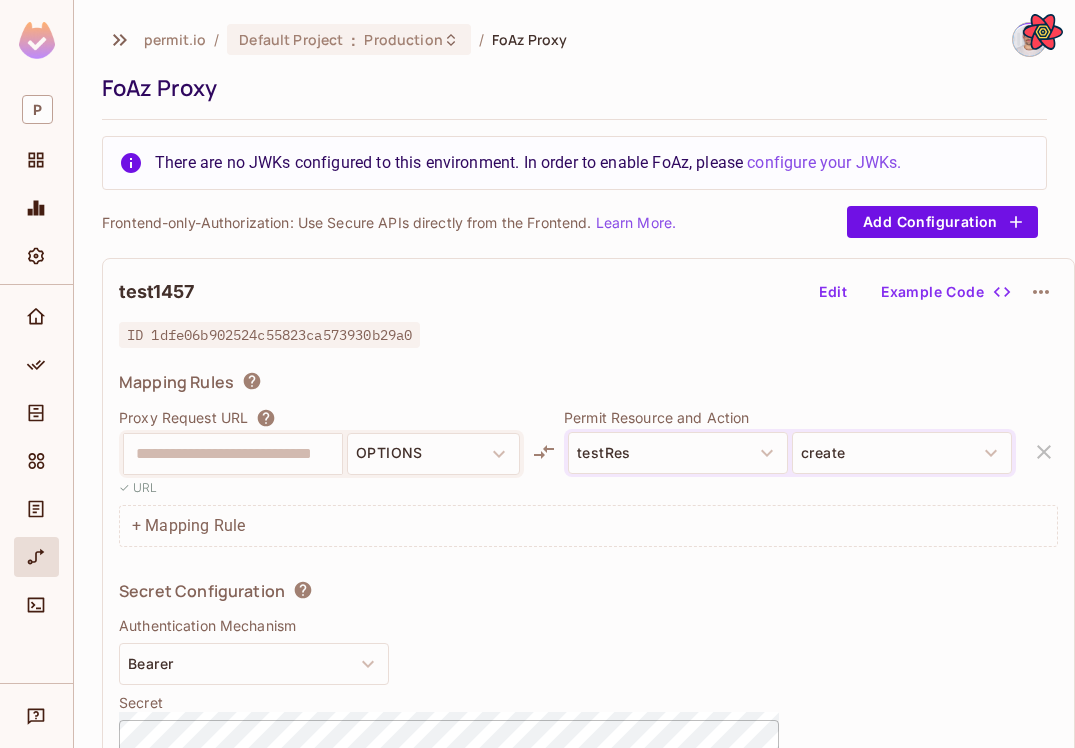 scroll, scrollTop: 0, scrollLeft: 0, axis: both 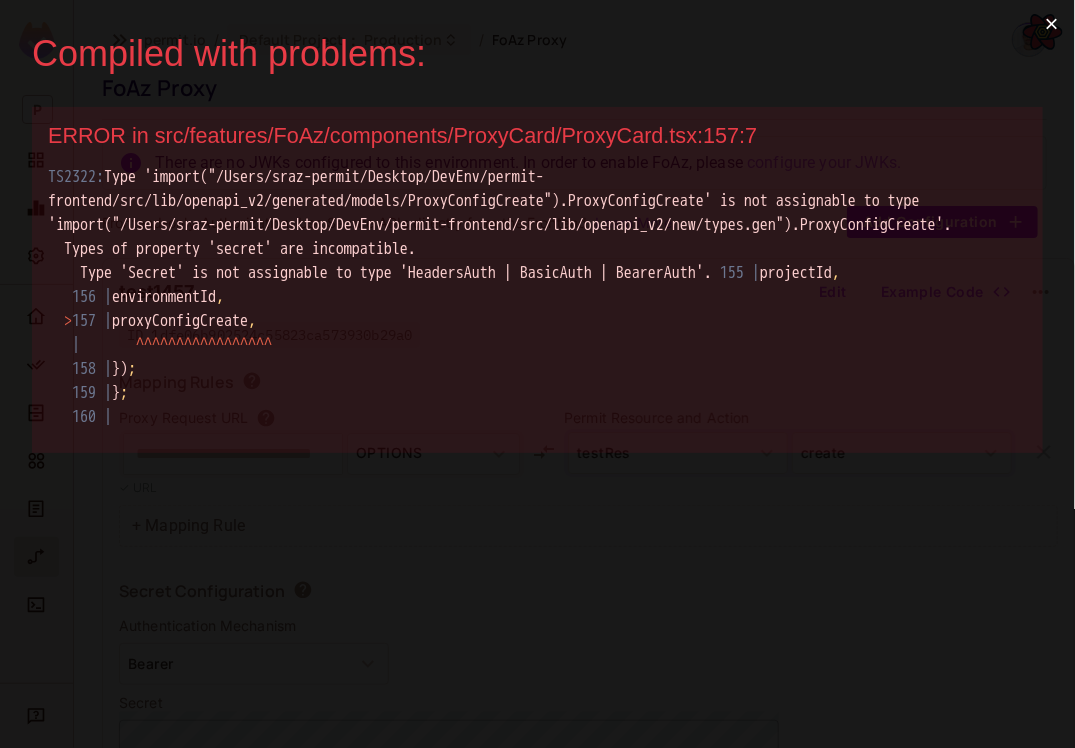 click on "×" at bounding box center (1052, 24) 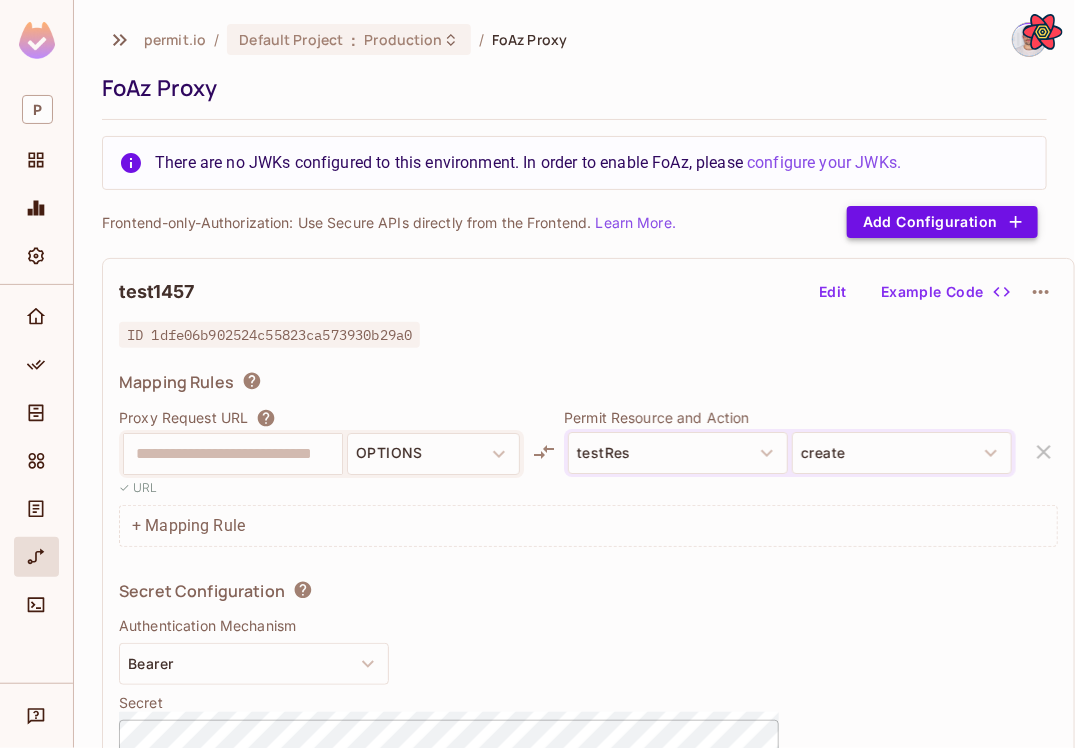 click on "Add Configuration" at bounding box center [942, 222] 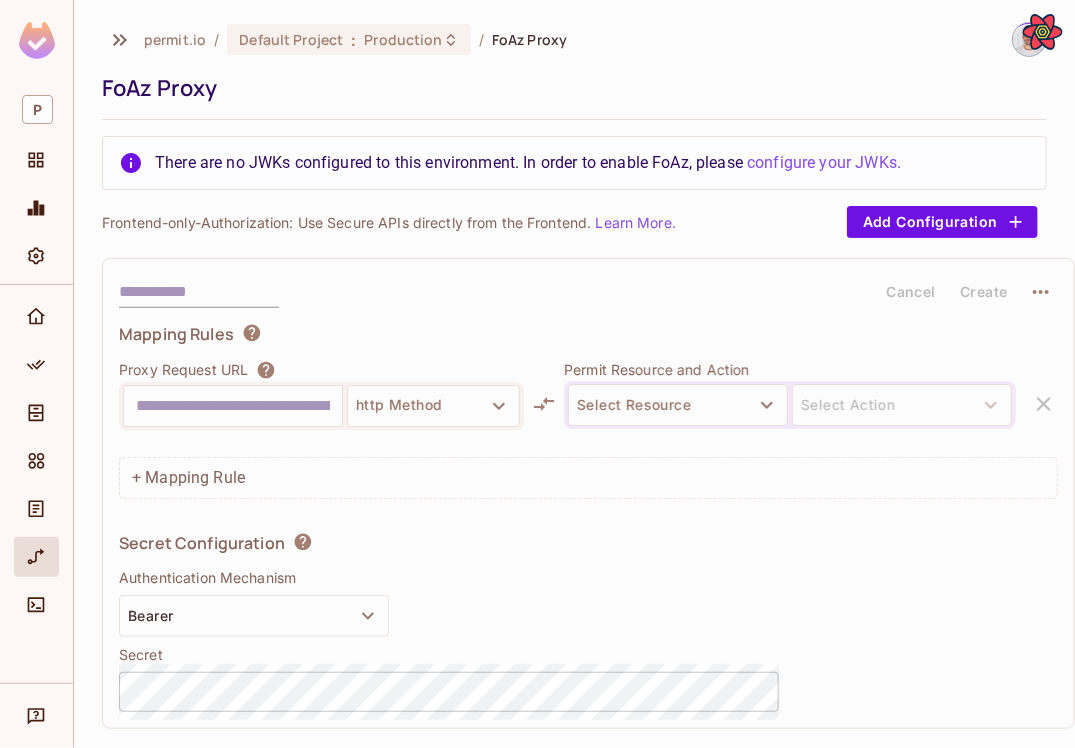 click at bounding box center [321, 439] 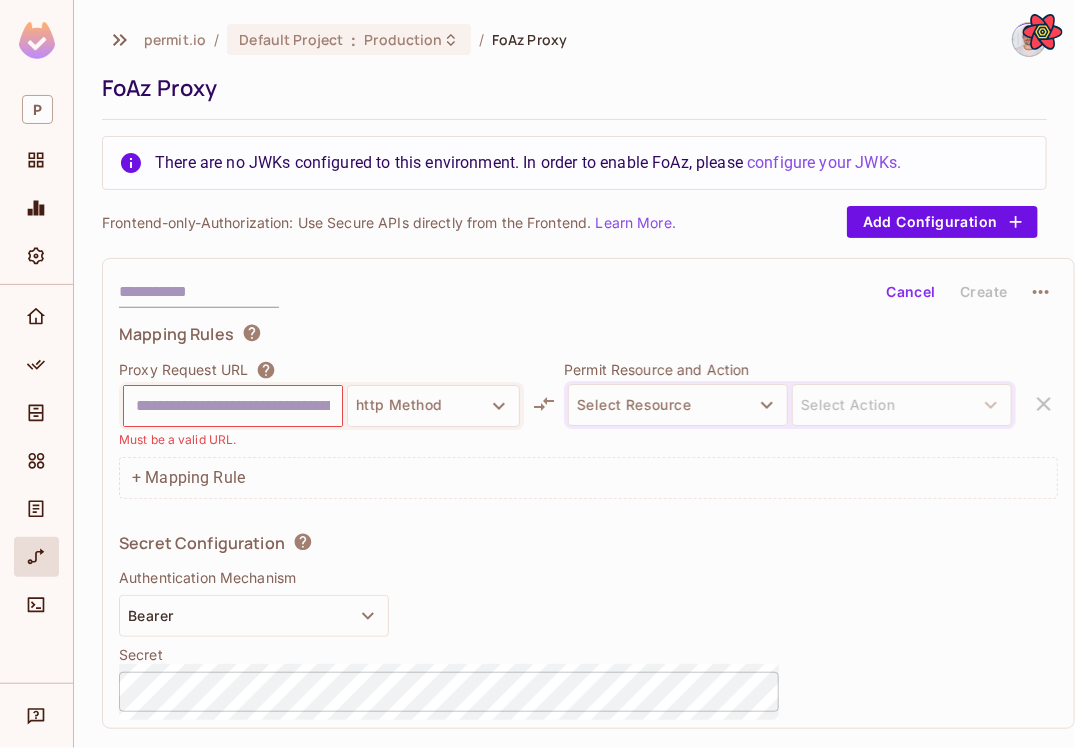 click at bounding box center (233, 406) 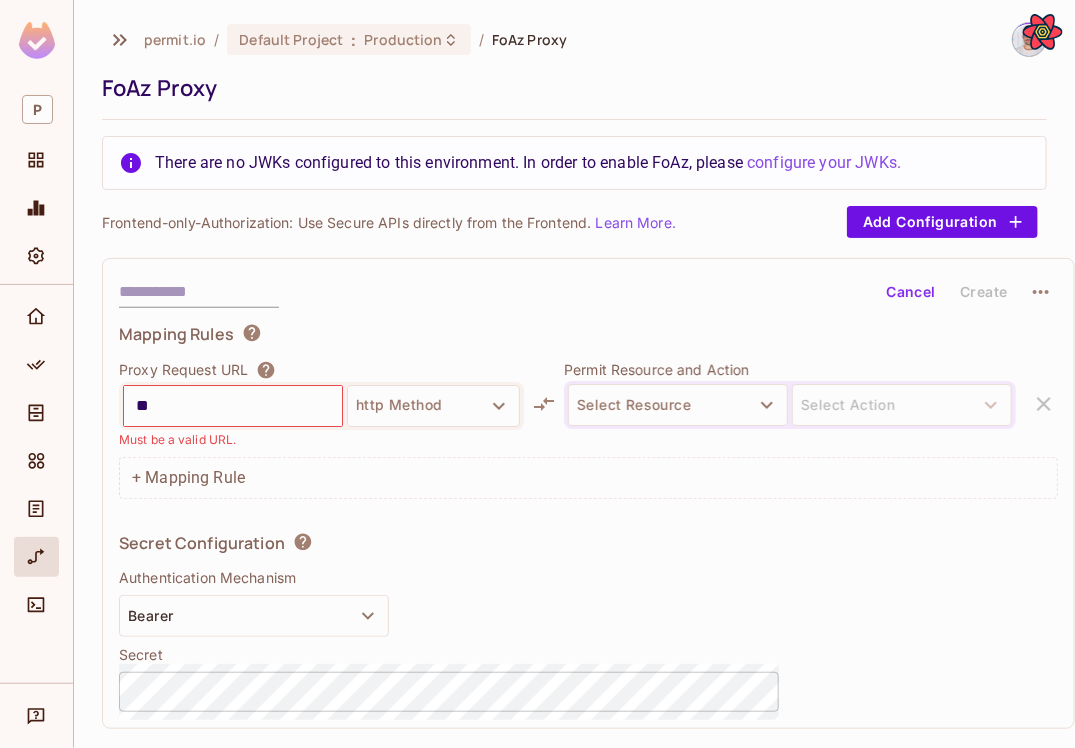 type on "*" 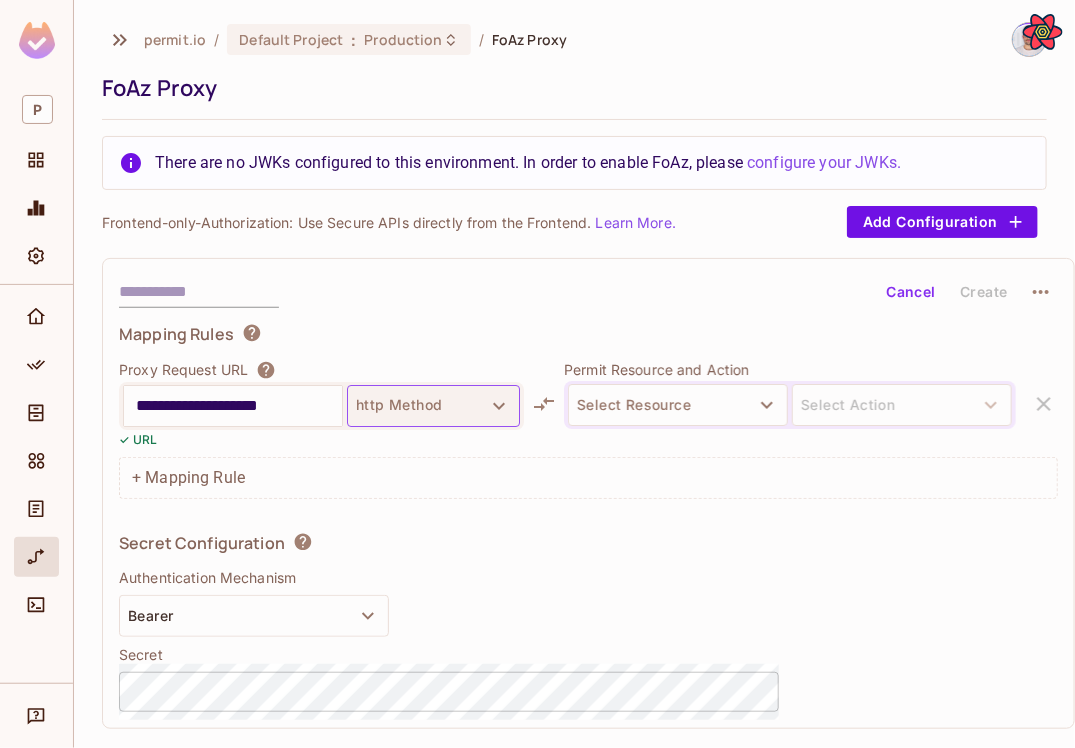 type on "**********" 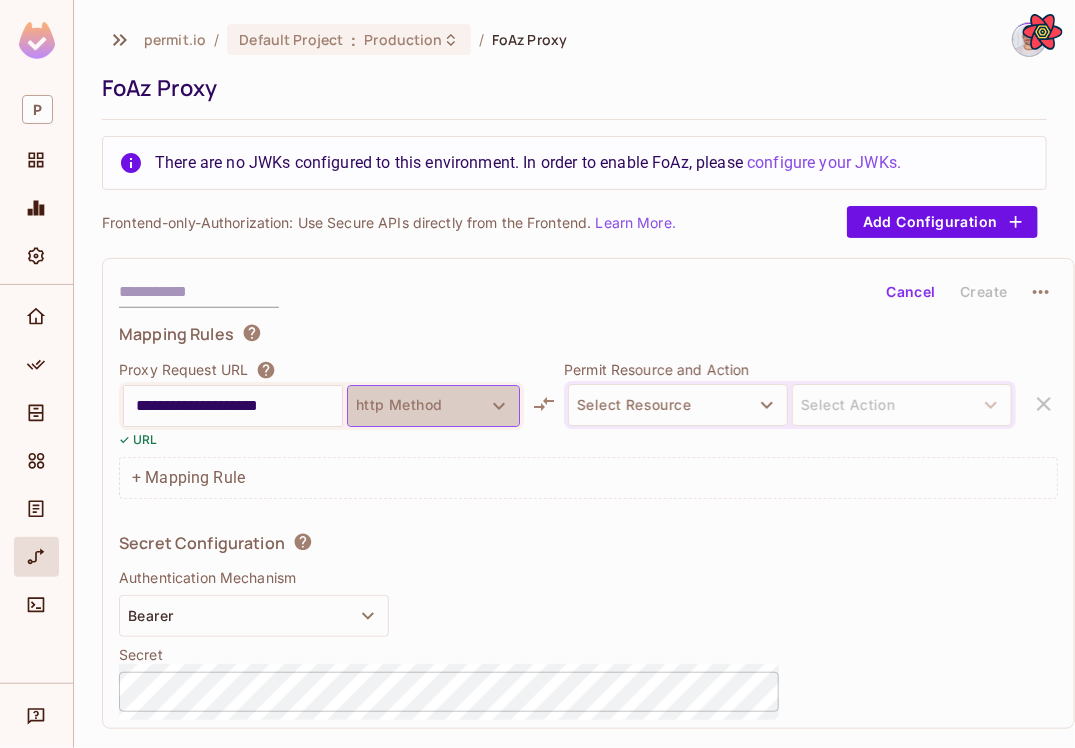 click on "http Method" at bounding box center [433, 406] 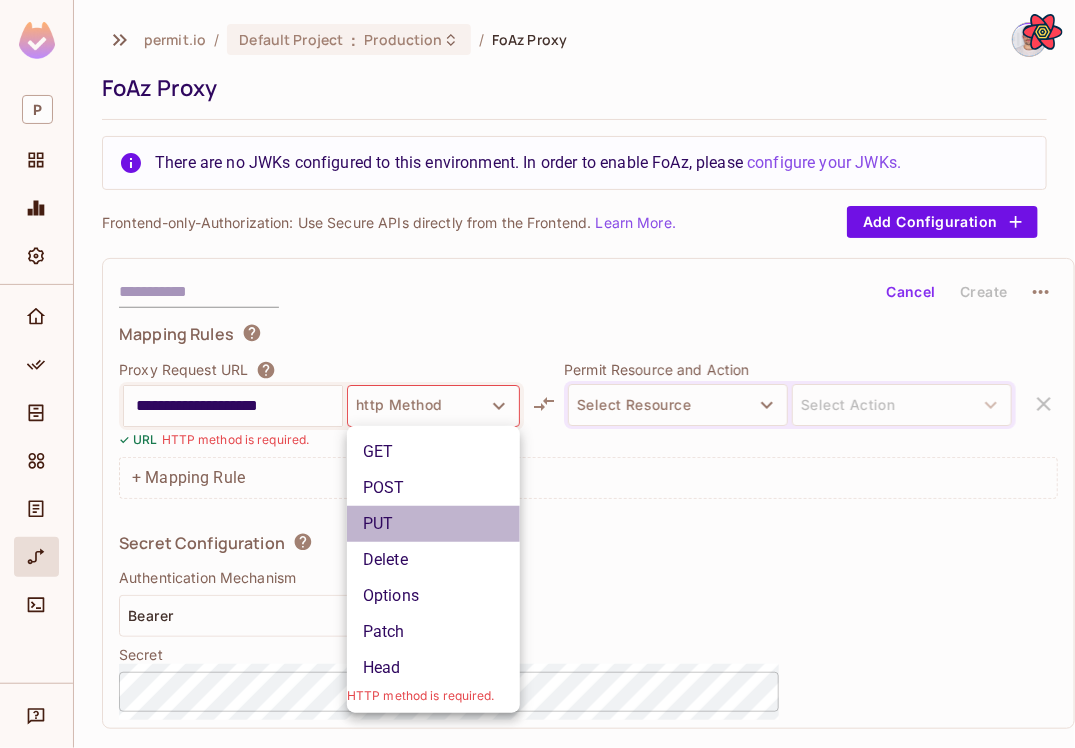 click on "PUT" at bounding box center (433, 524) 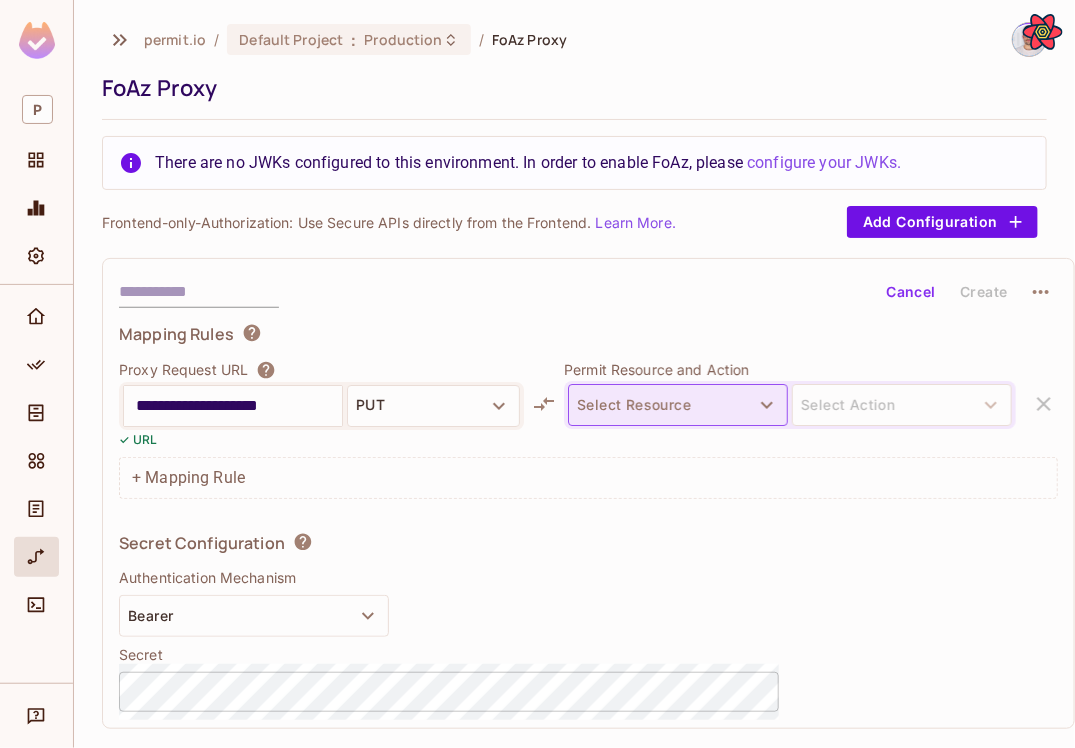 click on "Select Resource" at bounding box center (678, 405) 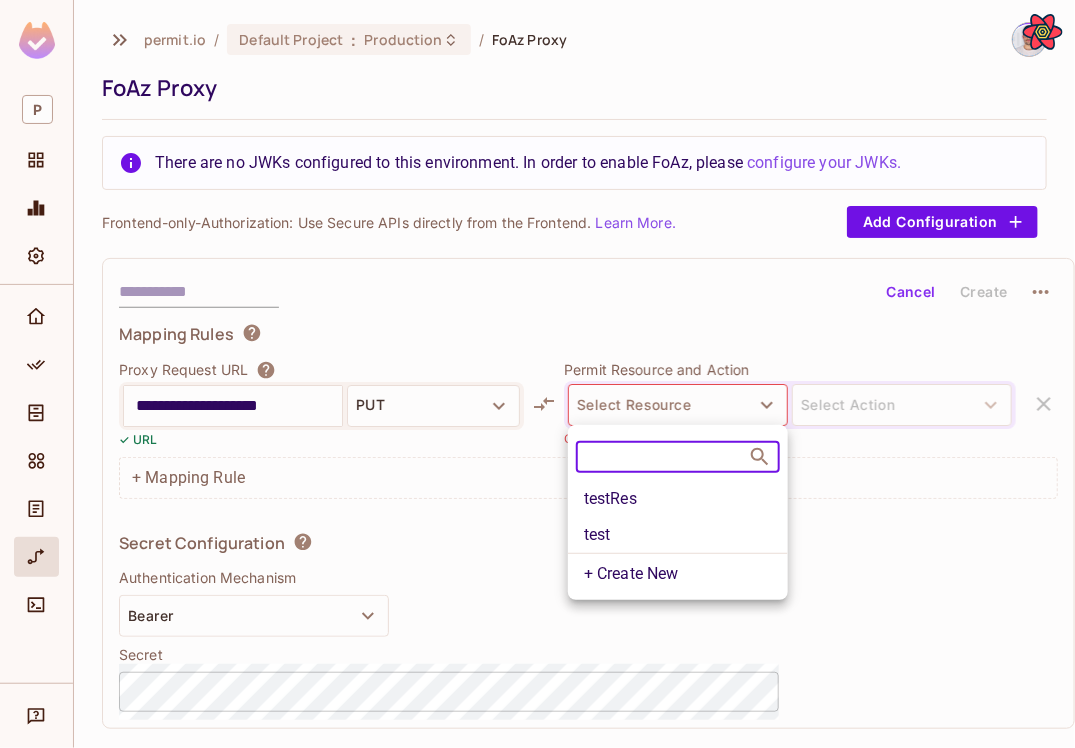click on "testRes" at bounding box center [678, 499] 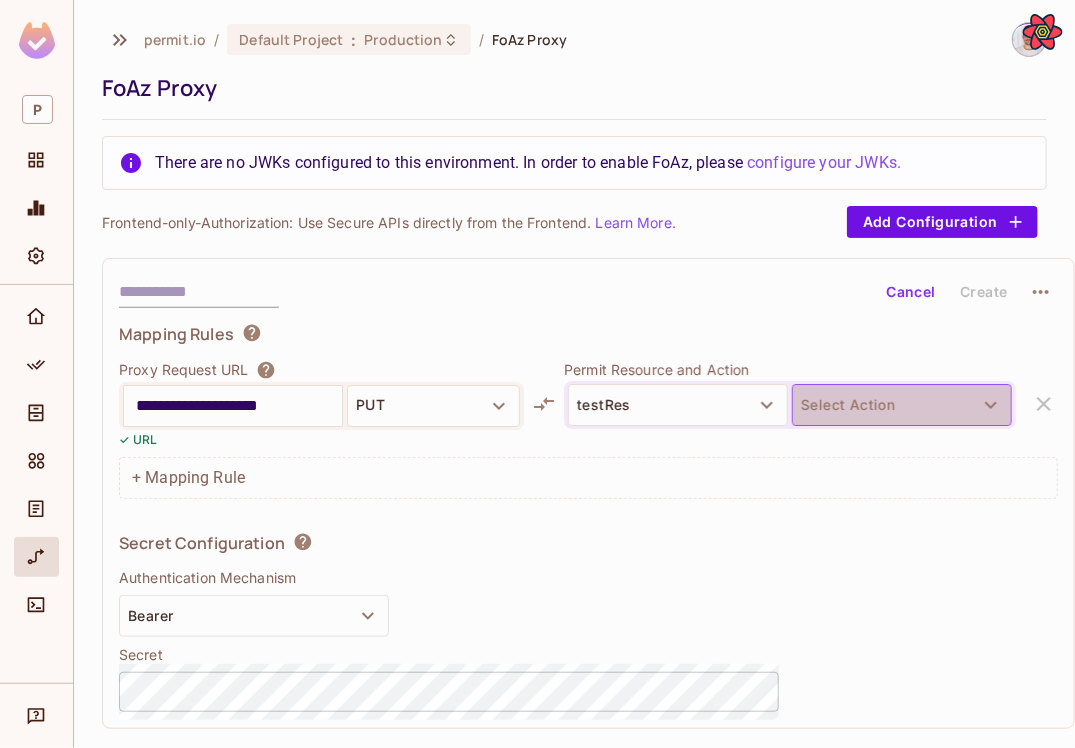 click on "Select Action" at bounding box center (902, 405) 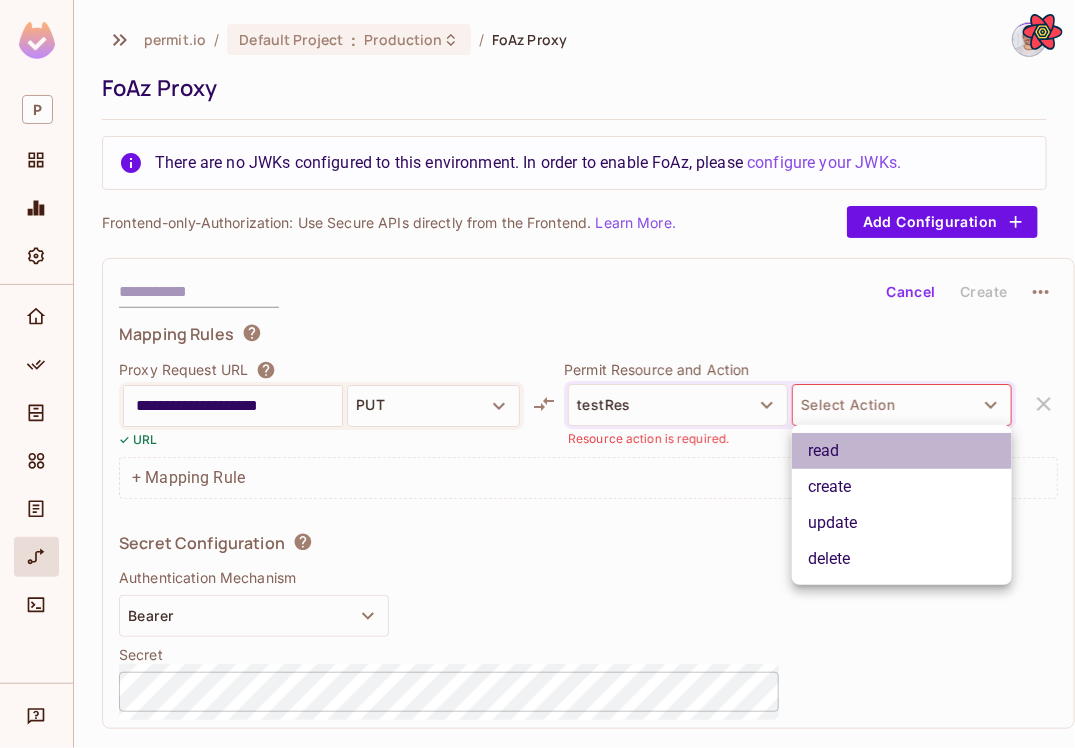 click on "read" at bounding box center (902, 451) 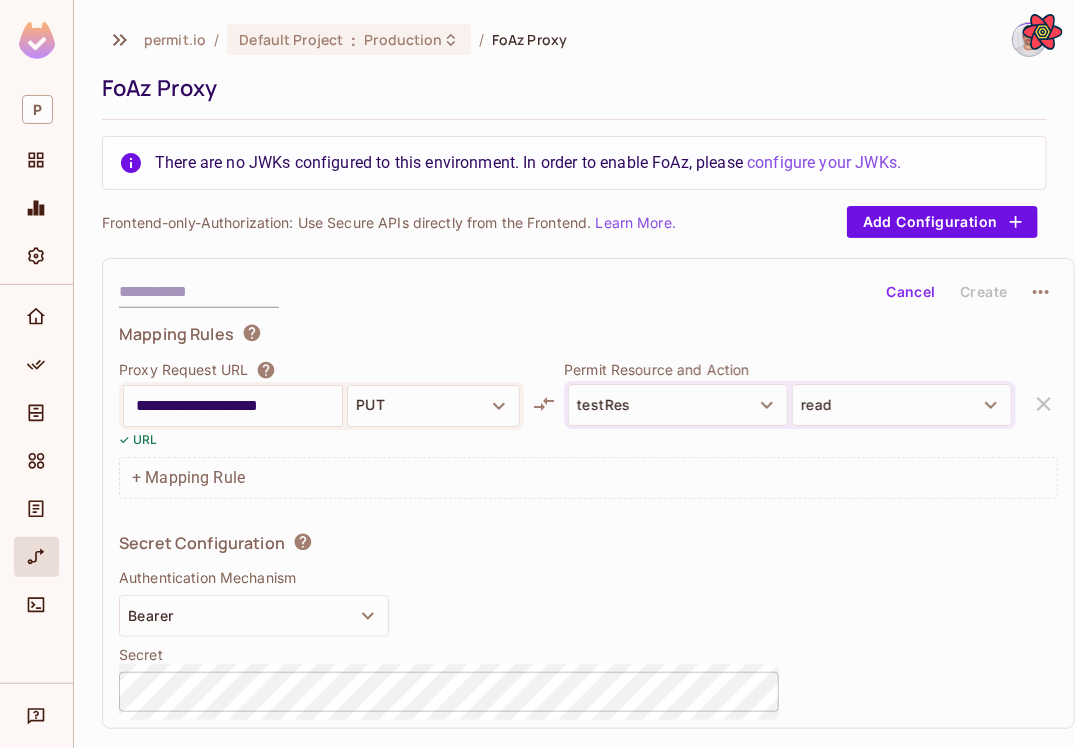 click at bounding box center [199, 292] 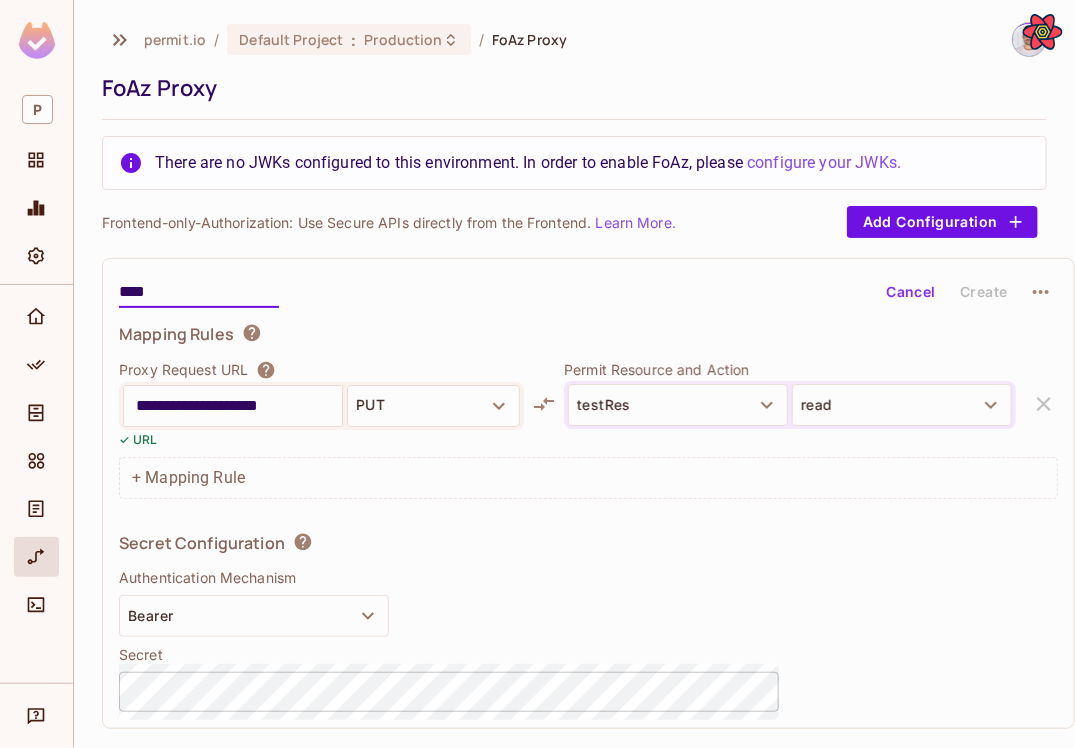 type on "****" 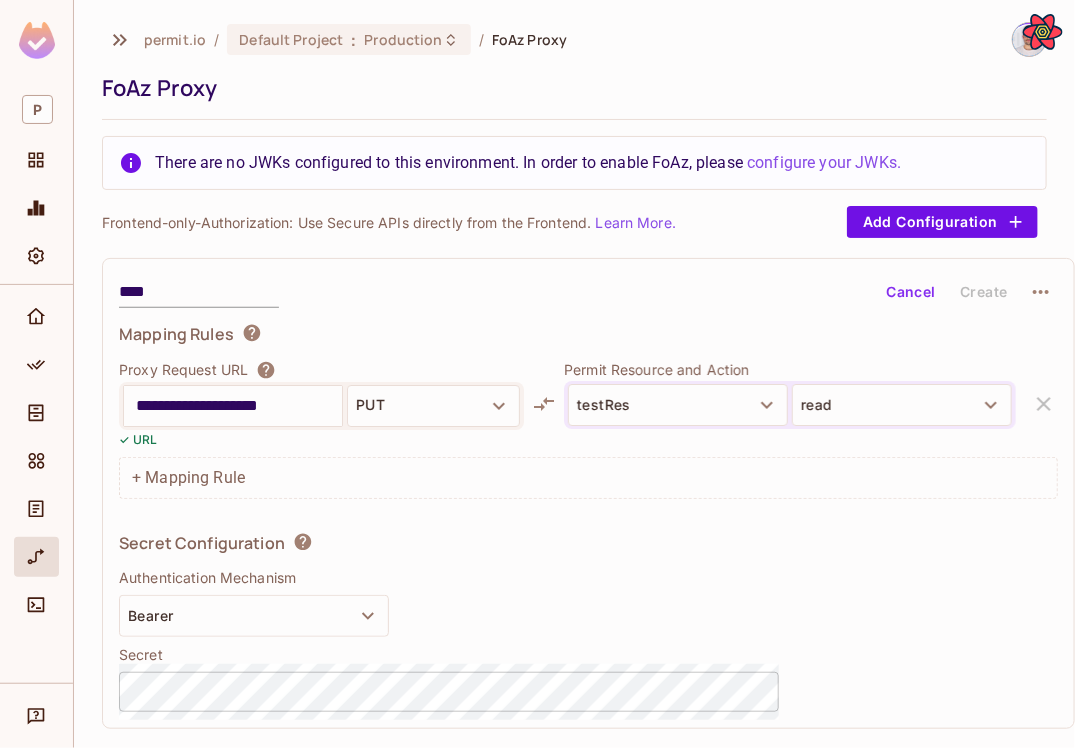 click on "✓  URL" at bounding box center (321, 439) 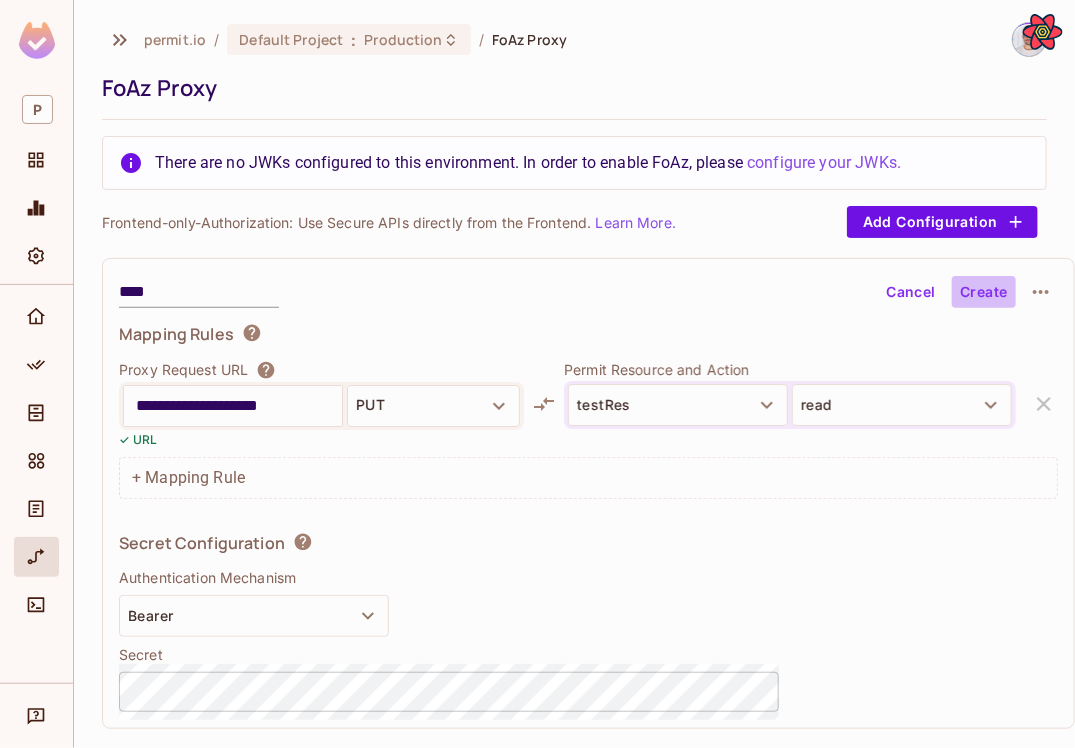 click on "Create" at bounding box center (984, 292) 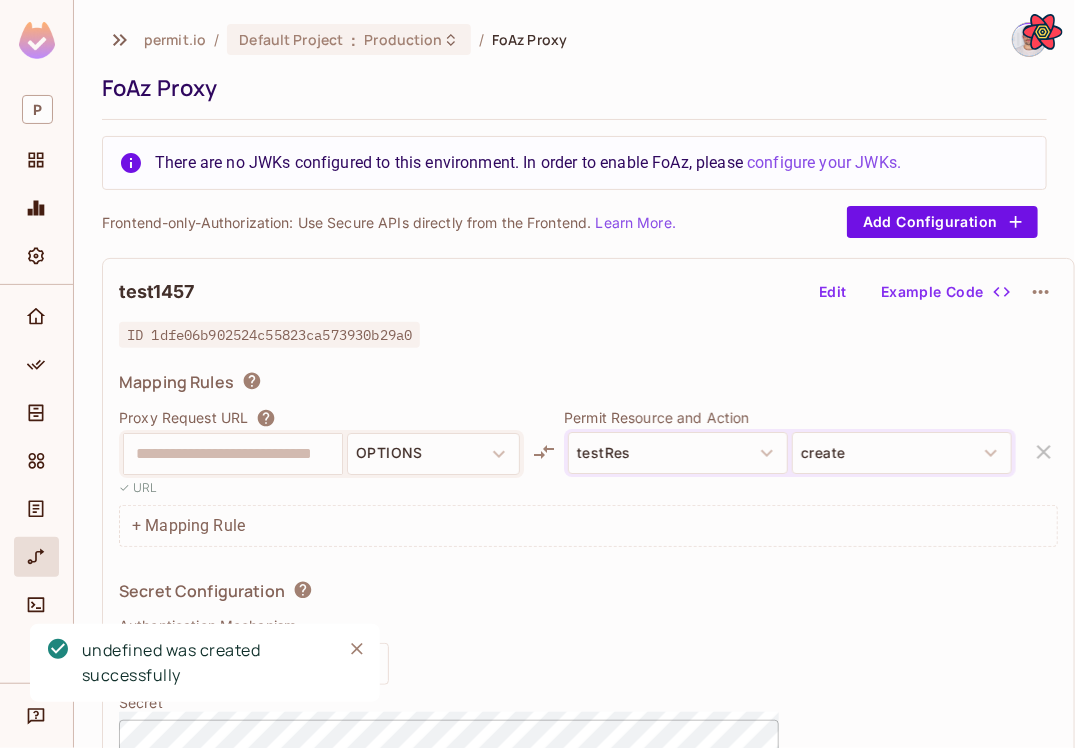 click on "**********" at bounding box center (588, 517) 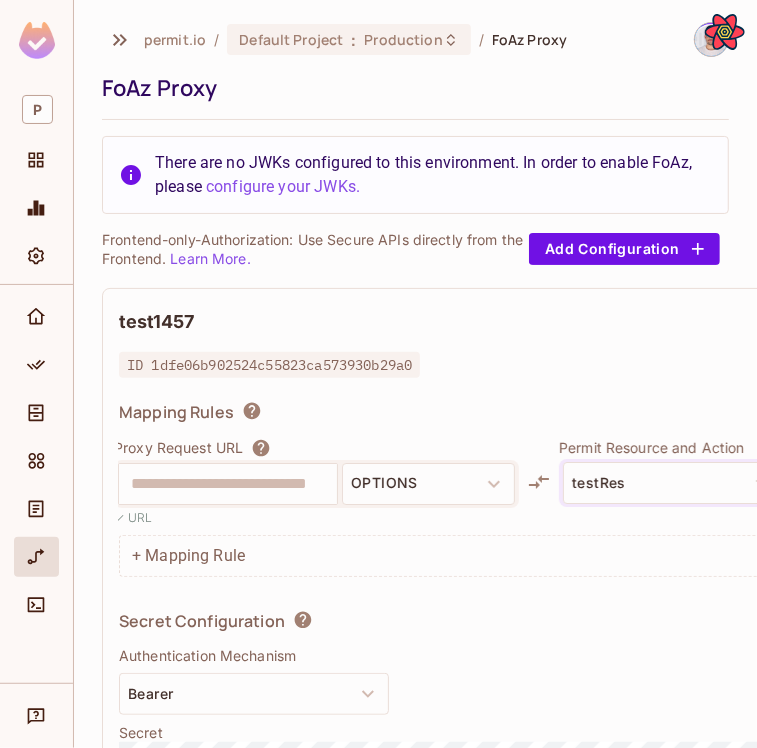 scroll, scrollTop: 0, scrollLeft: 0, axis: both 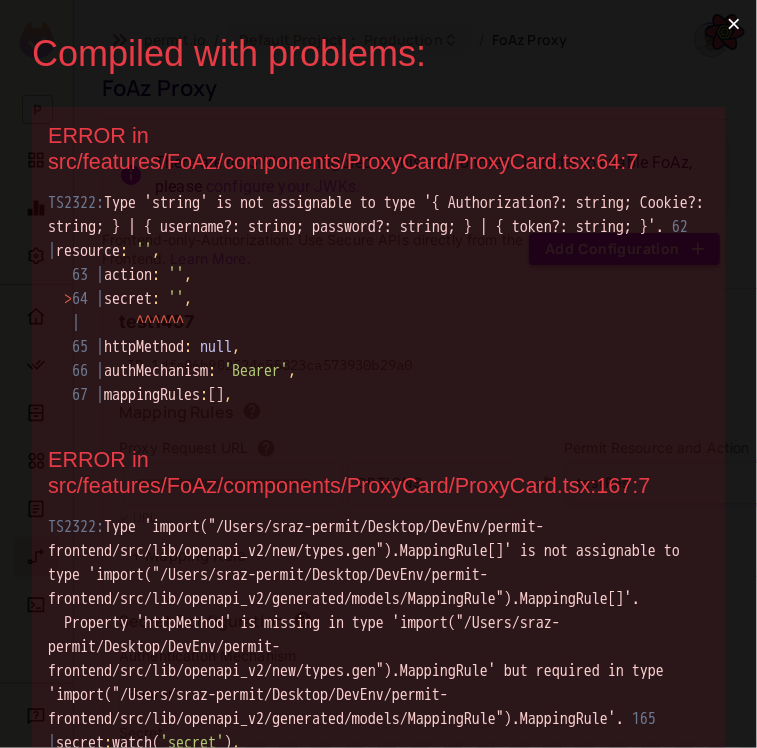 click on "TS2322:  Type 'string' is not assignable to type '{ Authorization?: string; Cookie?: string; } | { username?: string; password?: string; } | { token?: string; }'.
62 |        resource :   '' ,
63 |        action :   '' ,
>  64 |        secret :   '' ,
|         ^ ^ ^ ^ ^ ^
65 |        httpMethod :   null ,
66 |        authMechanism :   'Bearer' ,
67 |        mappingRules :  [] ," at bounding box center [378, 299] 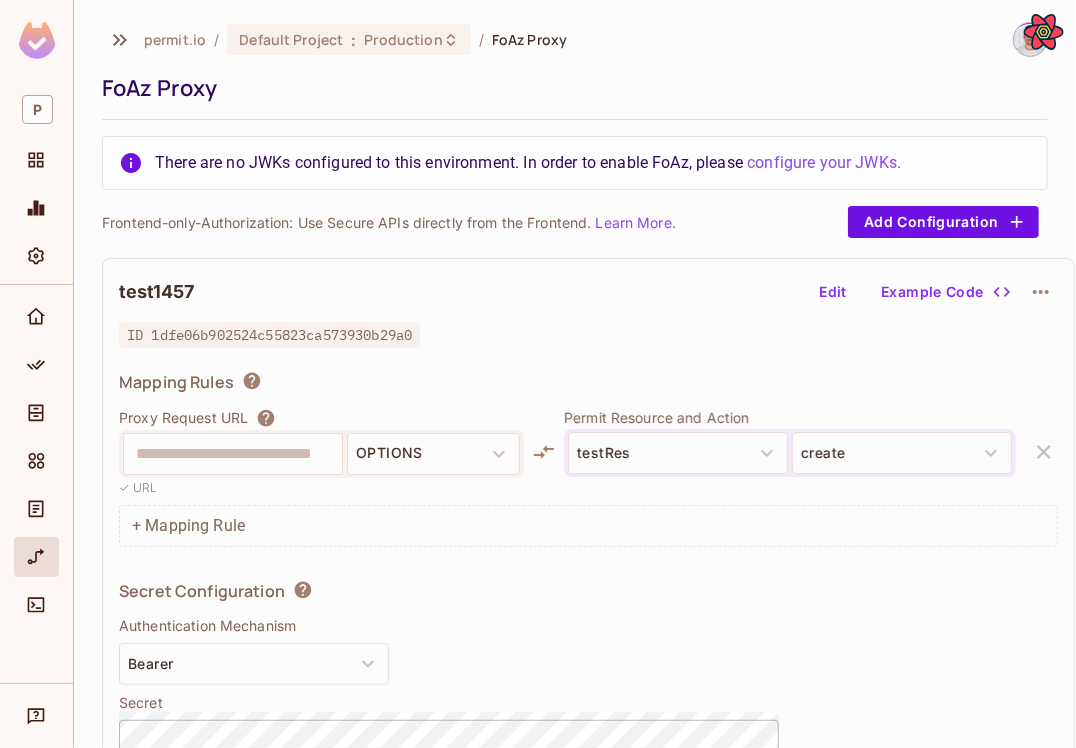 click on "**********" at bounding box center (588, 517) 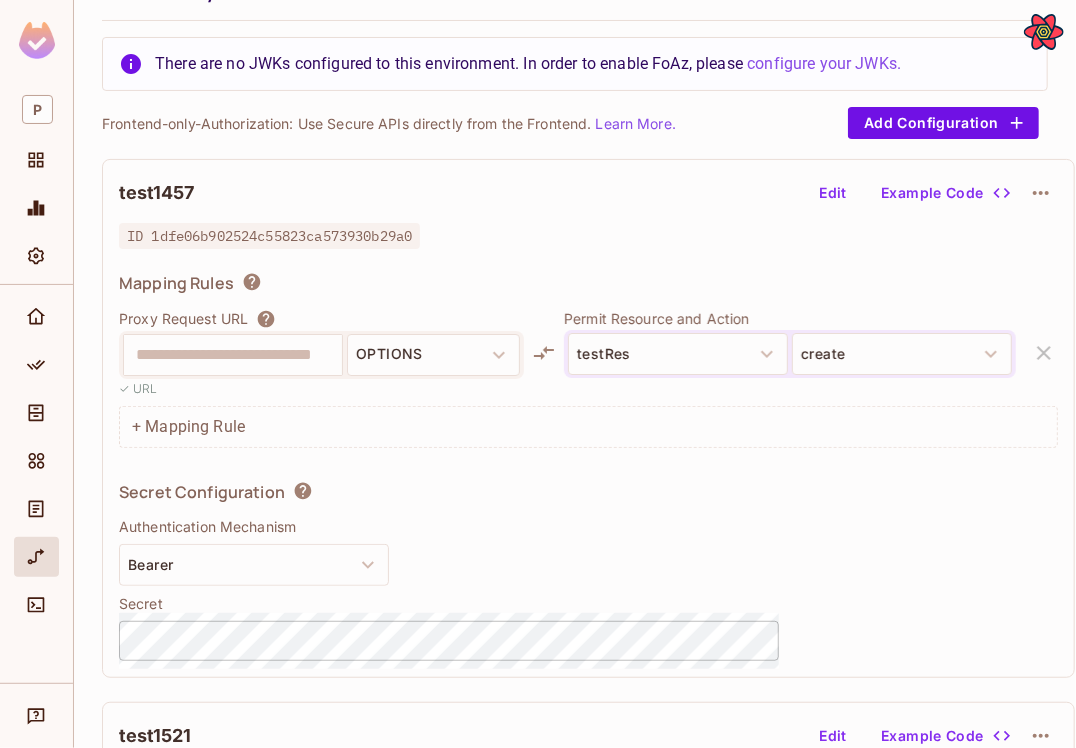 scroll, scrollTop: 0, scrollLeft: 0, axis: both 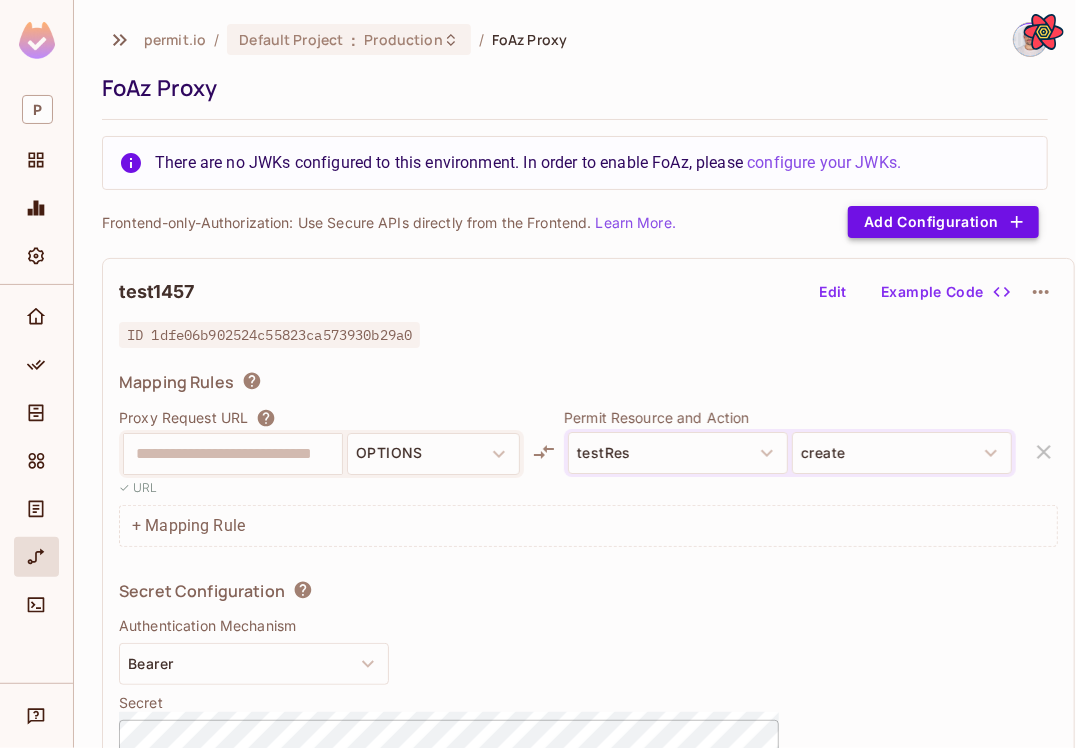 click on "Add Configuration" at bounding box center (943, 222) 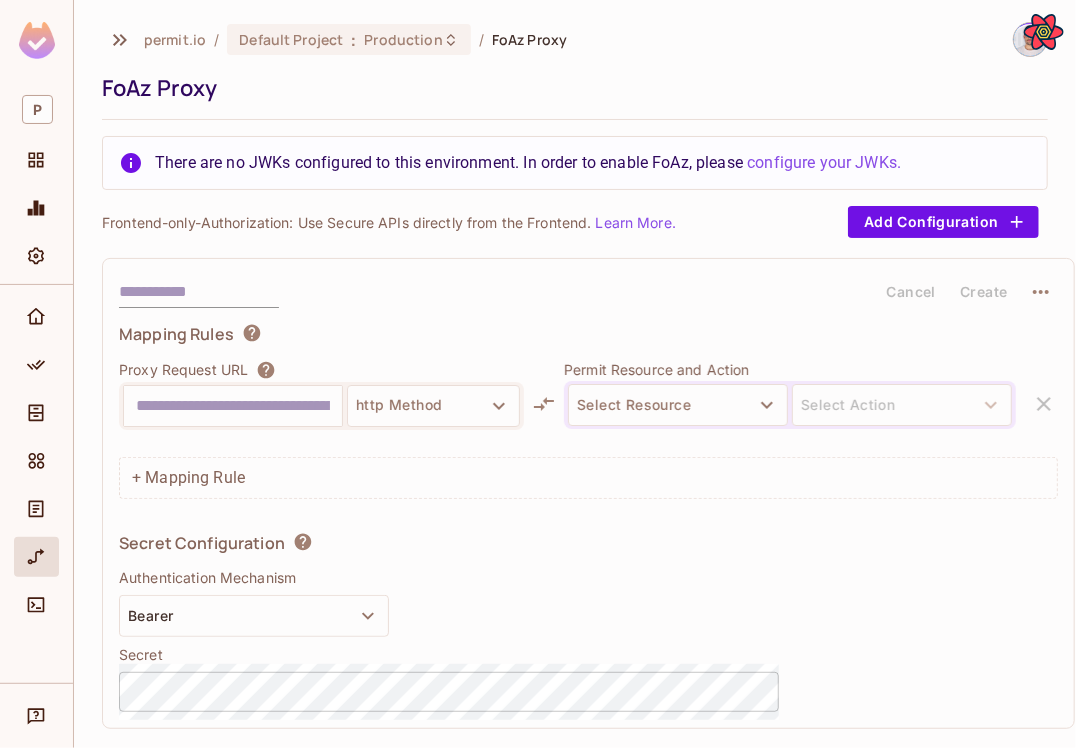 click at bounding box center [233, 406] 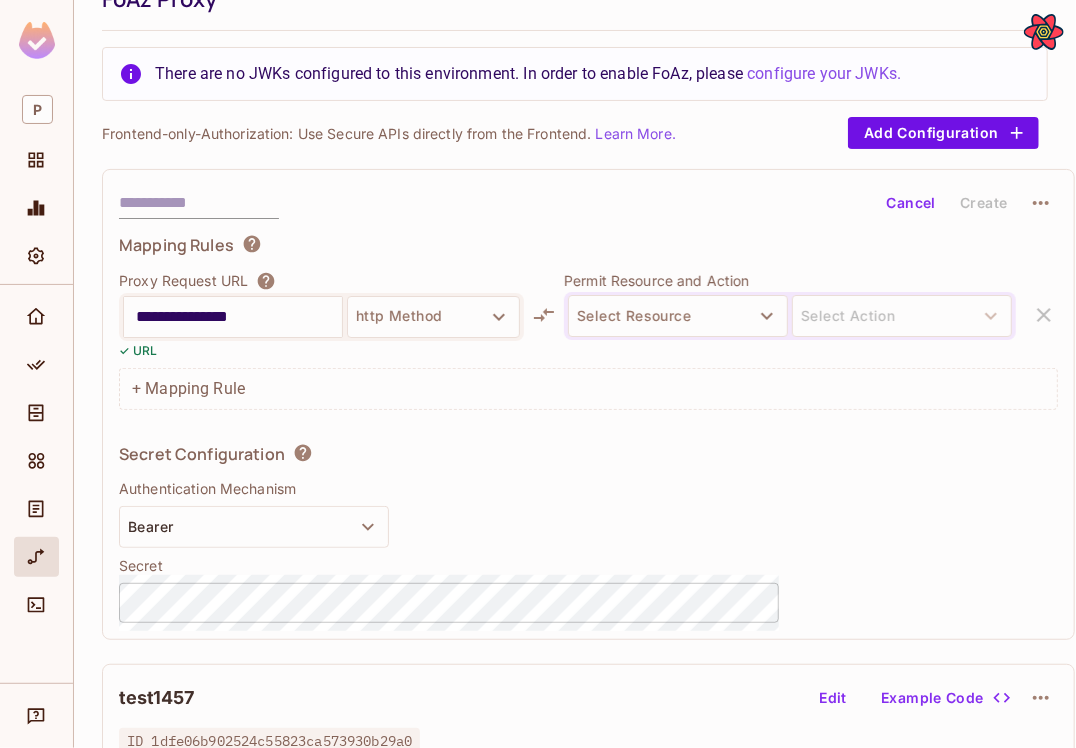 scroll, scrollTop: 90, scrollLeft: 0, axis: vertical 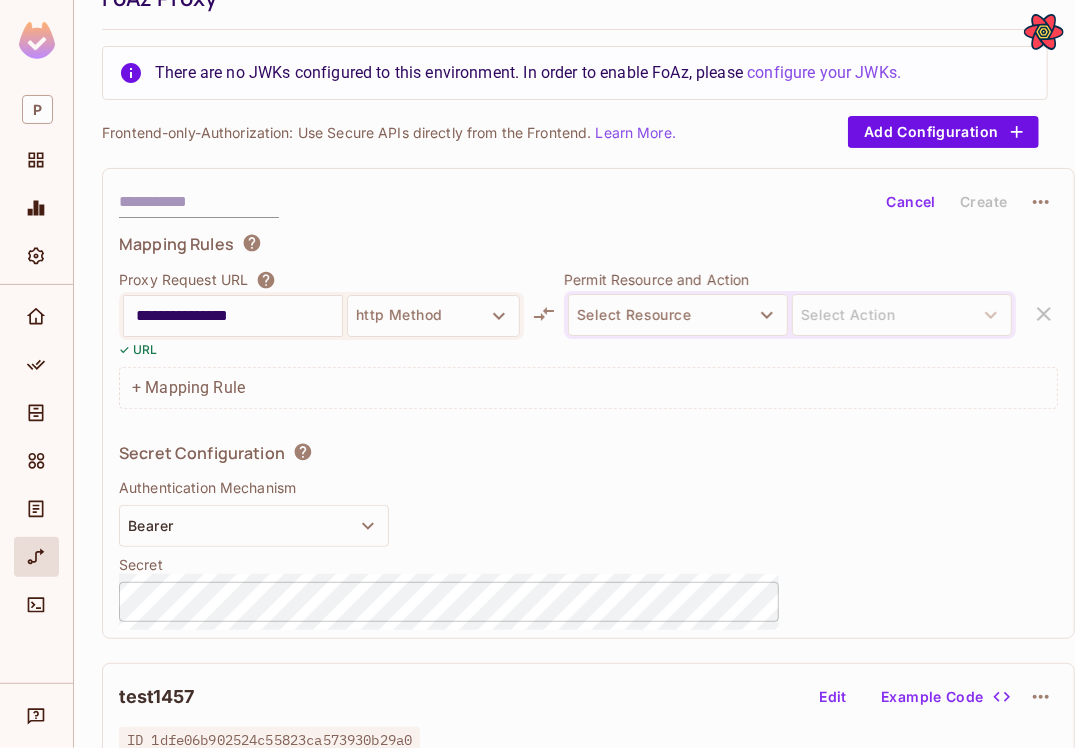 type on "**********" 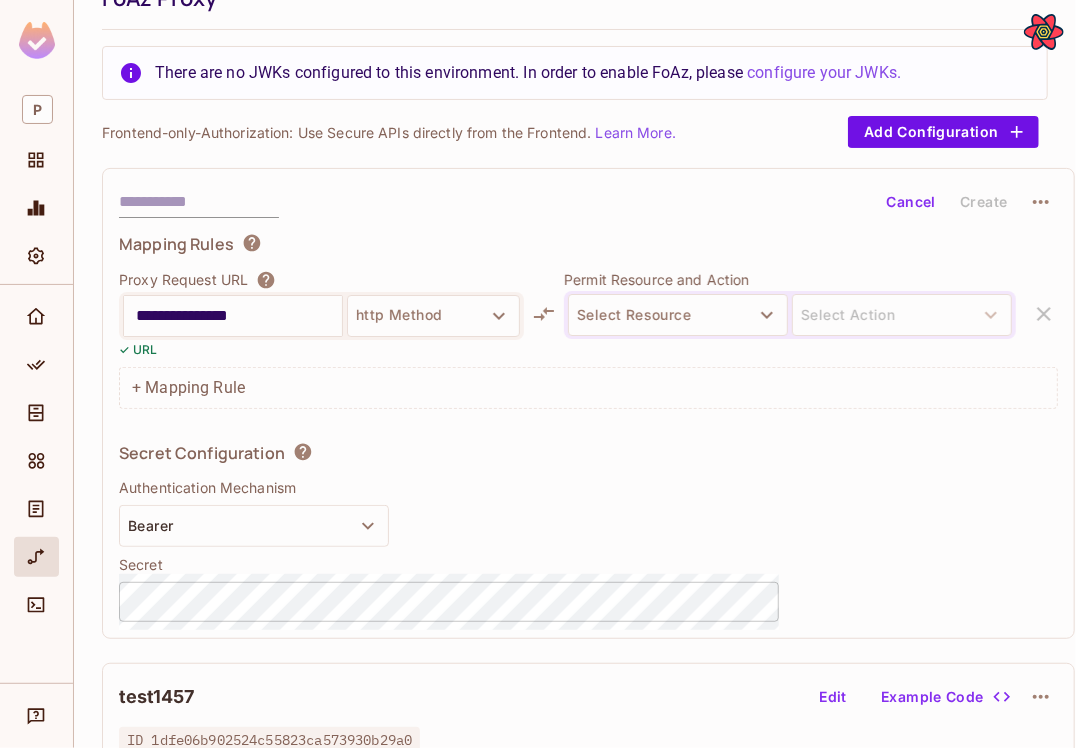 click on "**********" at bounding box center (588, 314) 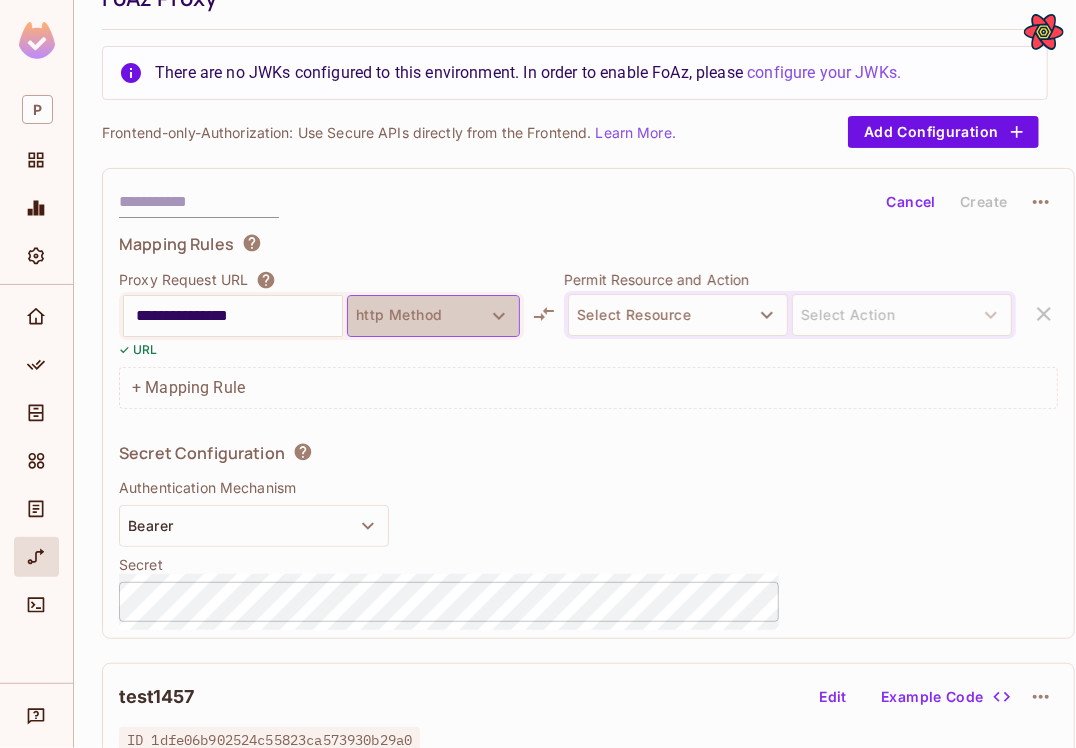 click on "http Method" at bounding box center (433, 316) 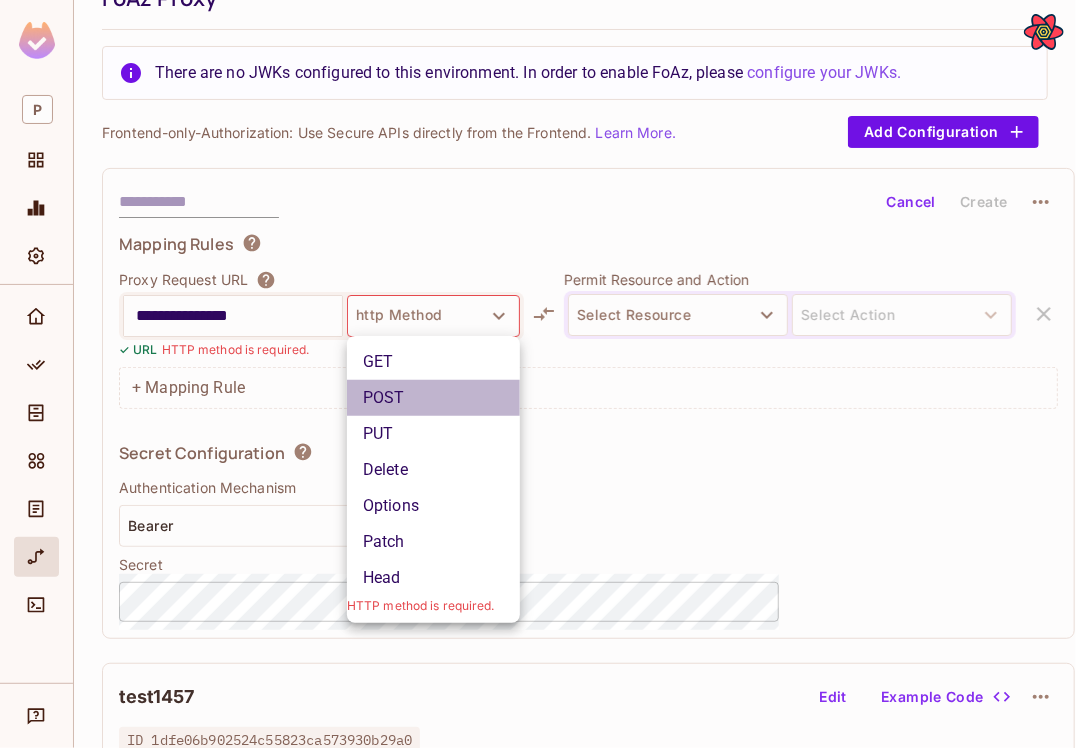 click on "POST" at bounding box center (433, 398) 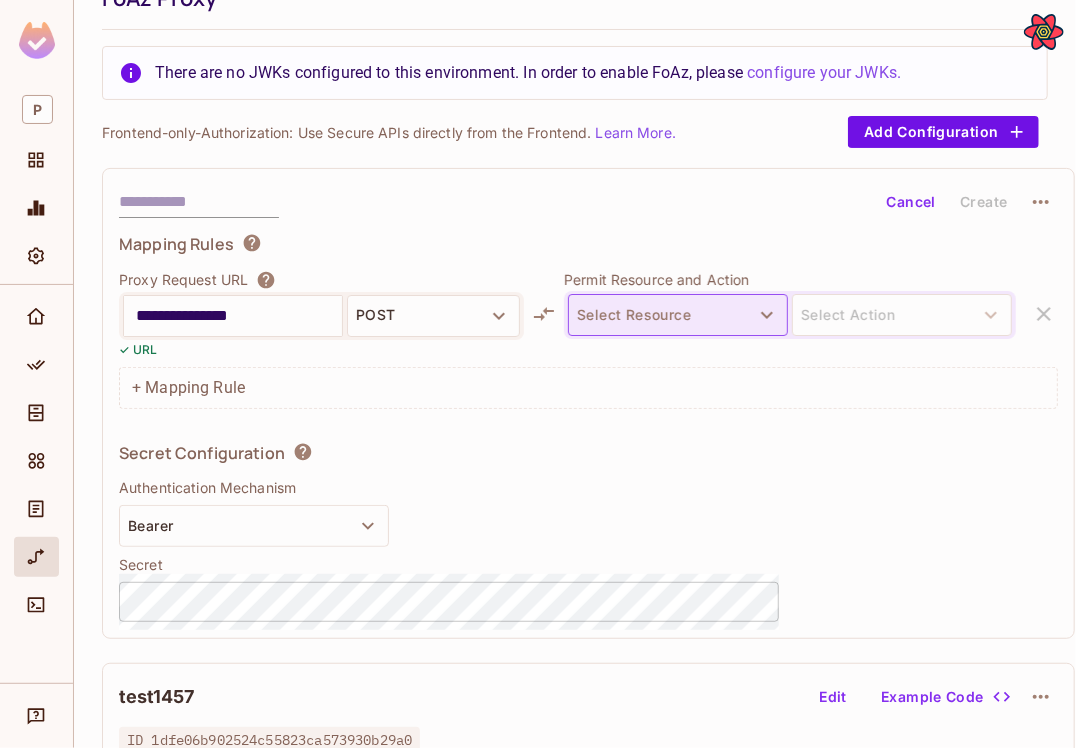click on "Select Resource" at bounding box center [678, 315] 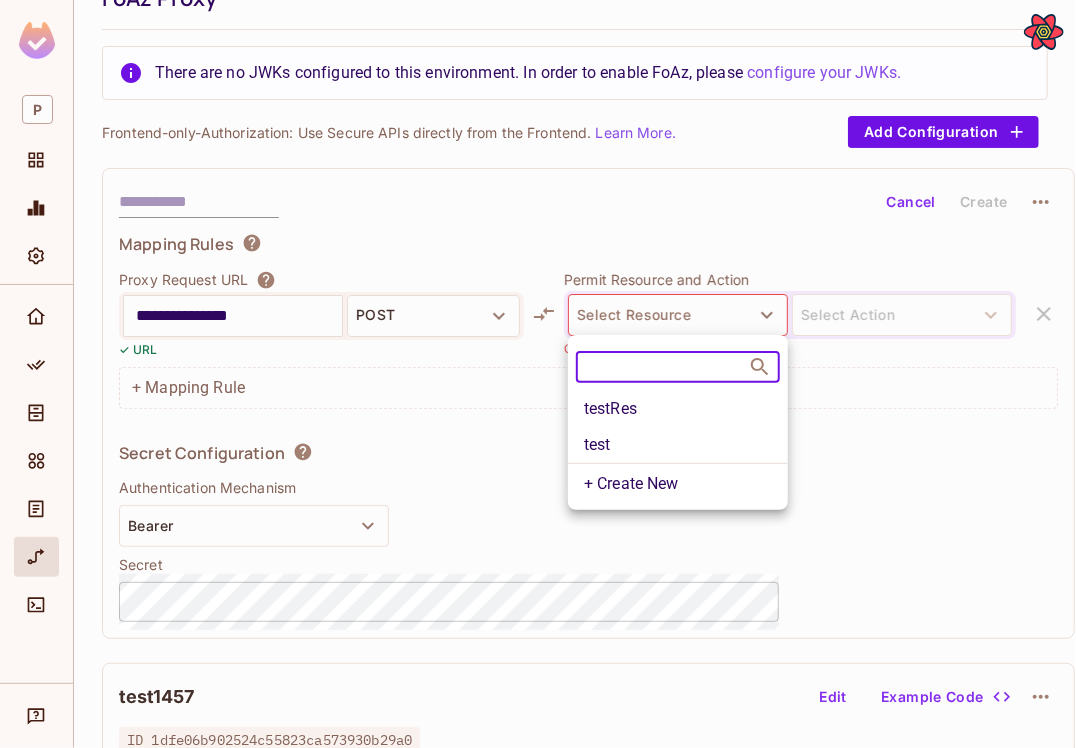 click on "testRes" at bounding box center (678, 409) 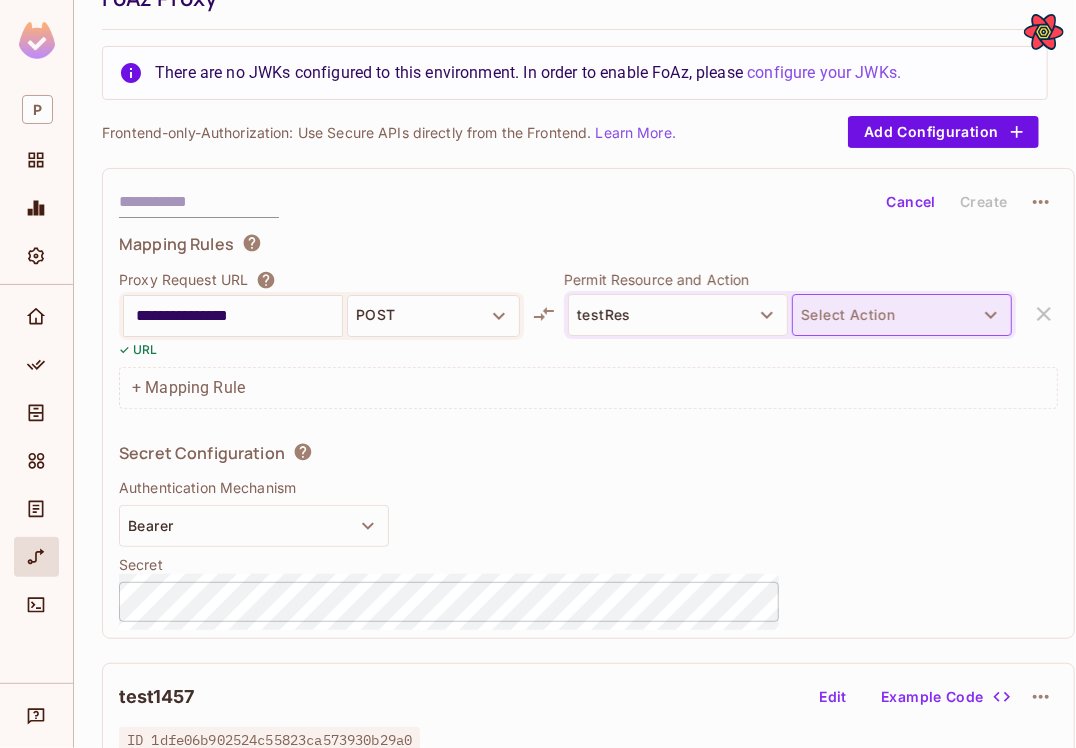 click on "Select Action" at bounding box center [902, 315] 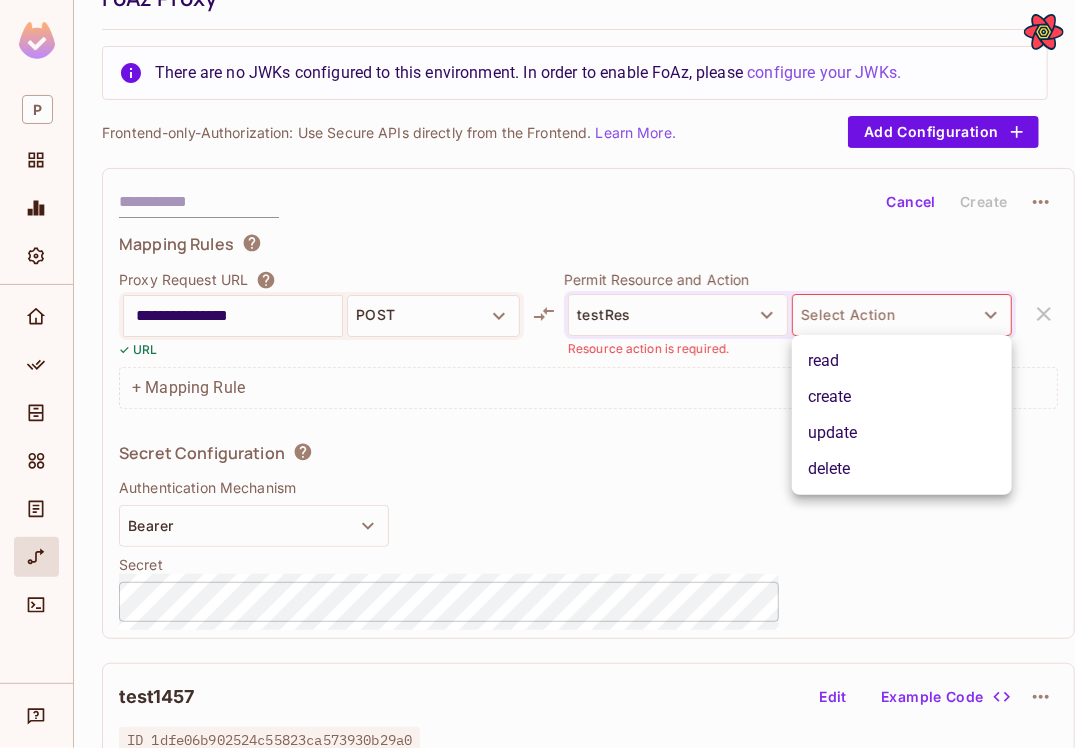 click on "create" at bounding box center (902, 397) 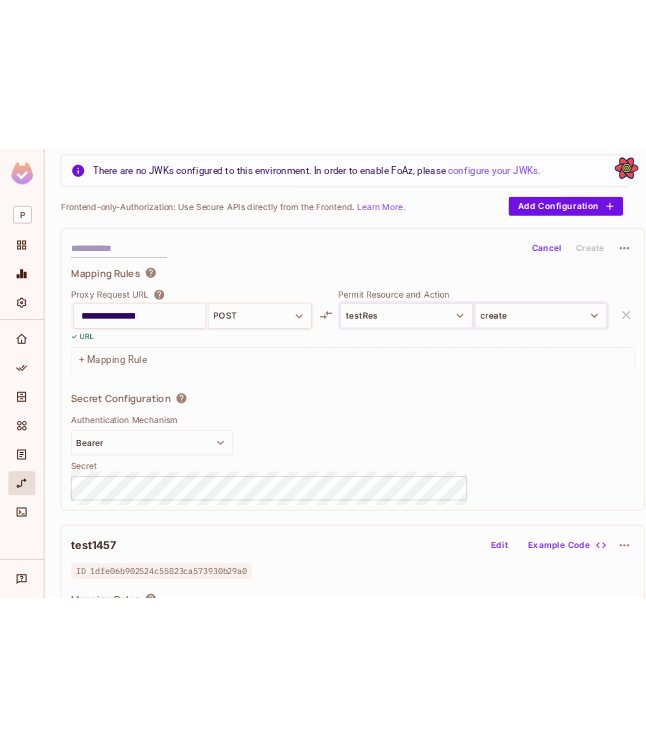 scroll, scrollTop: 151, scrollLeft: 0, axis: vertical 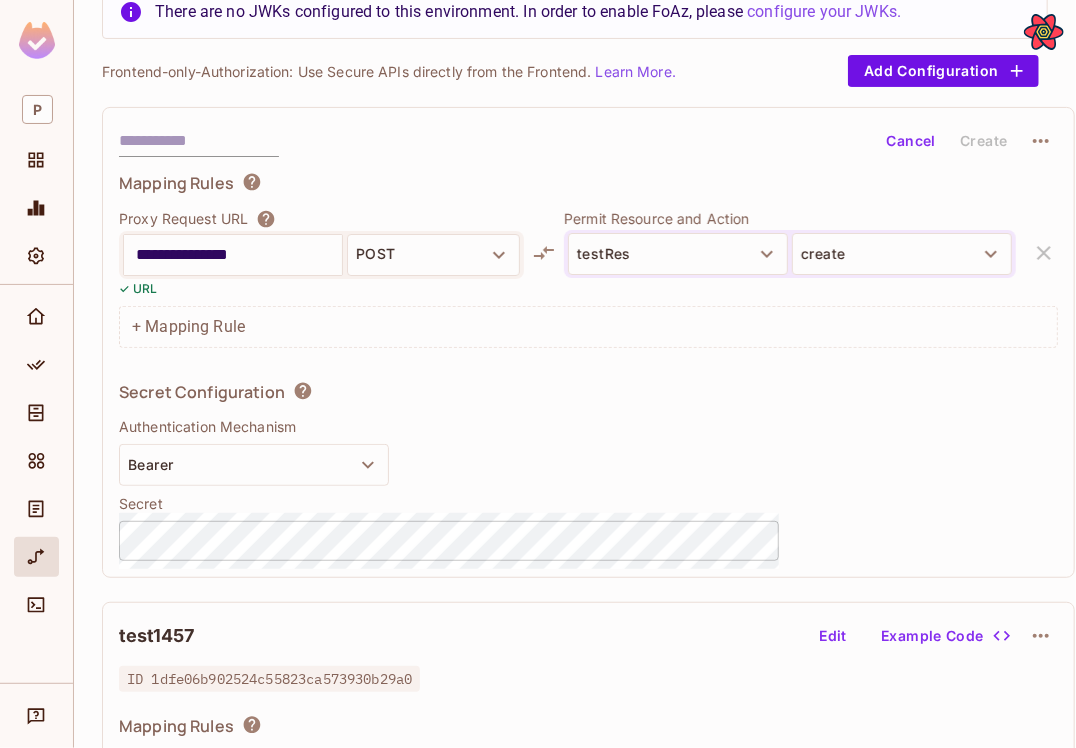 click at bounding box center (199, 141) 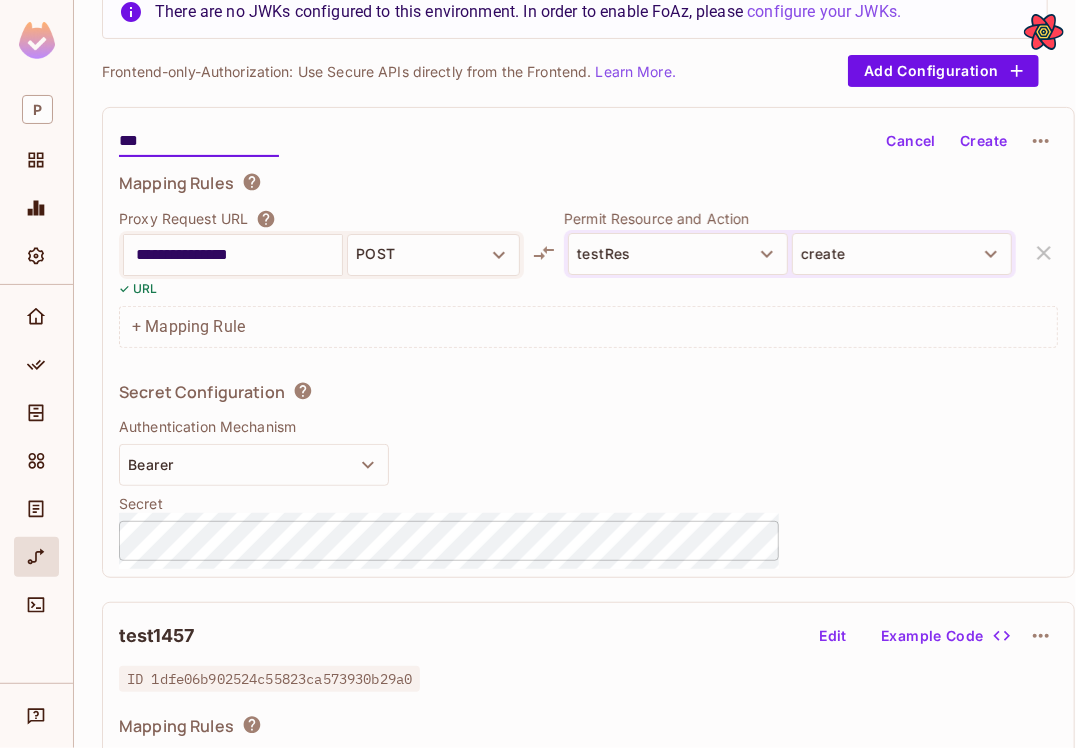 type on "***" 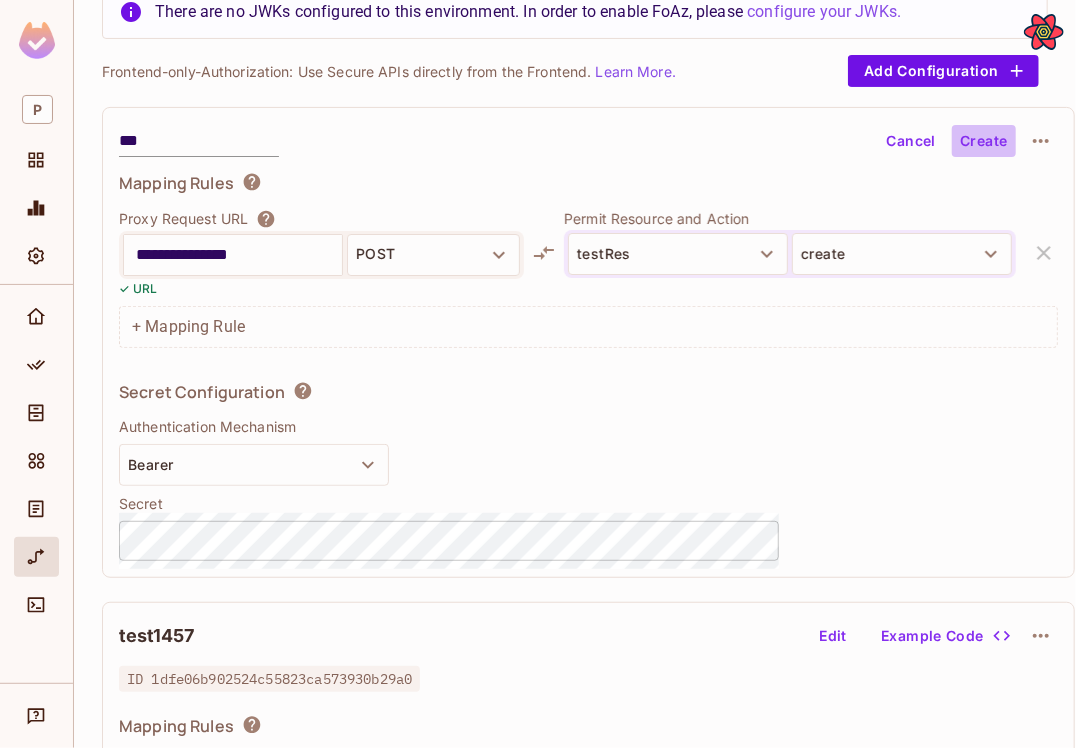 click on "Create" at bounding box center (984, 141) 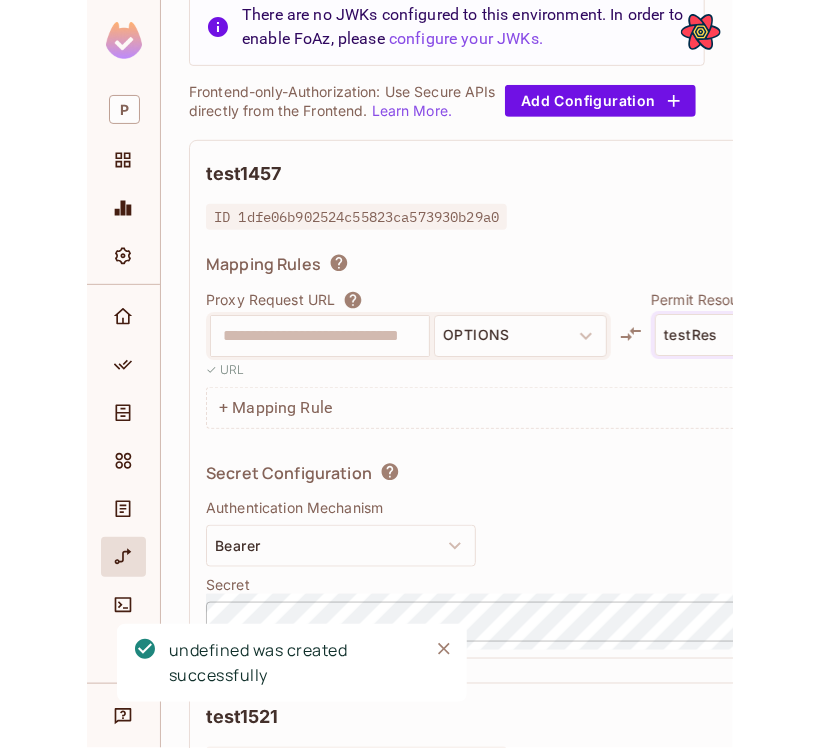 scroll, scrollTop: 178, scrollLeft: 0, axis: vertical 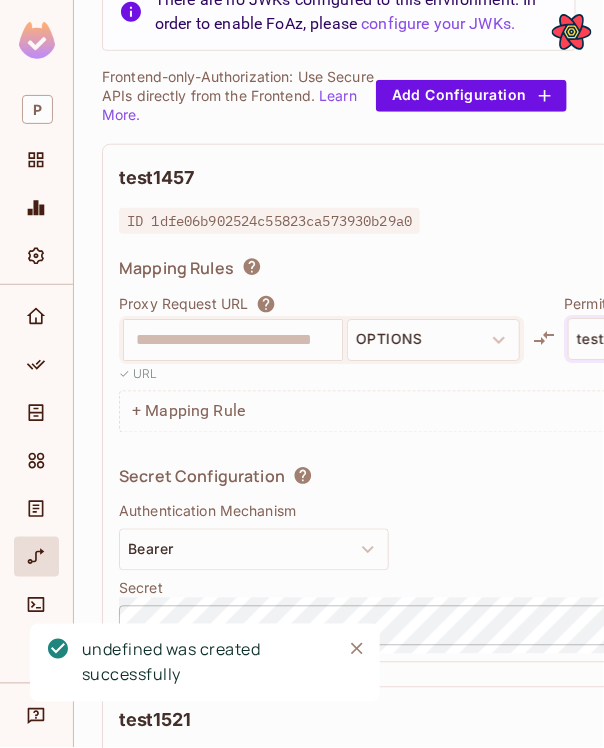click on "Mapping Rules" at bounding box center (588, 271) 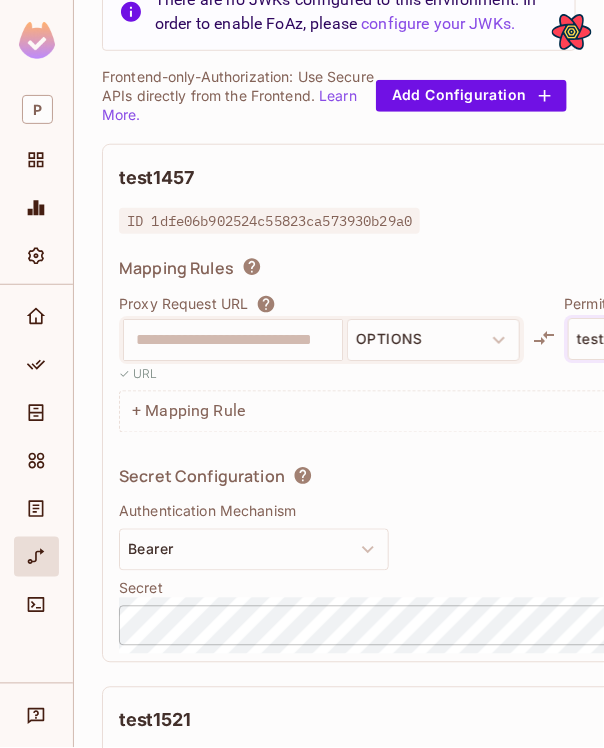 click on "Frontend-only-Authorization: Use Secure APIs directly from the Frontend.   Learn More. Add Configuration" at bounding box center (339, 95) 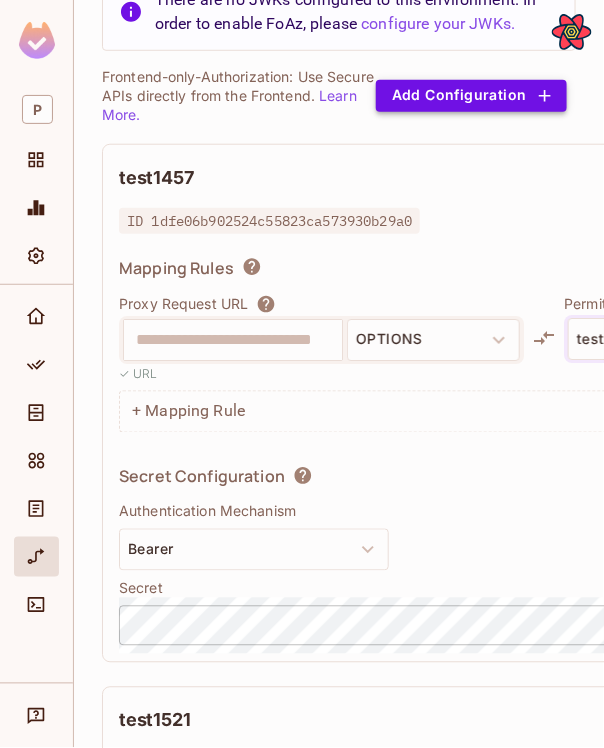 click on "Add Configuration" at bounding box center (471, 96) 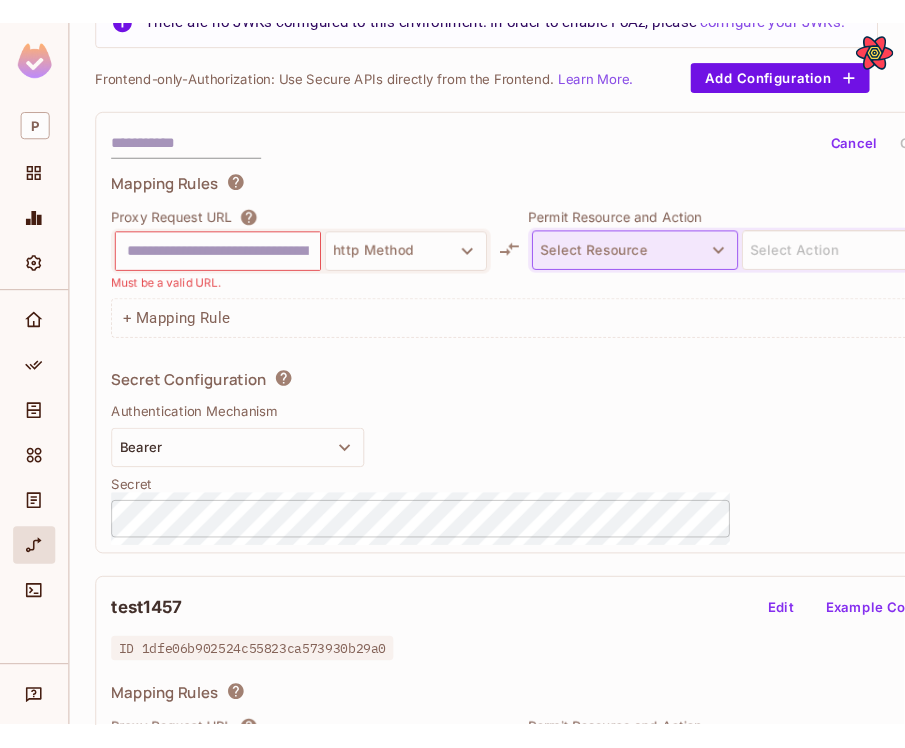 scroll, scrollTop: 151, scrollLeft: 0, axis: vertical 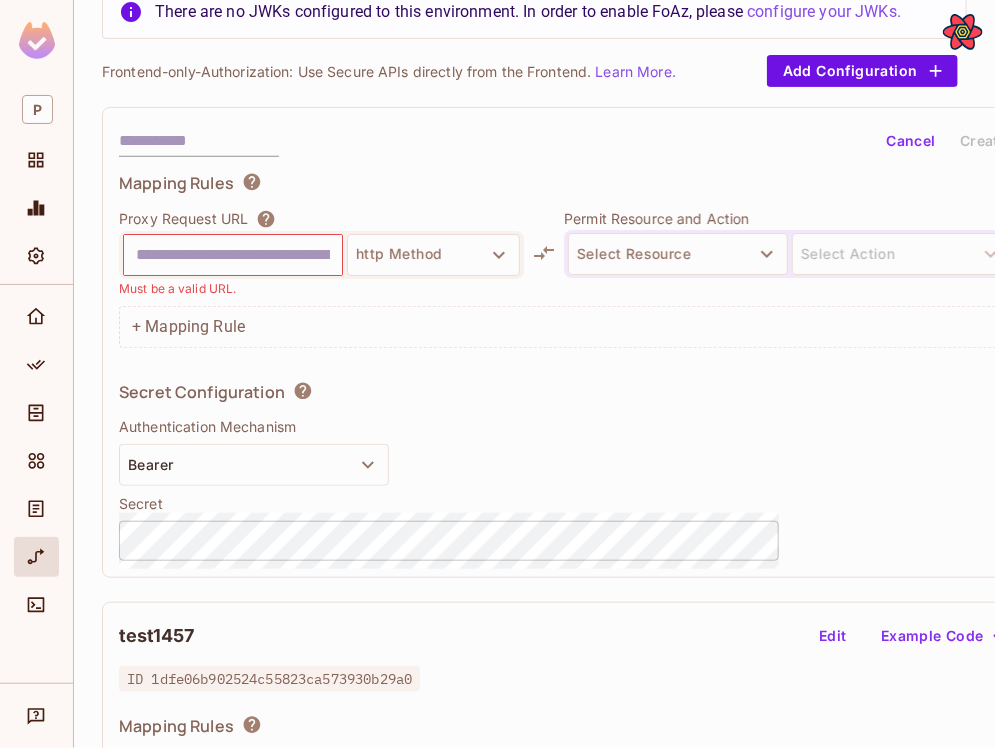 click at bounding box center [233, 255] 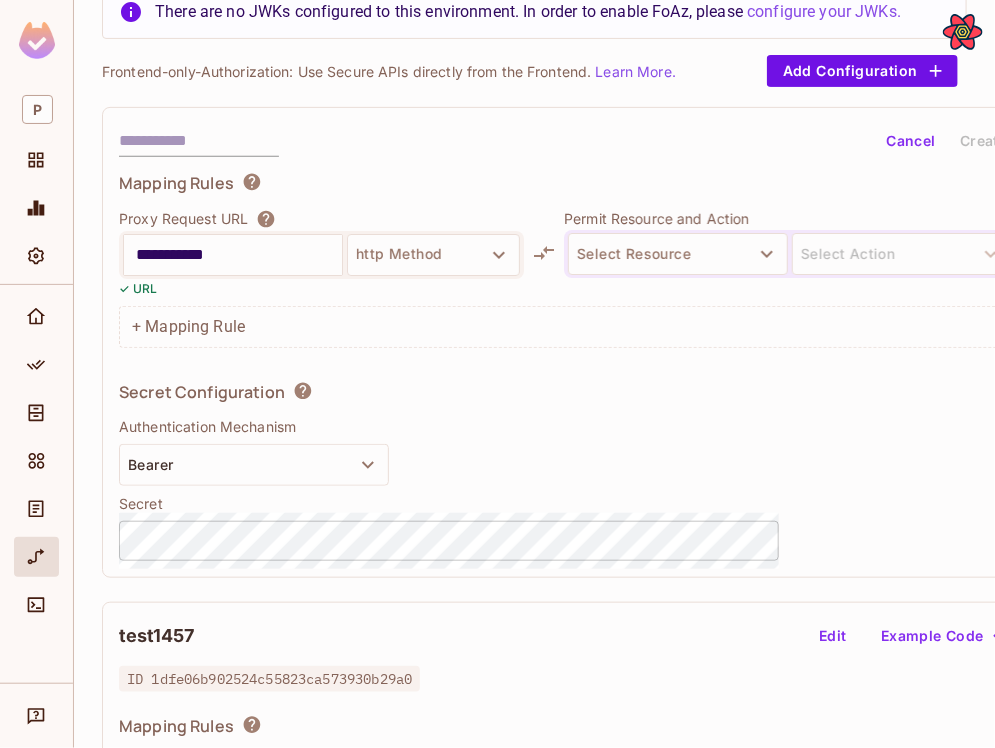 type on "**********" 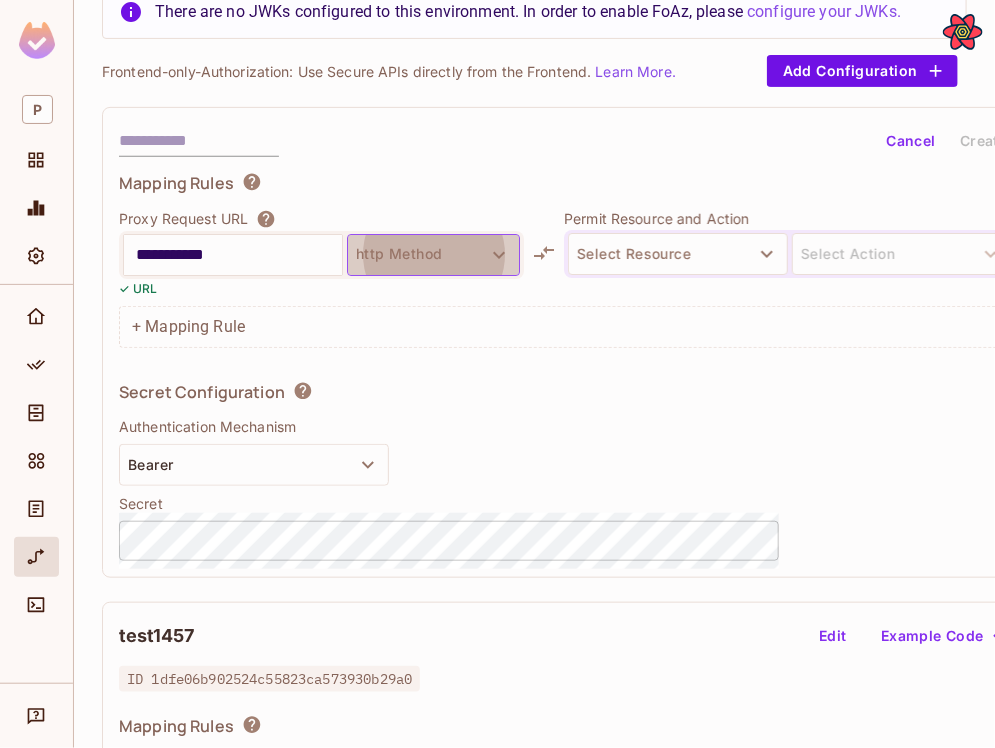 click on "http Method" at bounding box center (433, 255) 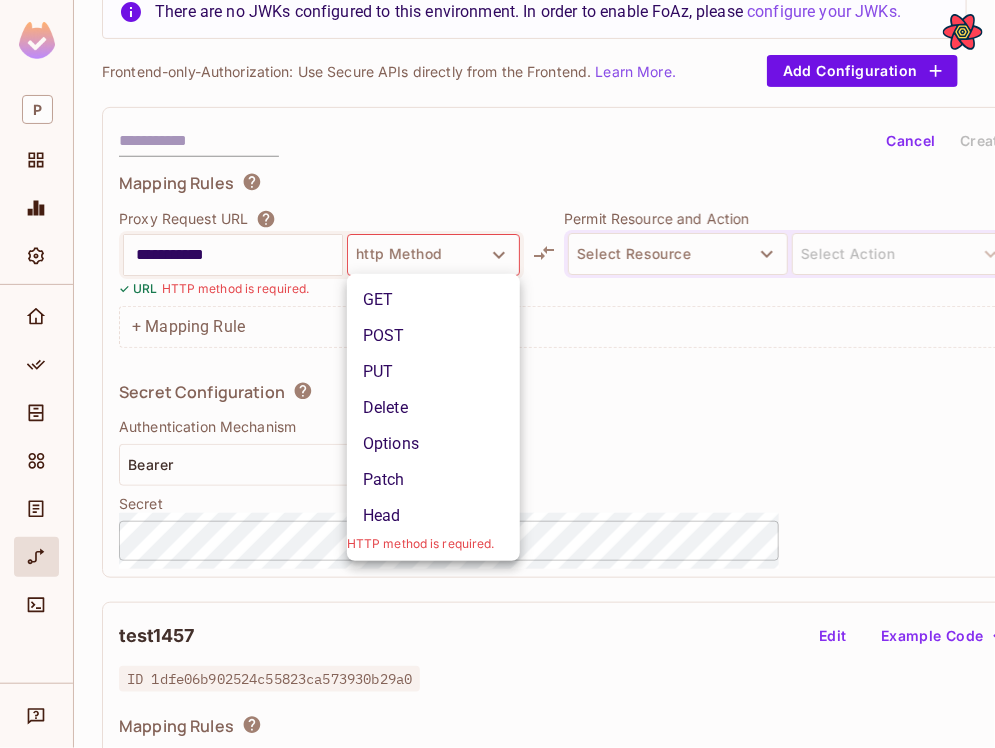 click on "PUT" at bounding box center [433, 372] 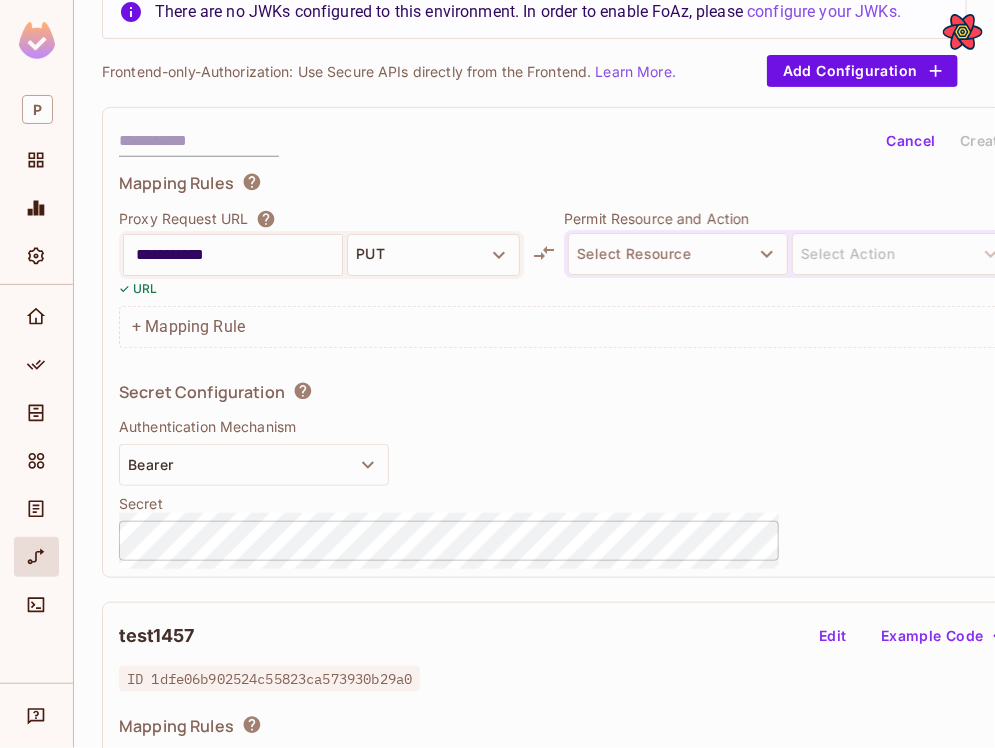 click on "Permit Resource and Action" at bounding box center [790, 218] 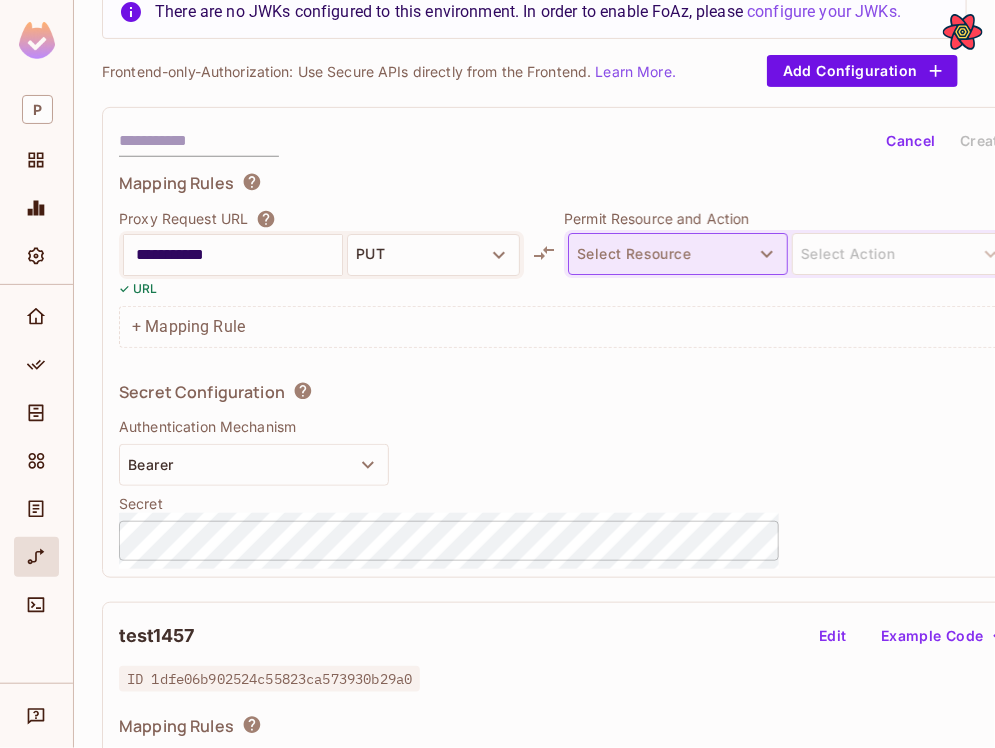 click on "Select Resource" at bounding box center (678, 254) 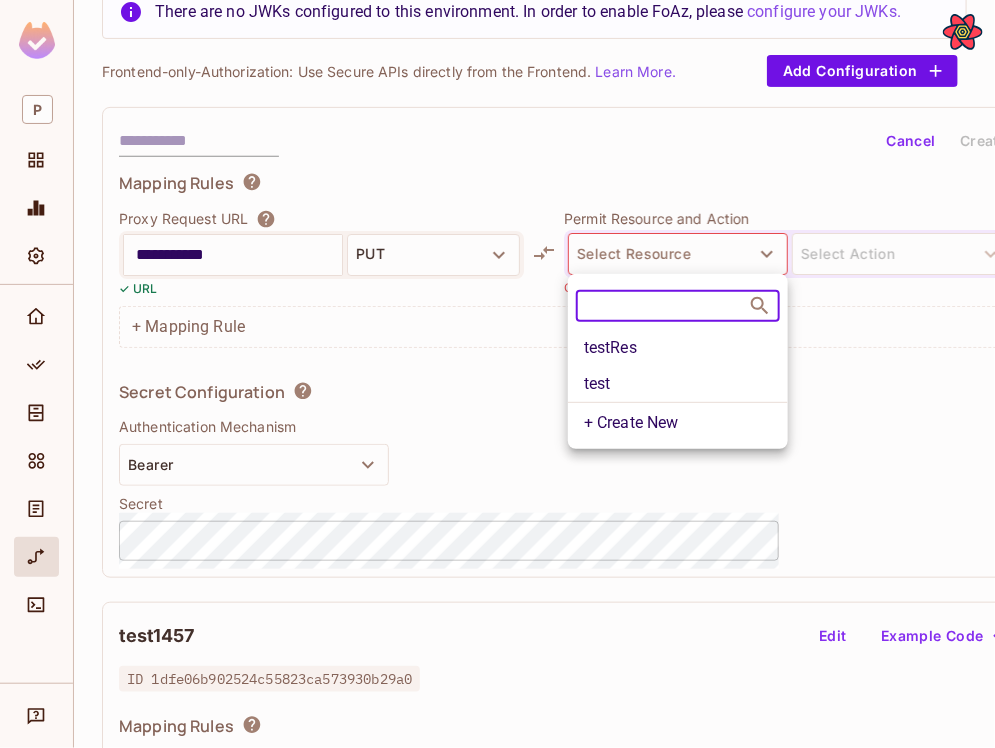 click at bounding box center (662, 306) 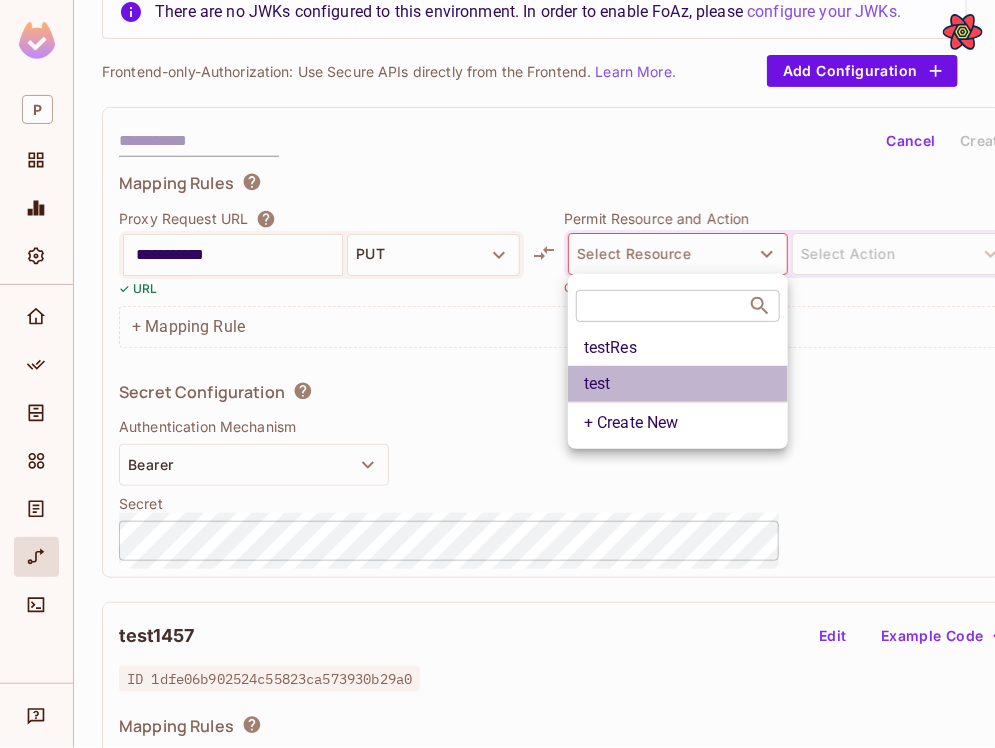 click on "test" at bounding box center [678, 384] 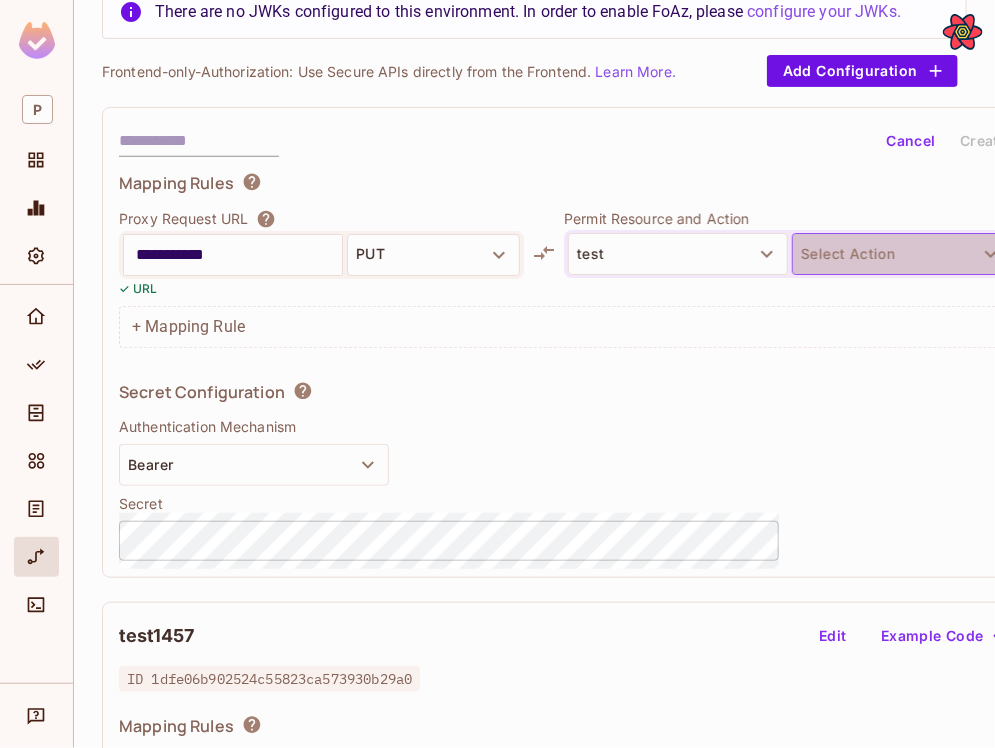 click on "Select Action" at bounding box center (902, 254) 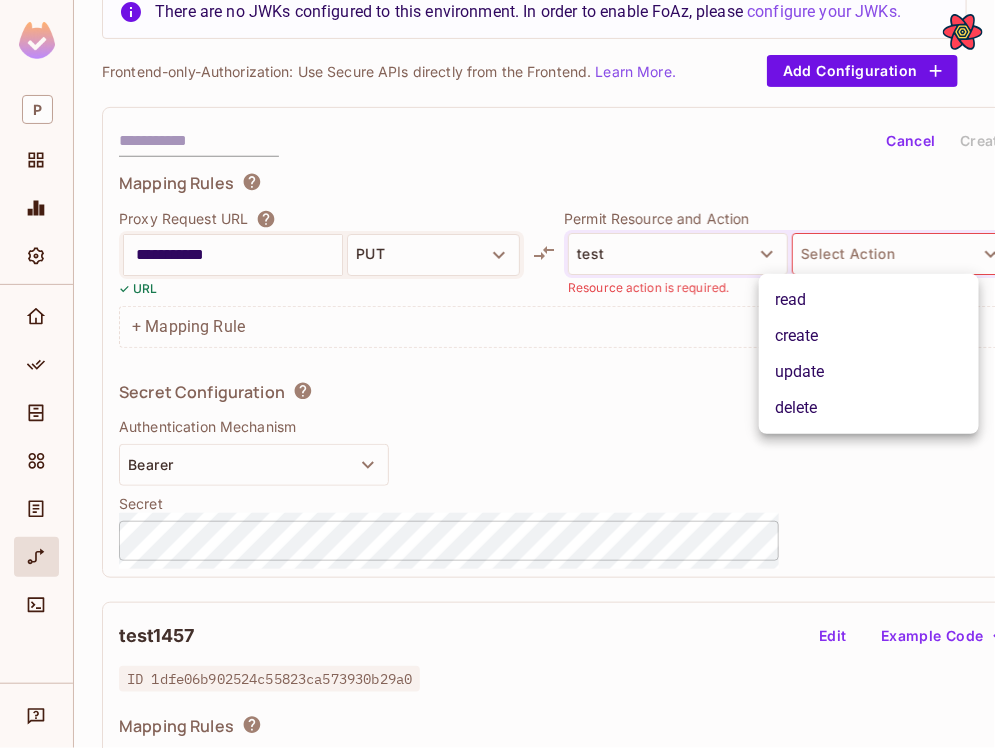 click on "create" at bounding box center (869, 336) 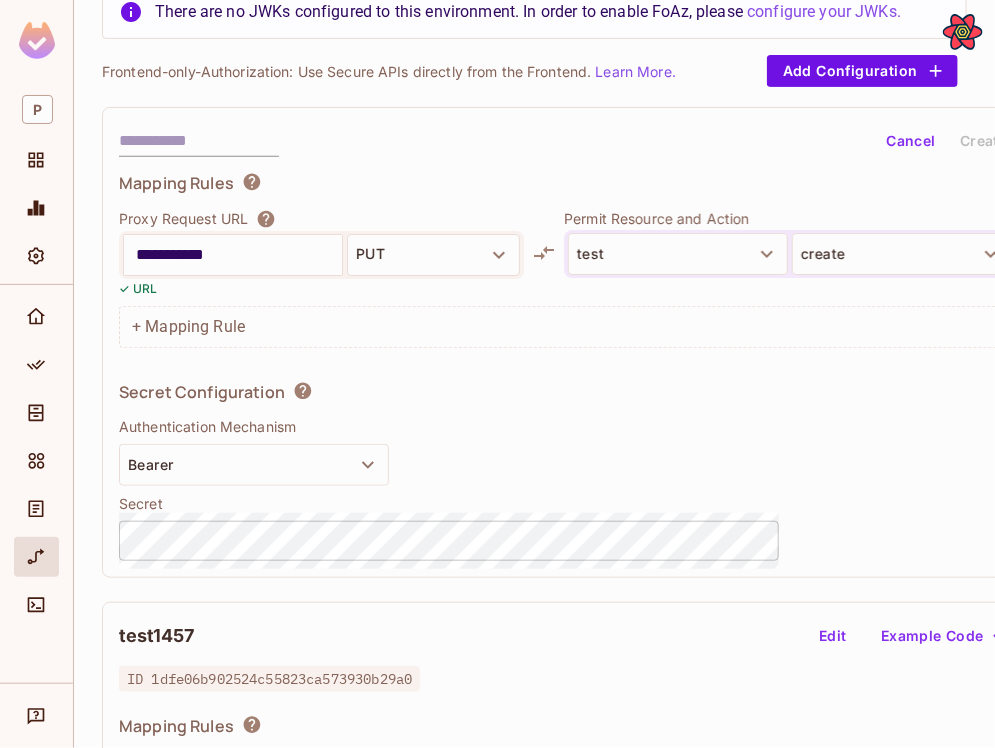 click on "**********" at bounding box center [588, 342] 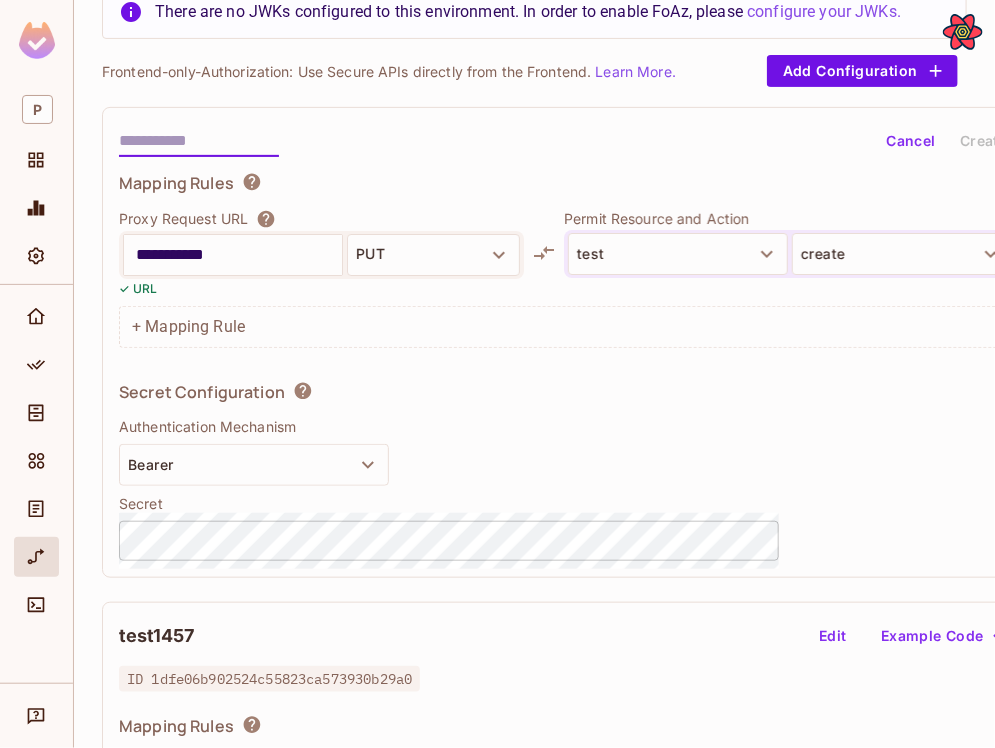 click at bounding box center [199, 141] 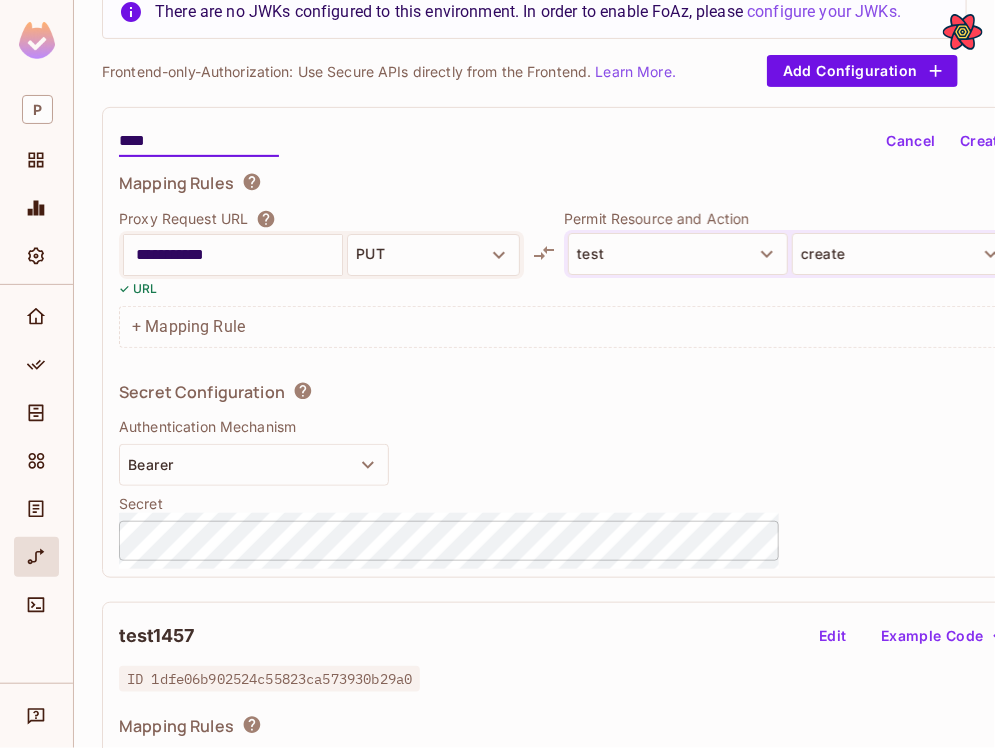 type on "****" 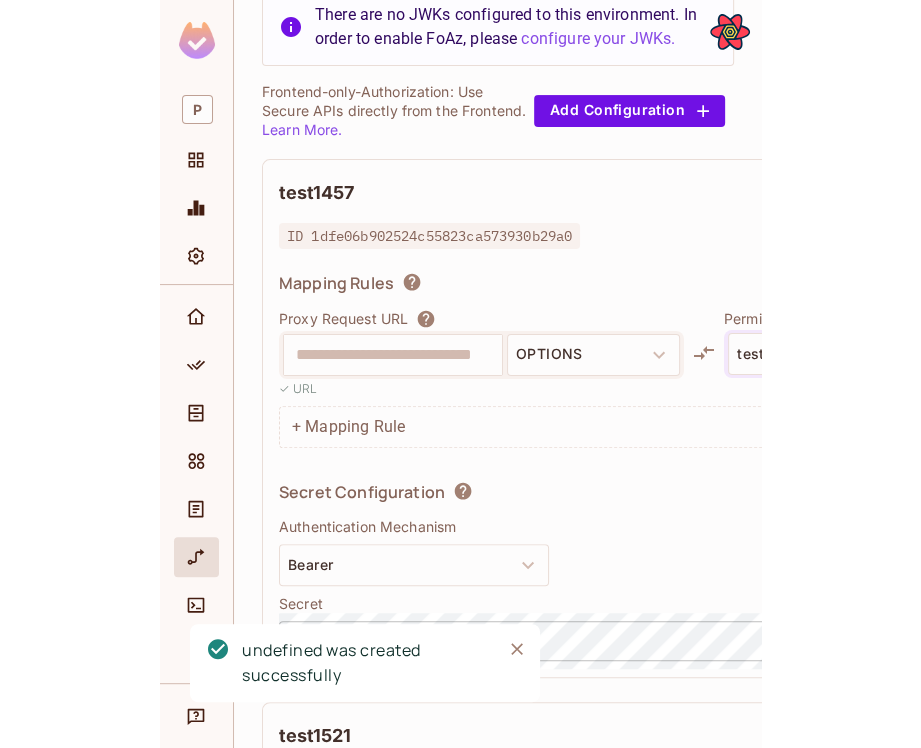 scroll, scrollTop: 178, scrollLeft: 0, axis: vertical 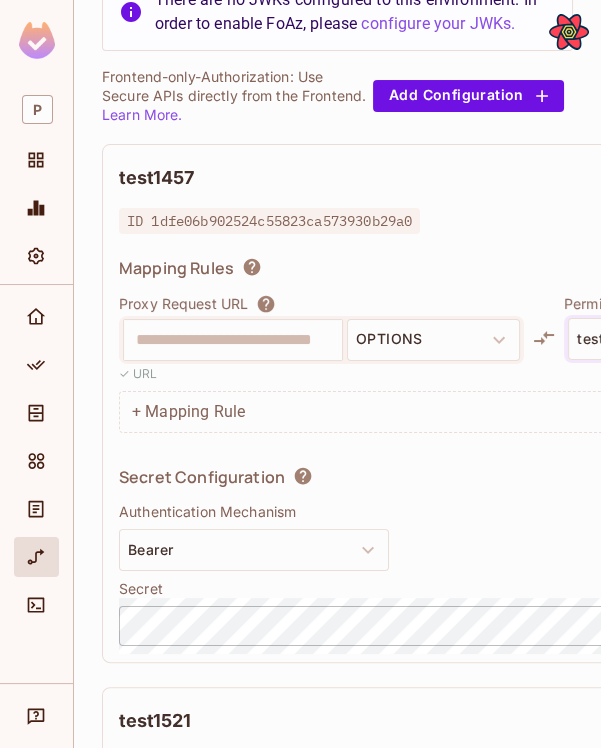 click on "Frontend-only-Authorization: Use Secure APIs directly from the Frontend.   Learn More. Add Configuration" at bounding box center (337, 95) 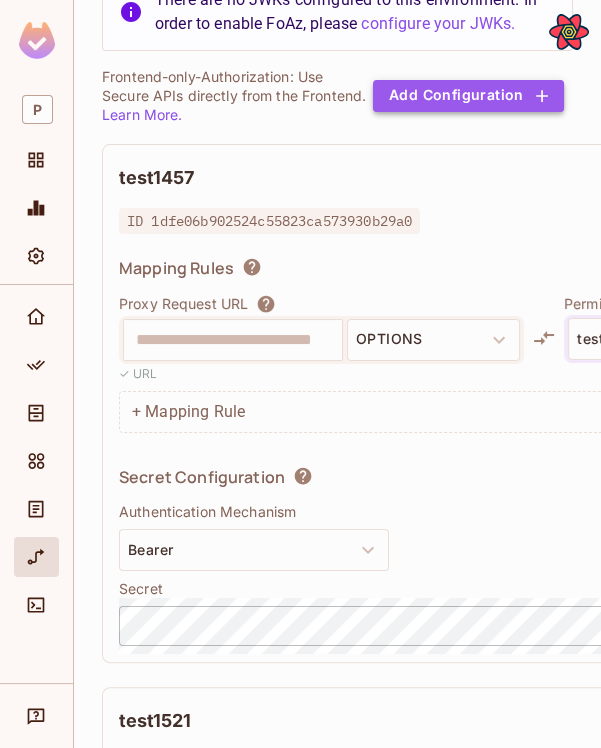 click on "Add Configuration" at bounding box center (468, 96) 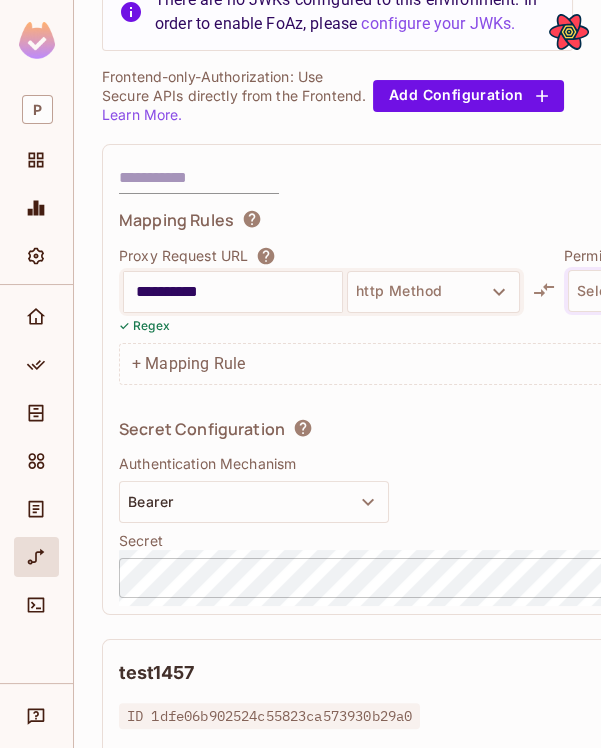 type on "**********" 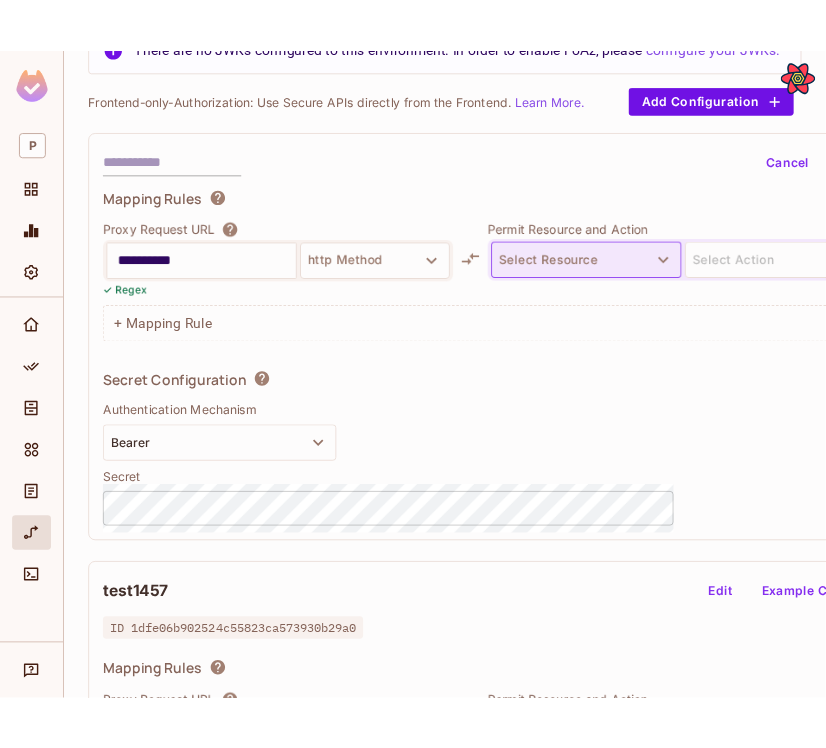 scroll, scrollTop: 151, scrollLeft: 0, axis: vertical 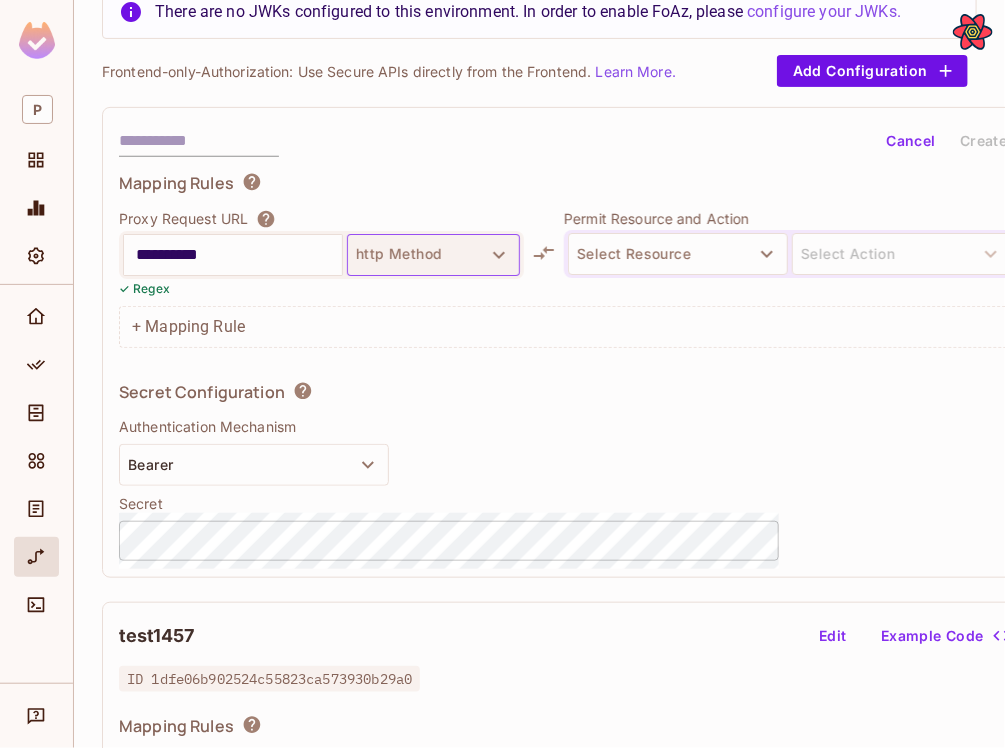 click on "http Method" at bounding box center (433, 255) 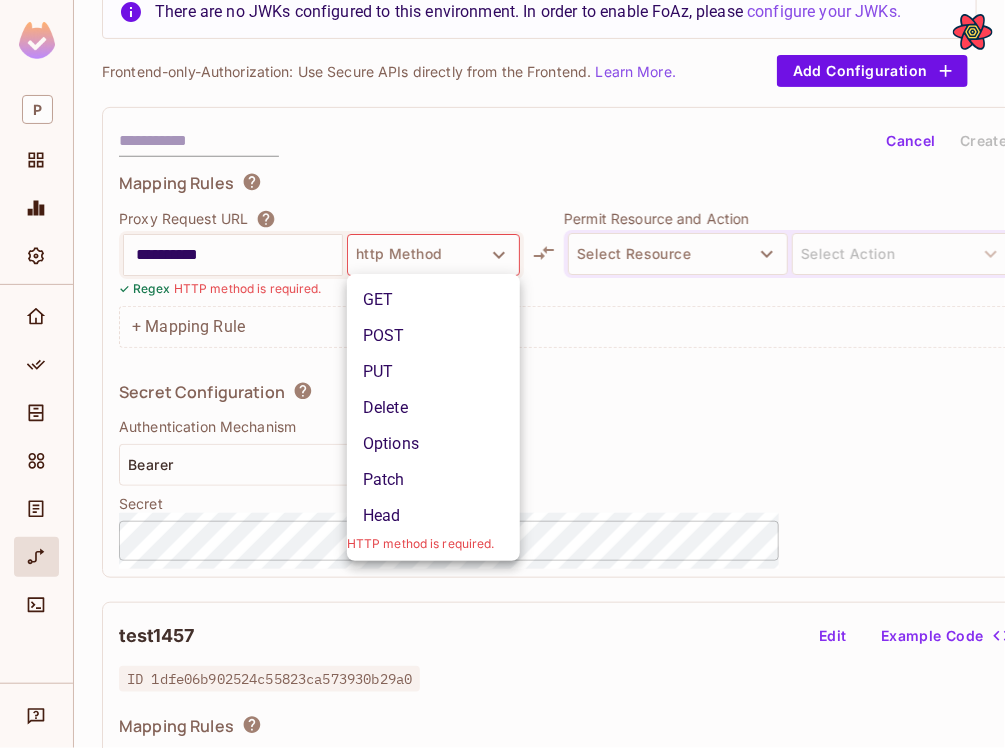 click on "PUT" at bounding box center (433, 372) 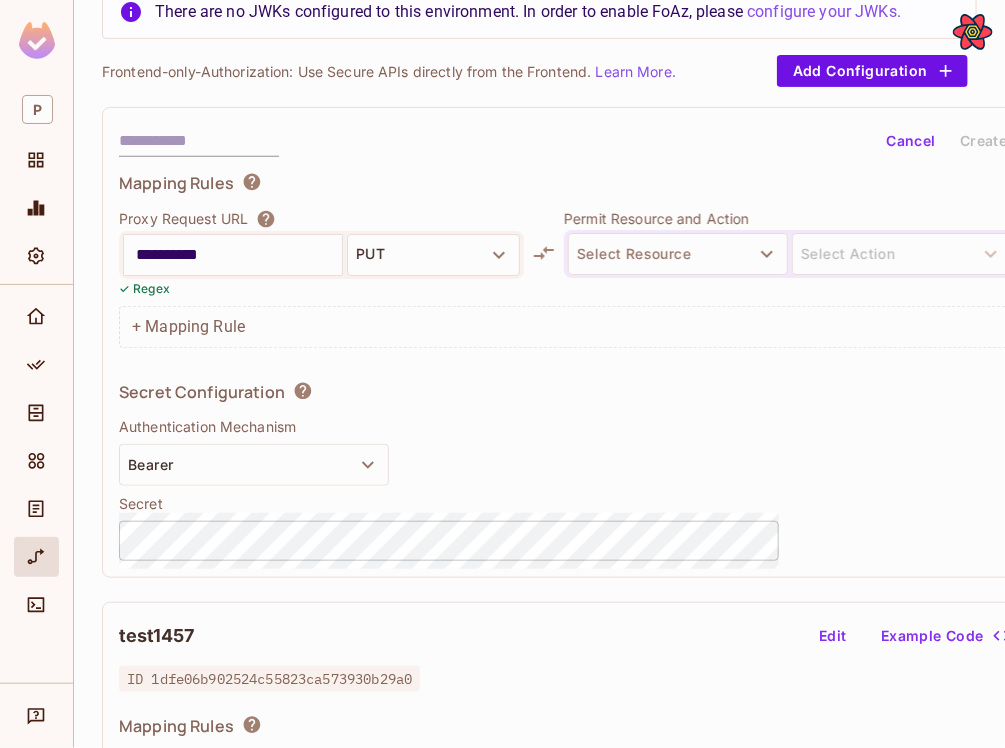 click on "Select Resource Select Action" at bounding box center [790, 254] 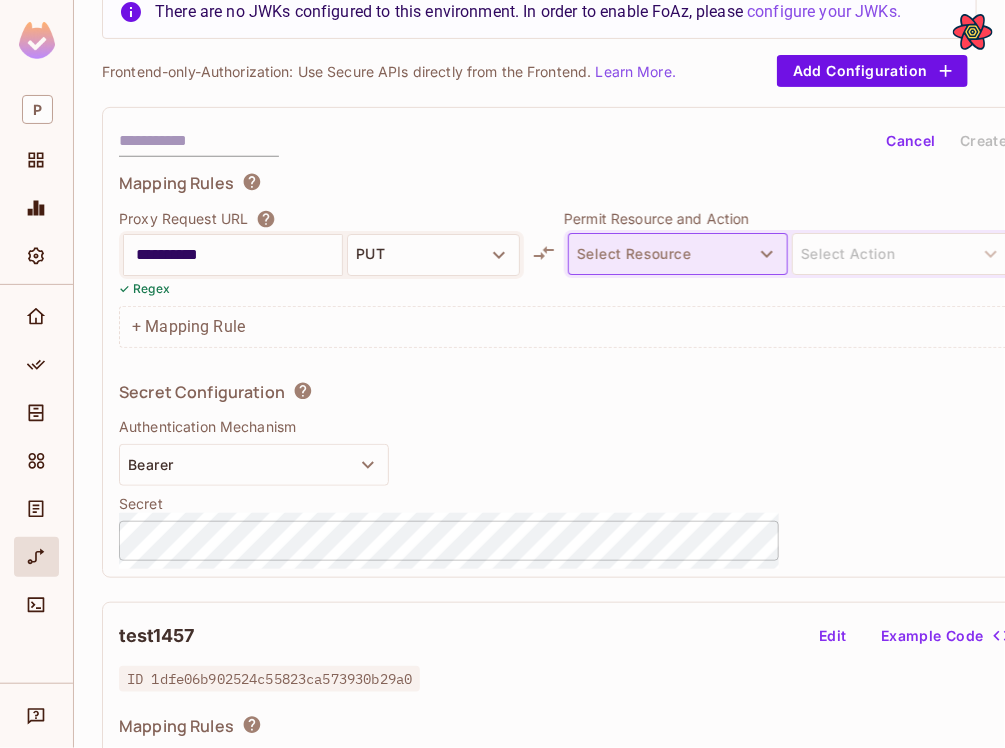 click on "Select Resource" at bounding box center [678, 254] 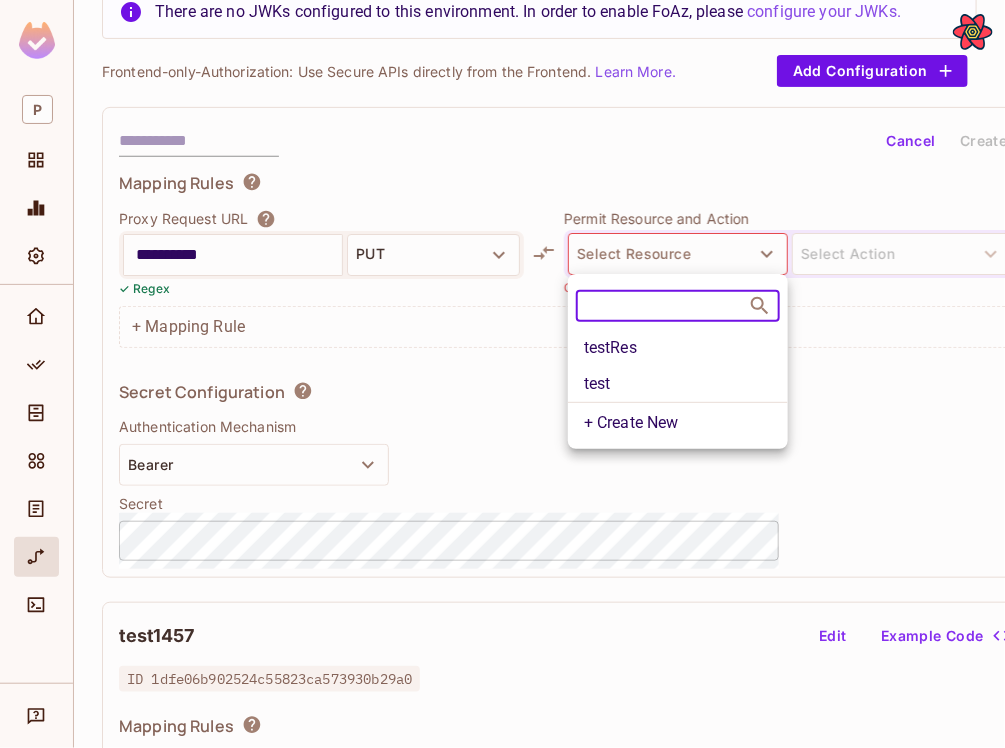 click on "test" at bounding box center (678, 384) 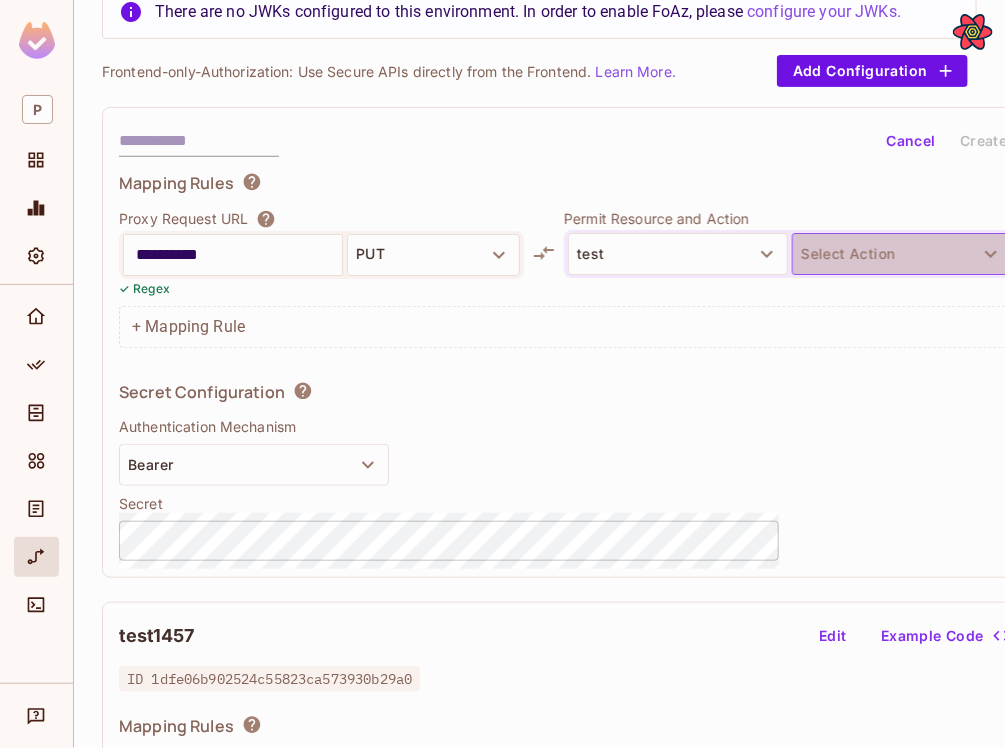 click on "Select Action" at bounding box center [902, 254] 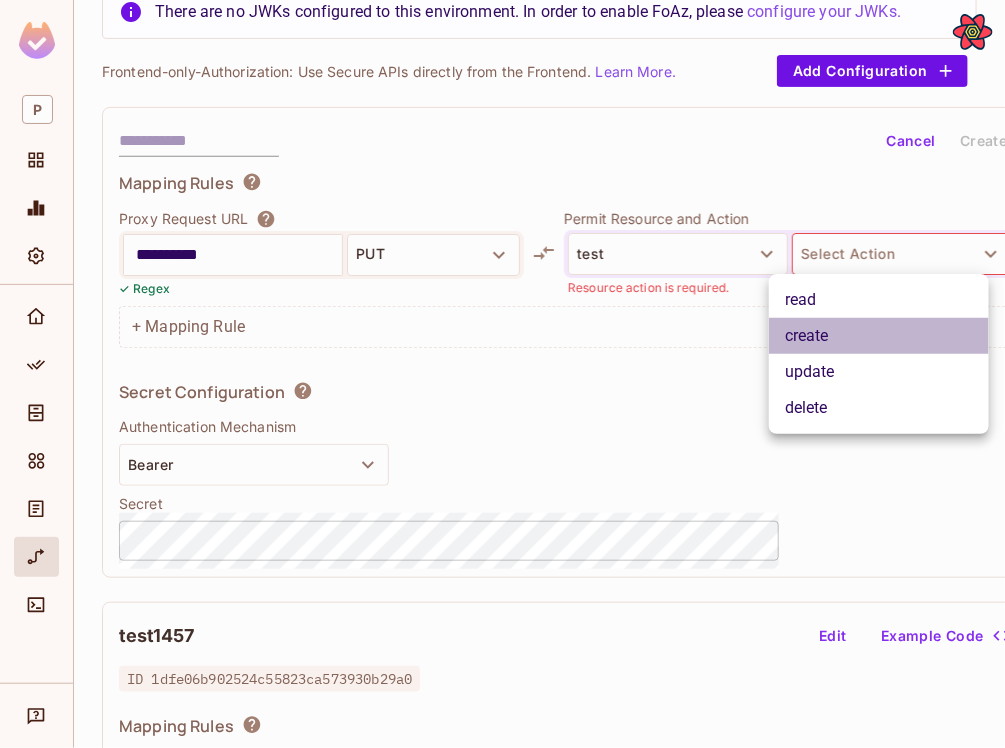 click on "create" at bounding box center (879, 336) 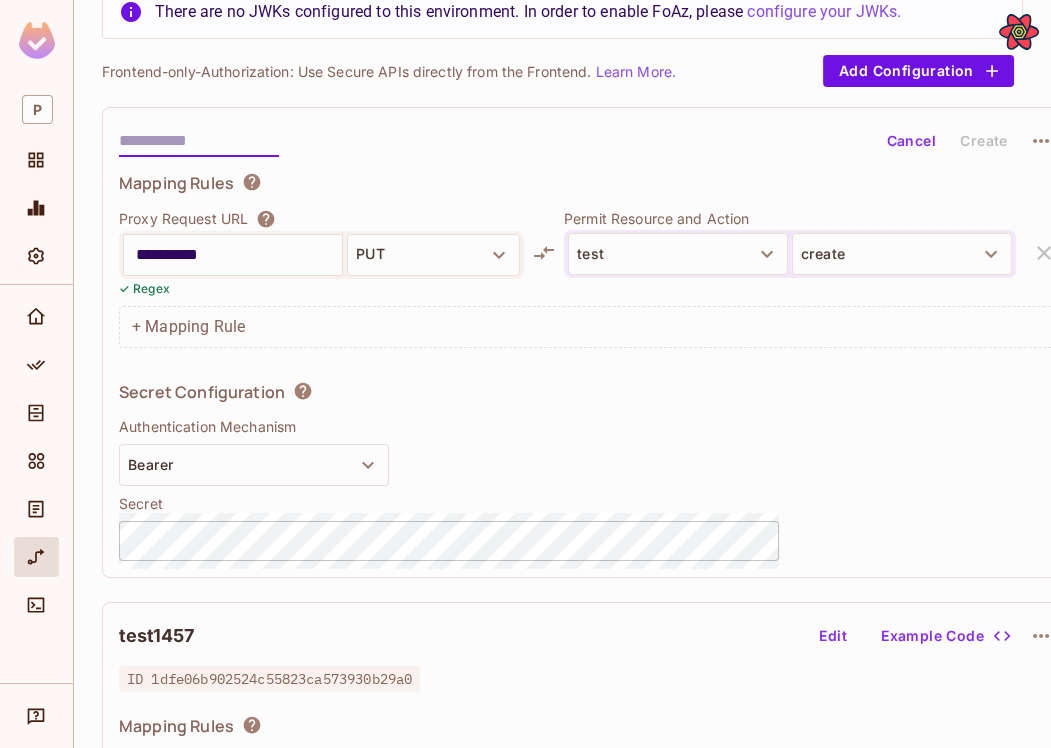 click at bounding box center [199, 141] 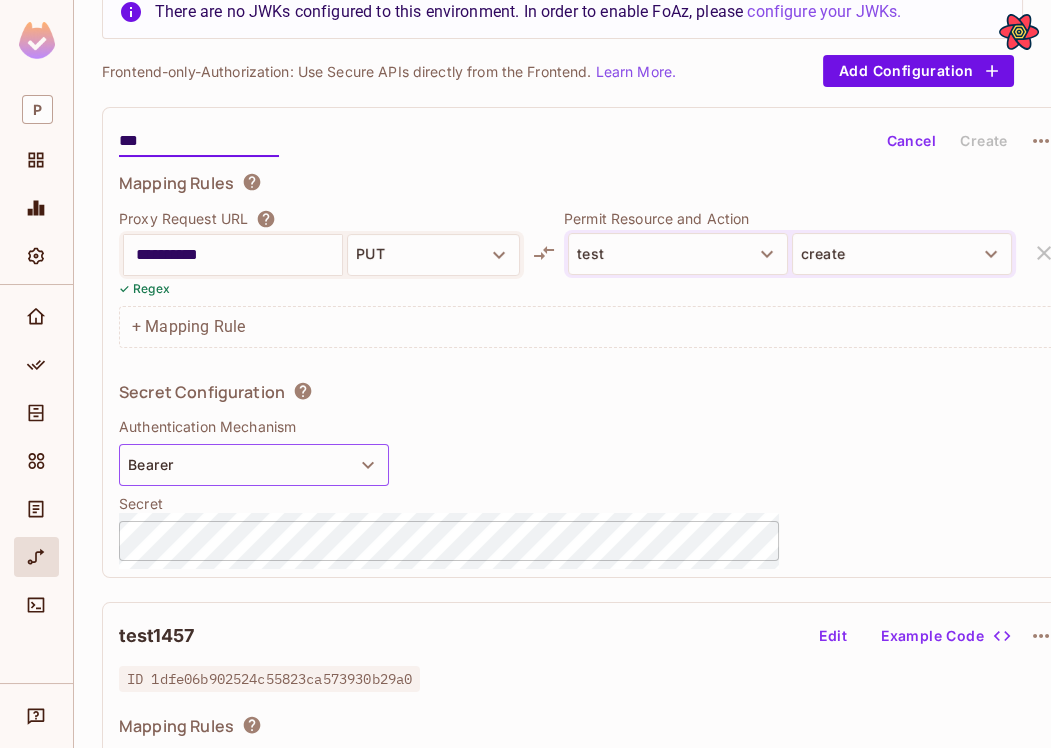 type on "***" 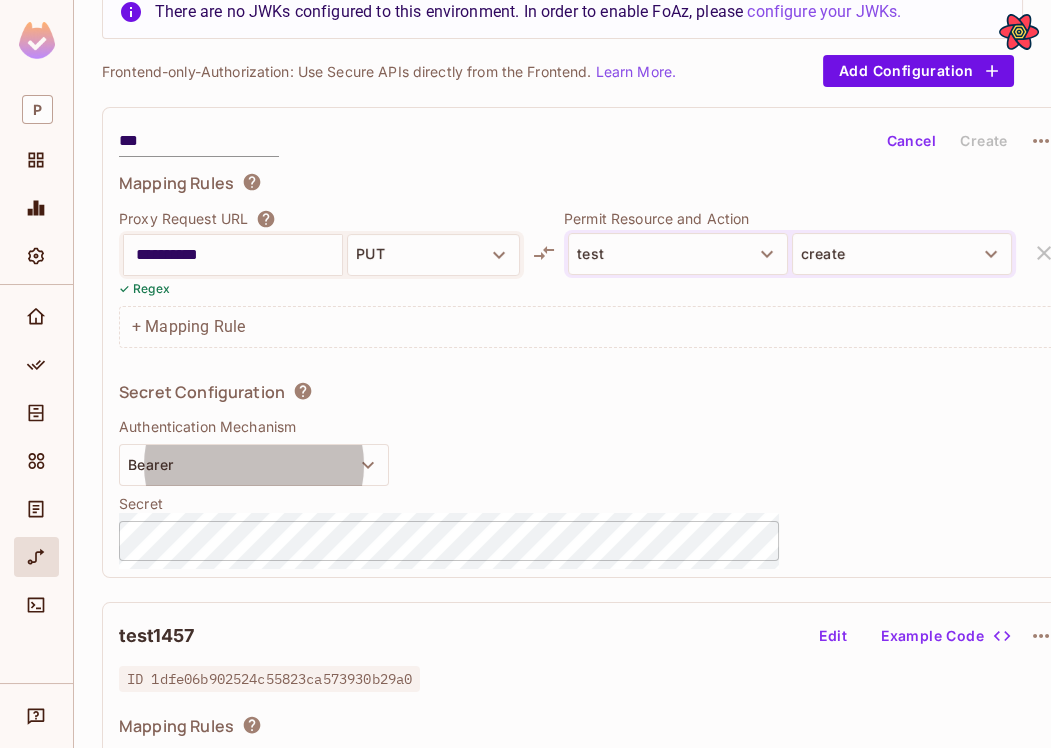 type 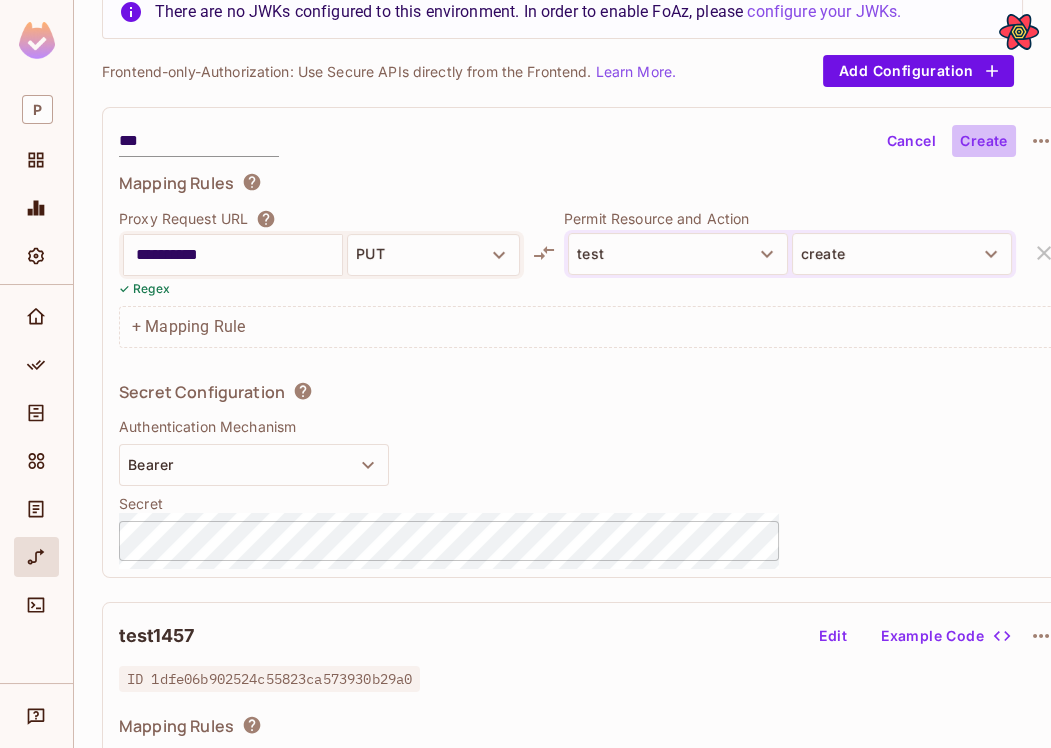 click on "Create" at bounding box center (984, 141) 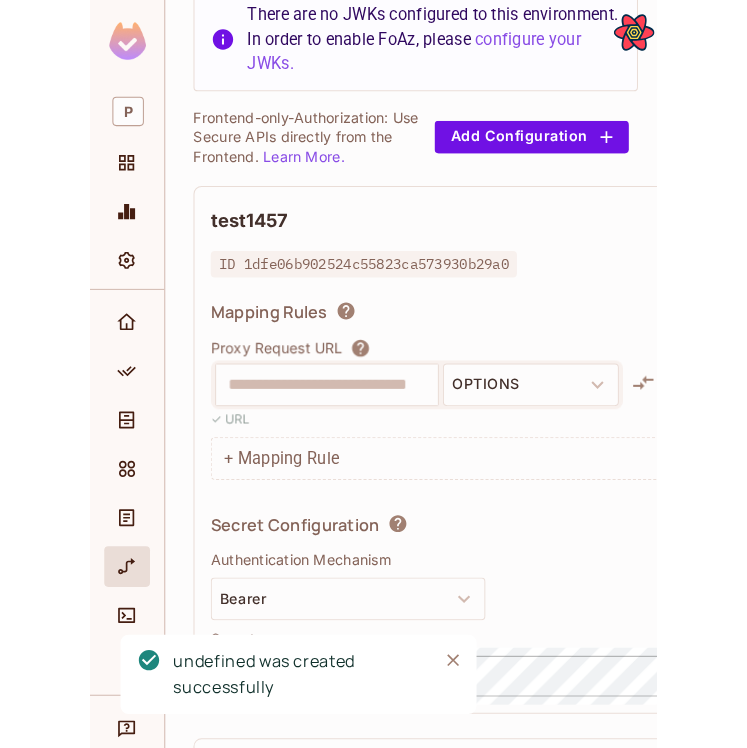 scroll, scrollTop: 190, scrollLeft: 0, axis: vertical 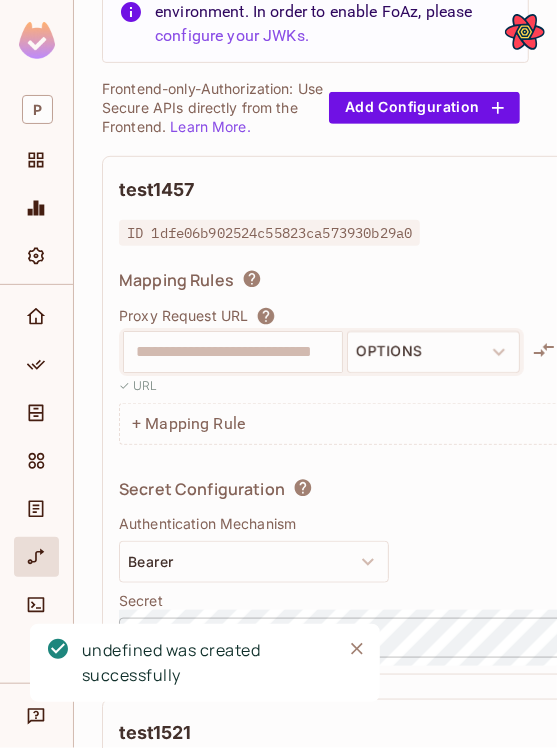 click on "**********" at bounding box center [588, 357] 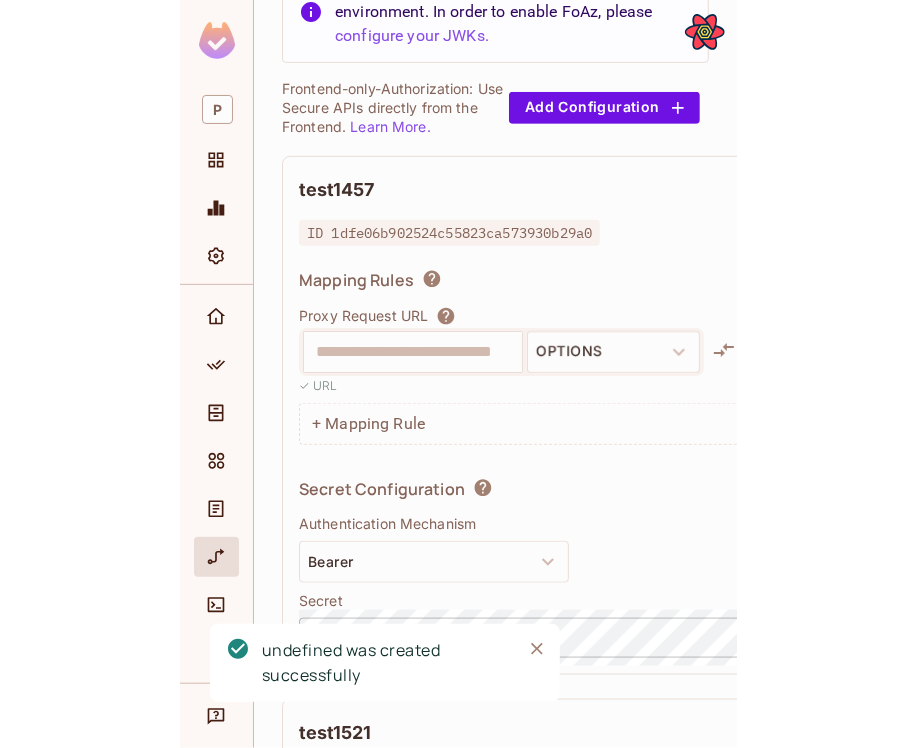 scroll, scrollTop: 163, scrollLeft: 0, axis: vertical 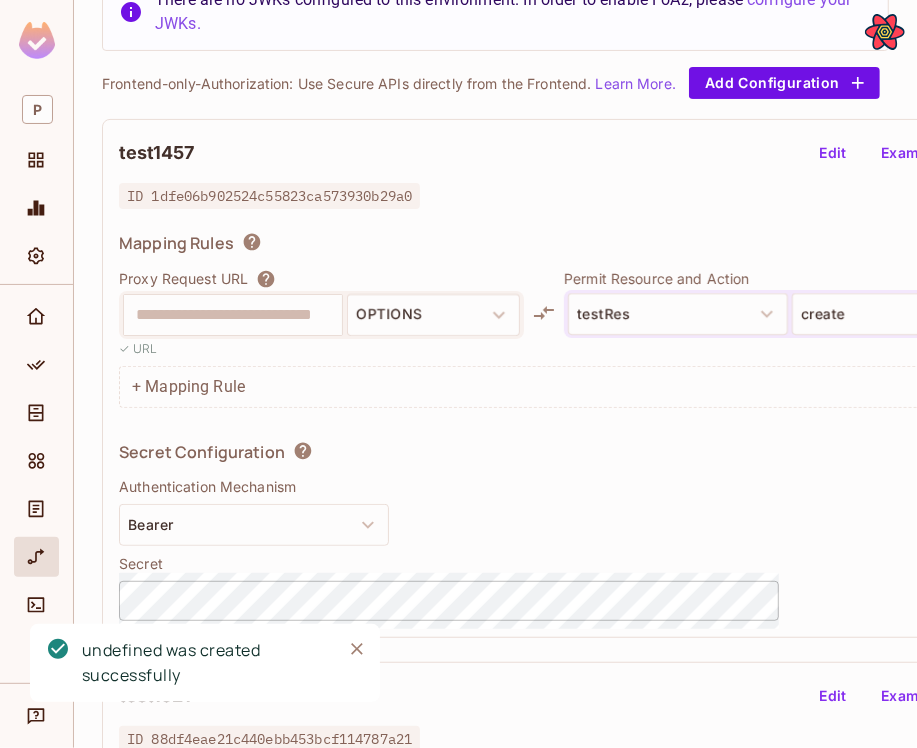 click on "Permit Resource and Action" at bounding box center (790, 278) 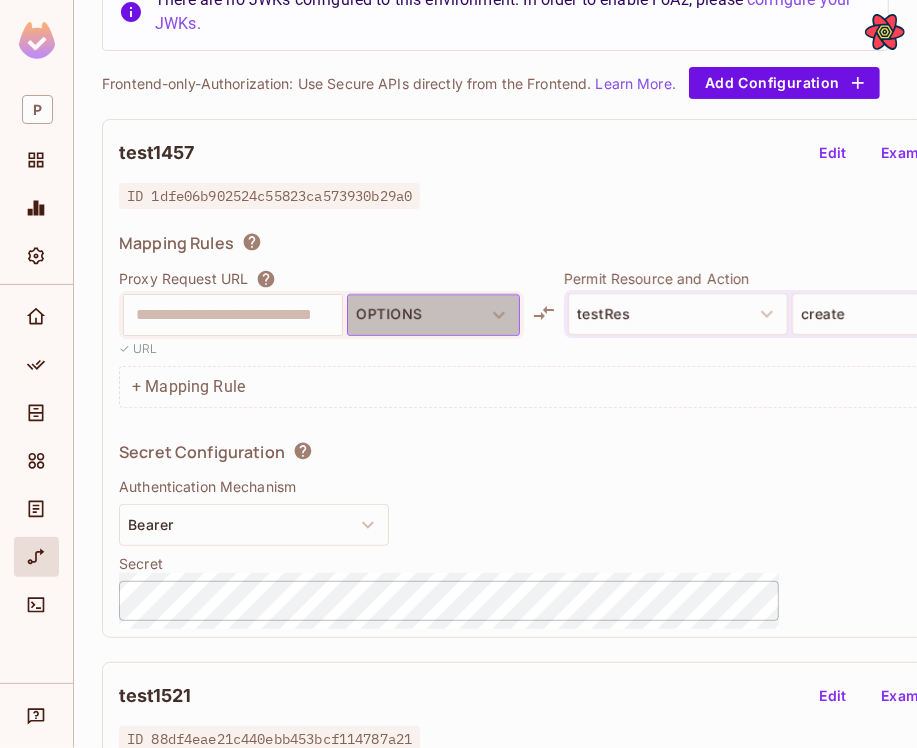 click on "OPTIONS" at bounding box center [433, 315] 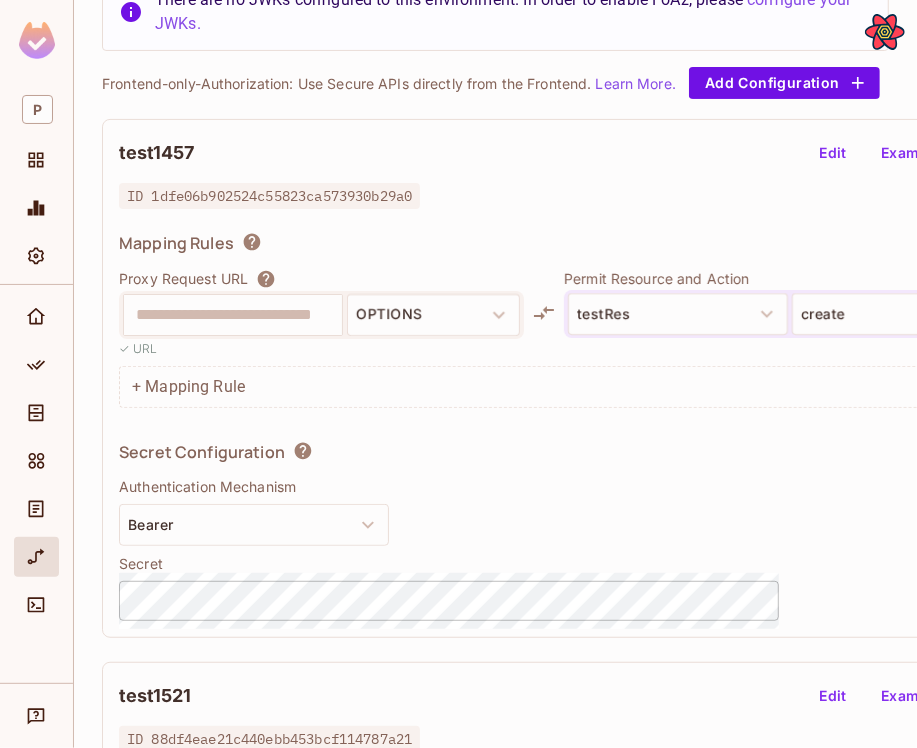 click on "✓  URL" at bounding box center [321, 348] 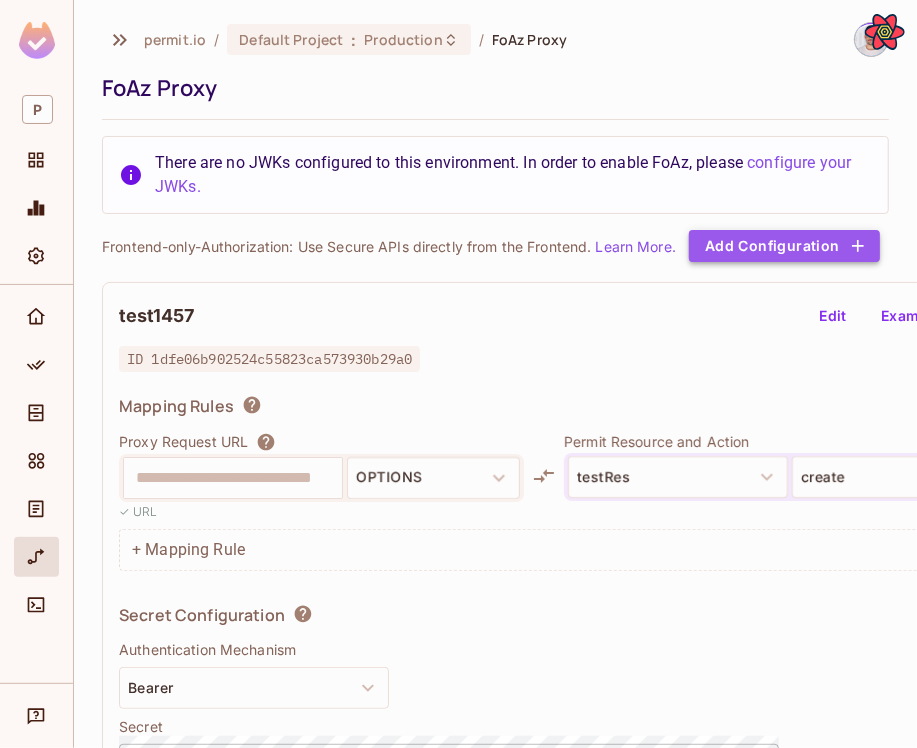 click on "Add Configuration" at bounding box center [784, 246] 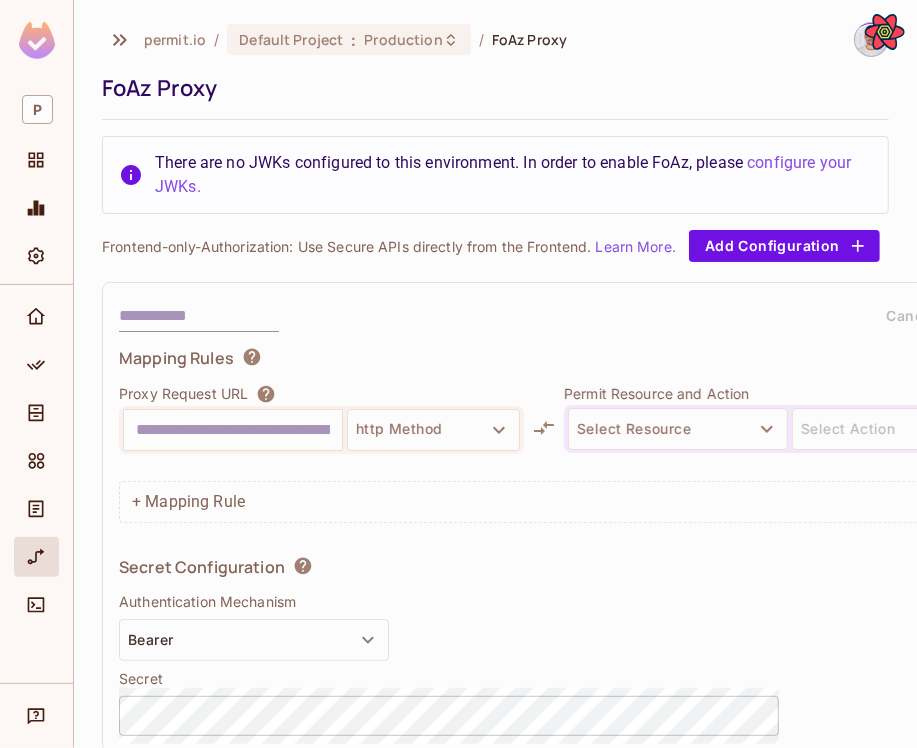 click at bounding box center [321, 463] 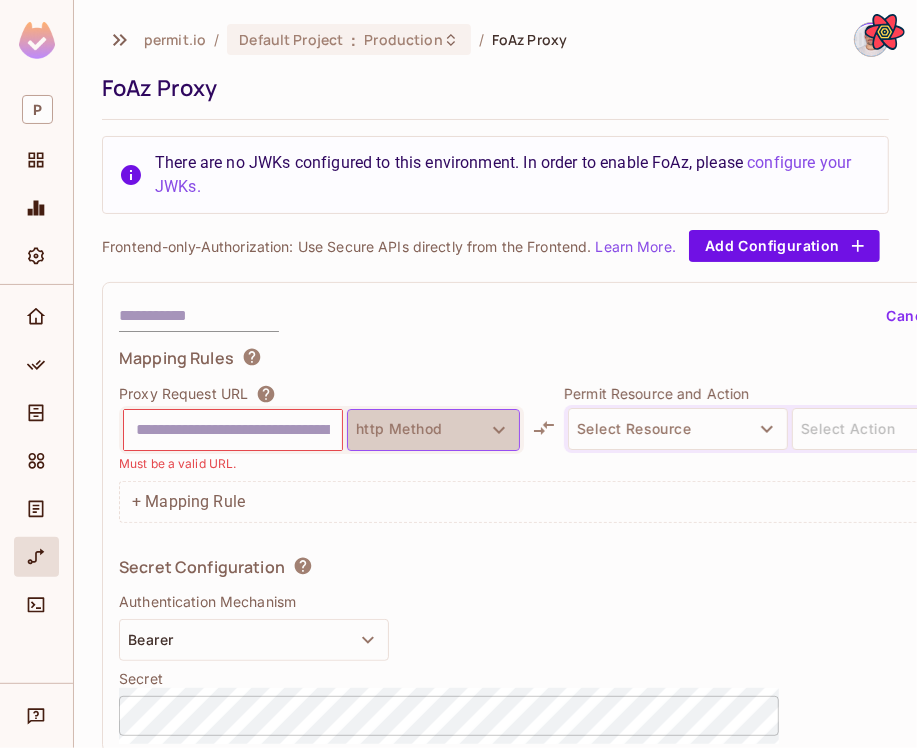 click on "http Method" at bounding box center (433, 430) 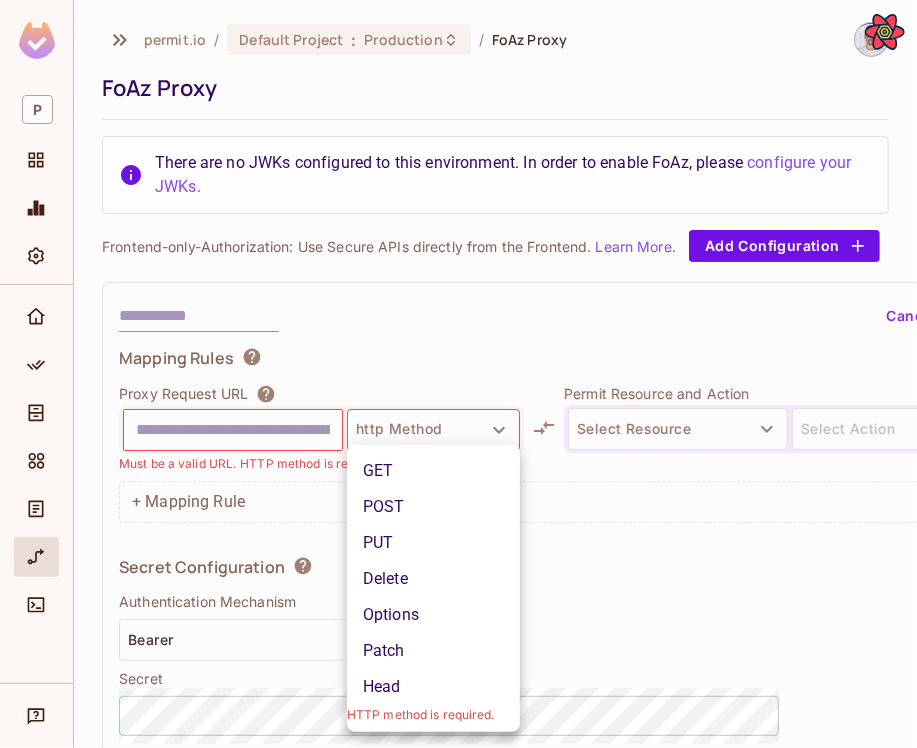 click at bounding box center (458, 374) 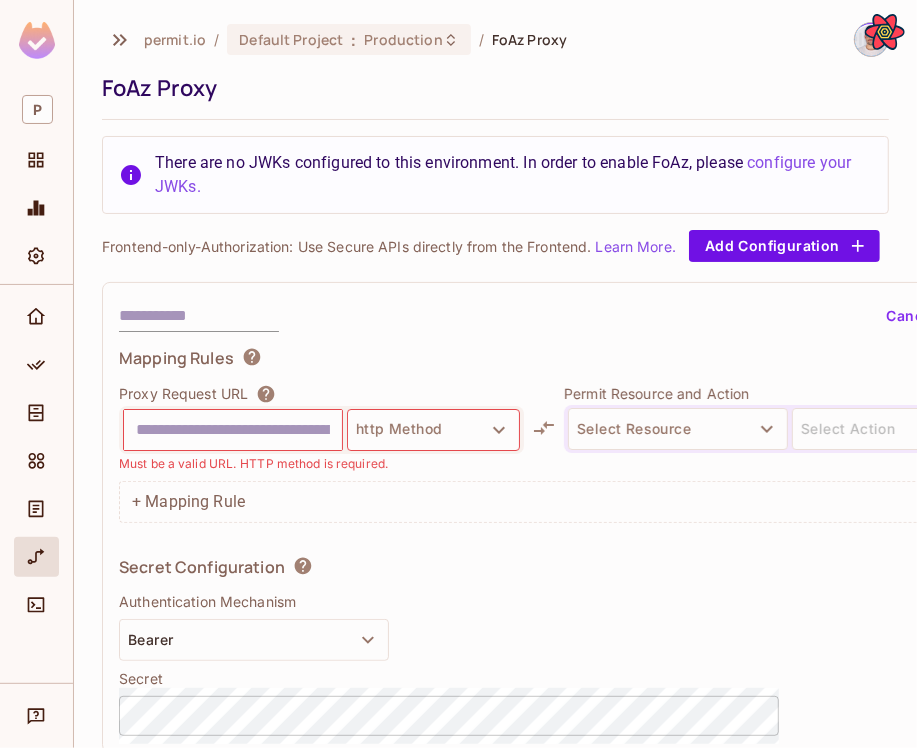 click at bounding box center [233, 430] 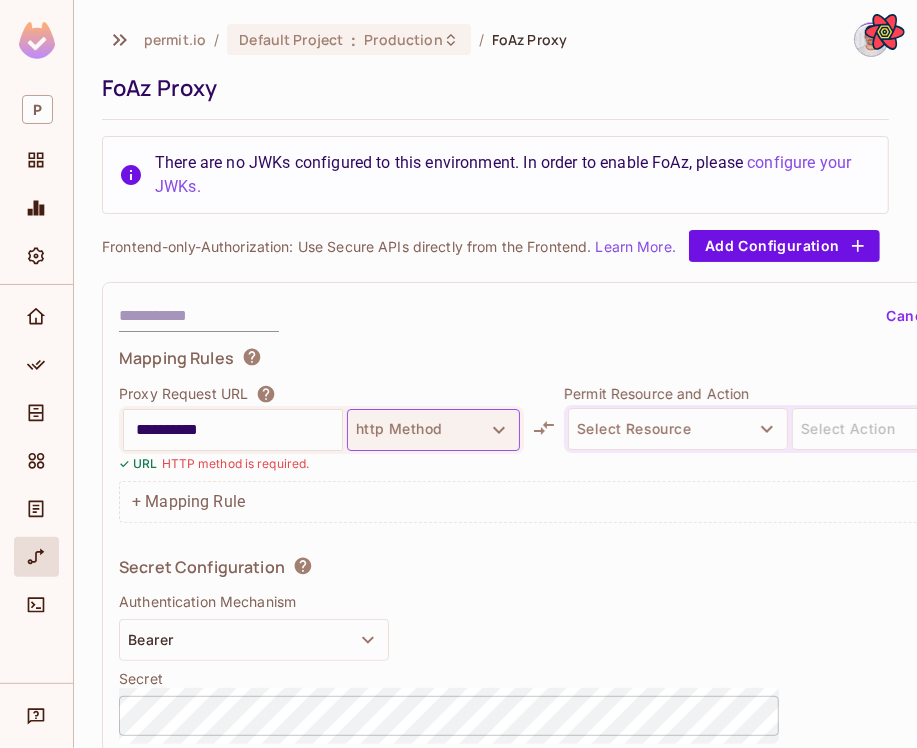 type on "**********" 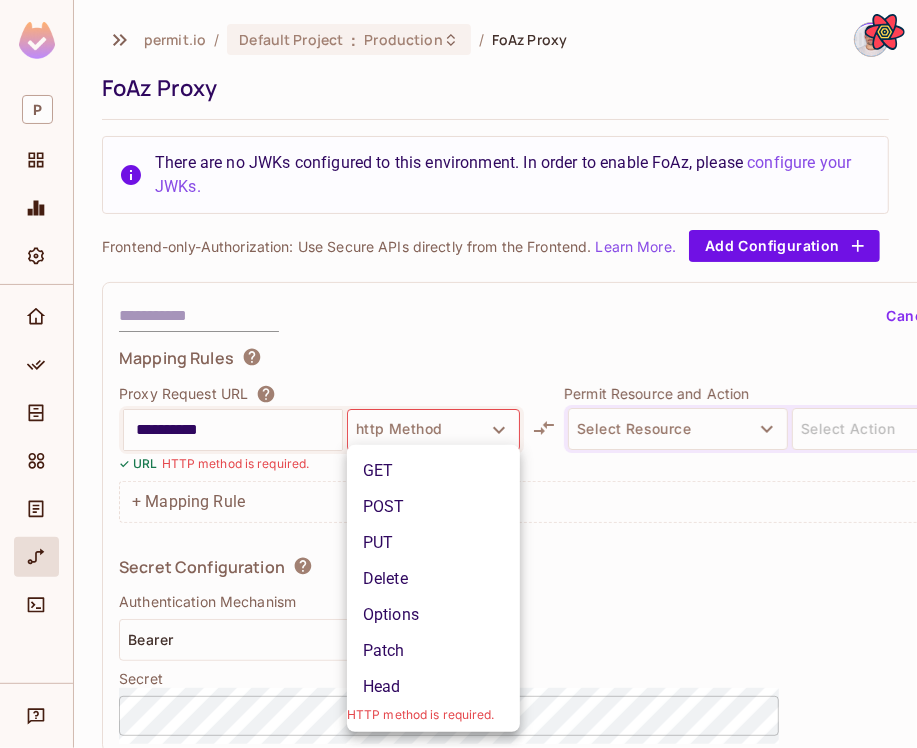 click on "POST" at bounding box center [433, 507] 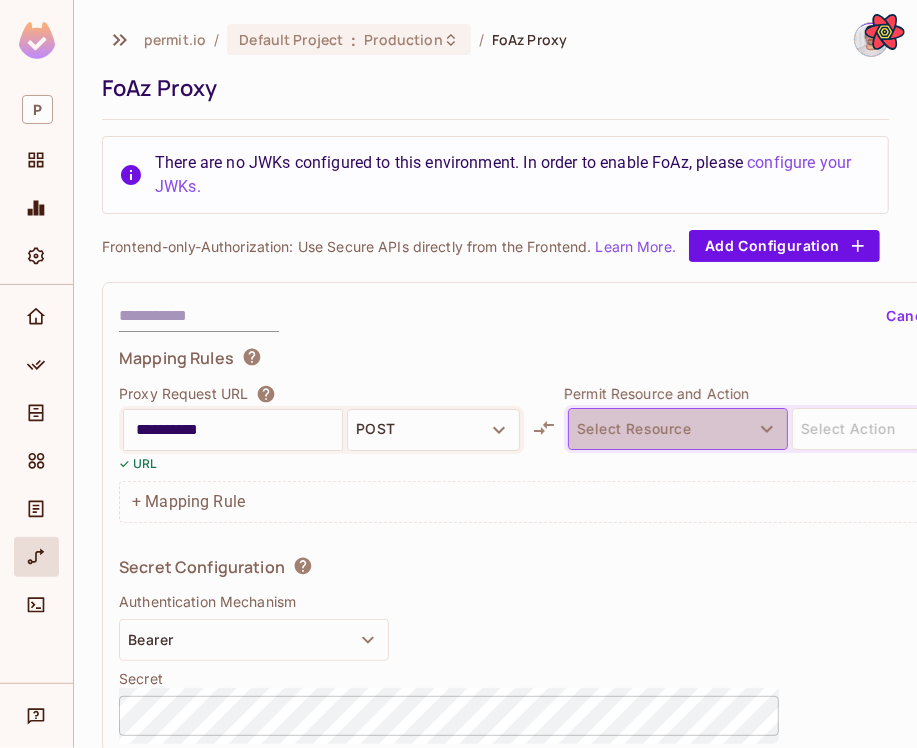 click on "Select Resource" at bounding box center (678, 429) 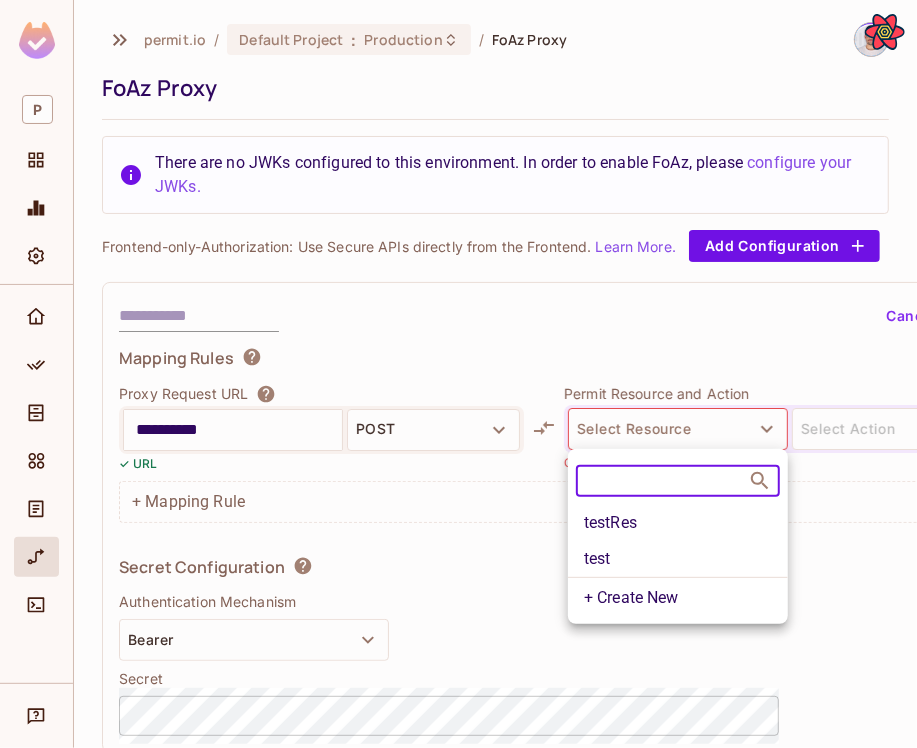 click at bounding box center (662, 481) 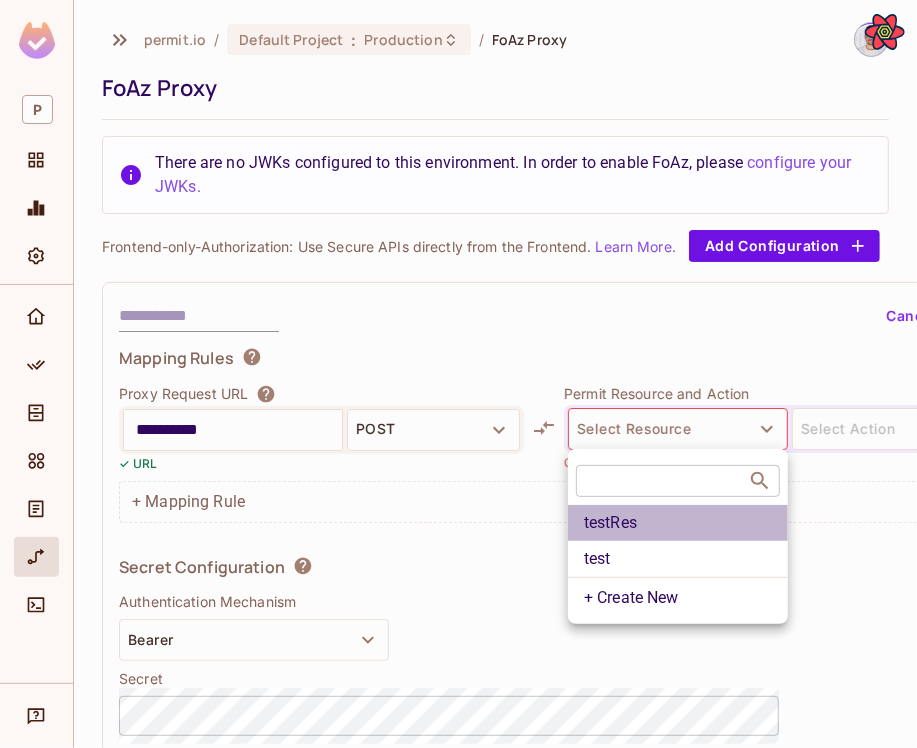 click on "testRes" at bounding box center (678, 523) 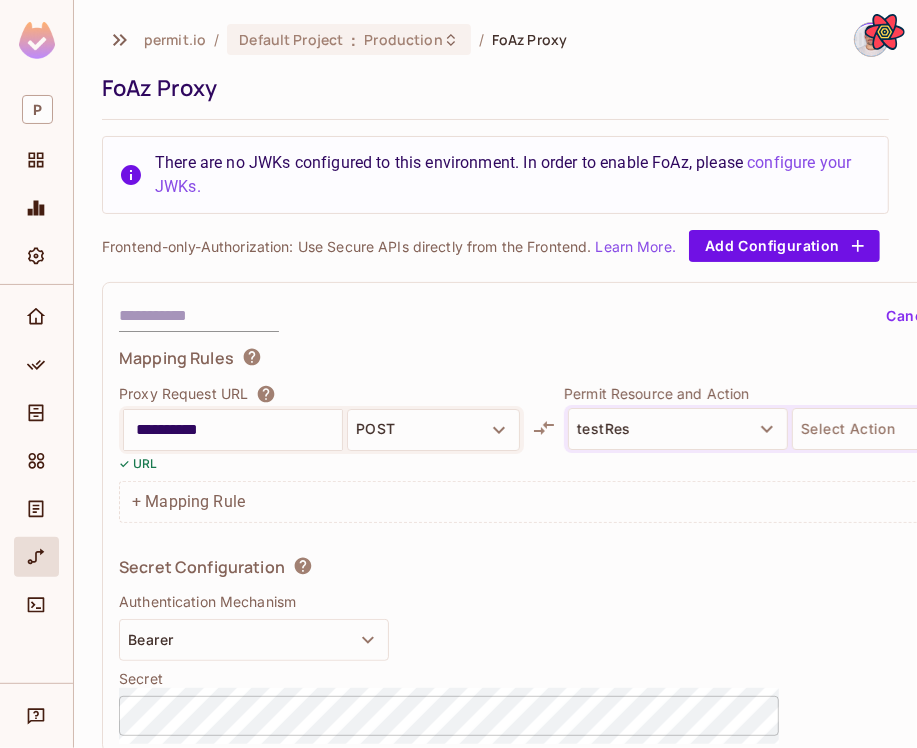 click at bounding box center [790, 462] 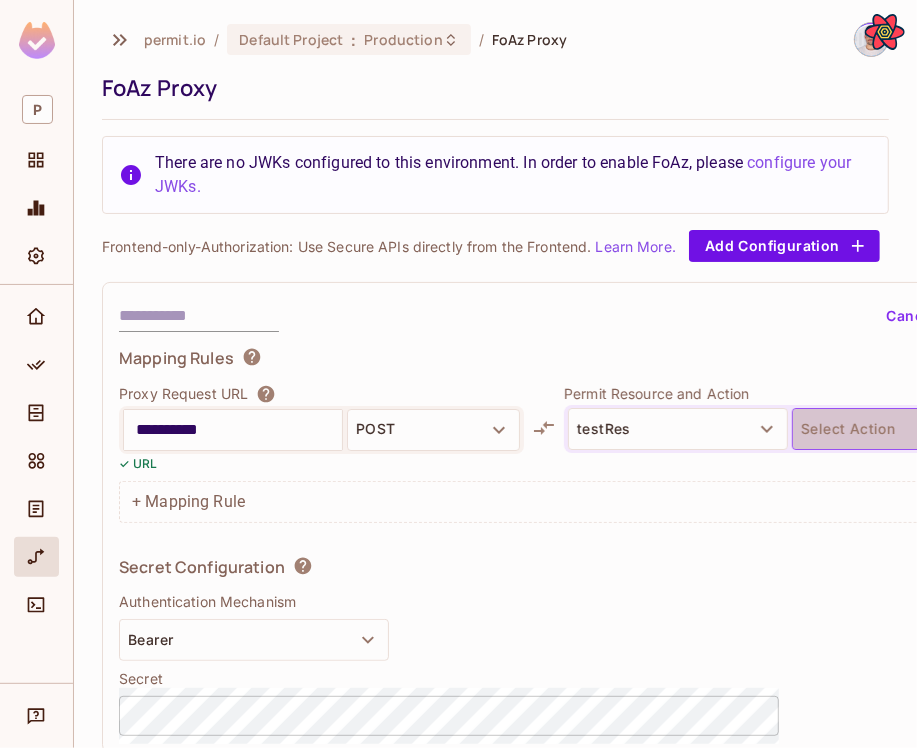 click on "Select Action" at bounding box center (902, 429) 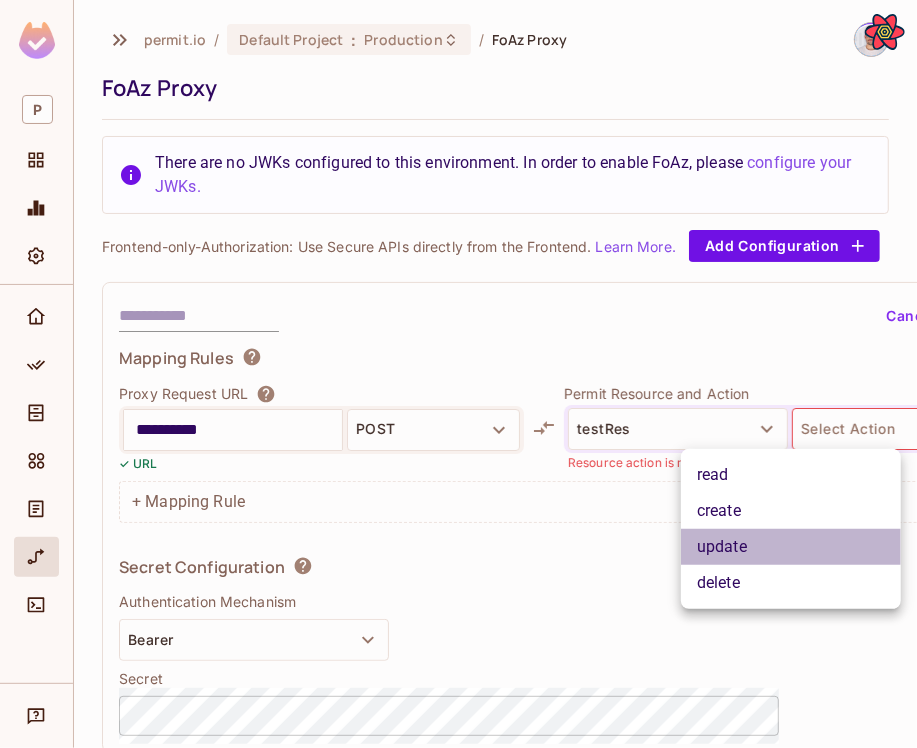 click on "update" at bounding box center [791, 547] 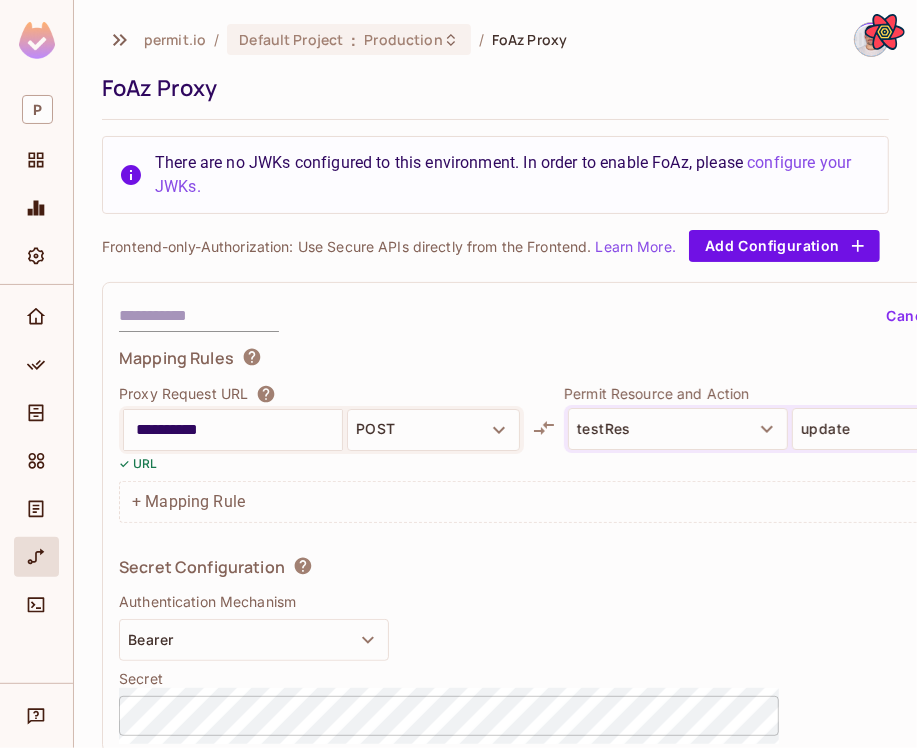 click at bounding box center (199, 316) 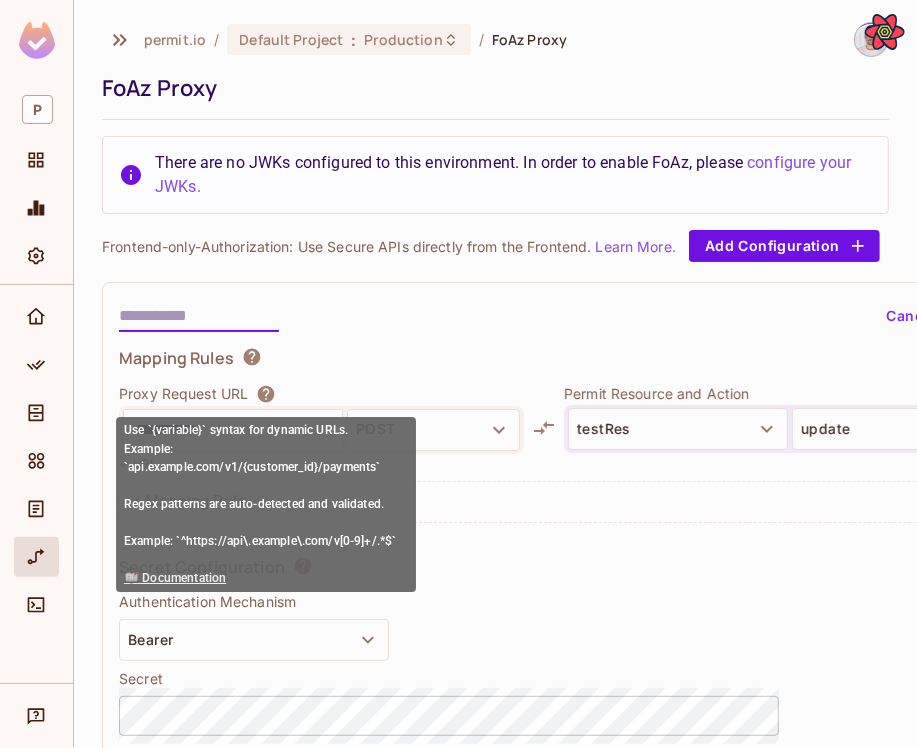 click on "Use `{variable}` syntax for dynamic URLs. Example:   `api.example.com/v1/{customer_id}/payments` Regex patterns are auto-detected and validated. Example:   `^https://api\.example\.com/v[0-9]+/.*$` 📖 Documentation" at bounding box center (266, 504) 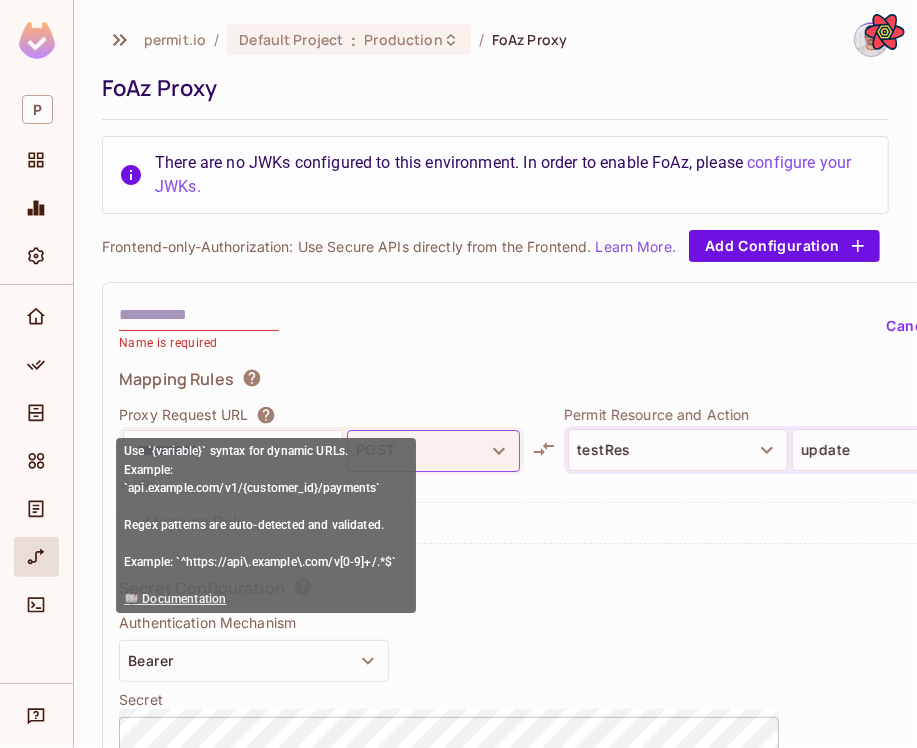 click on "POST" at bounding box center (433, 450) 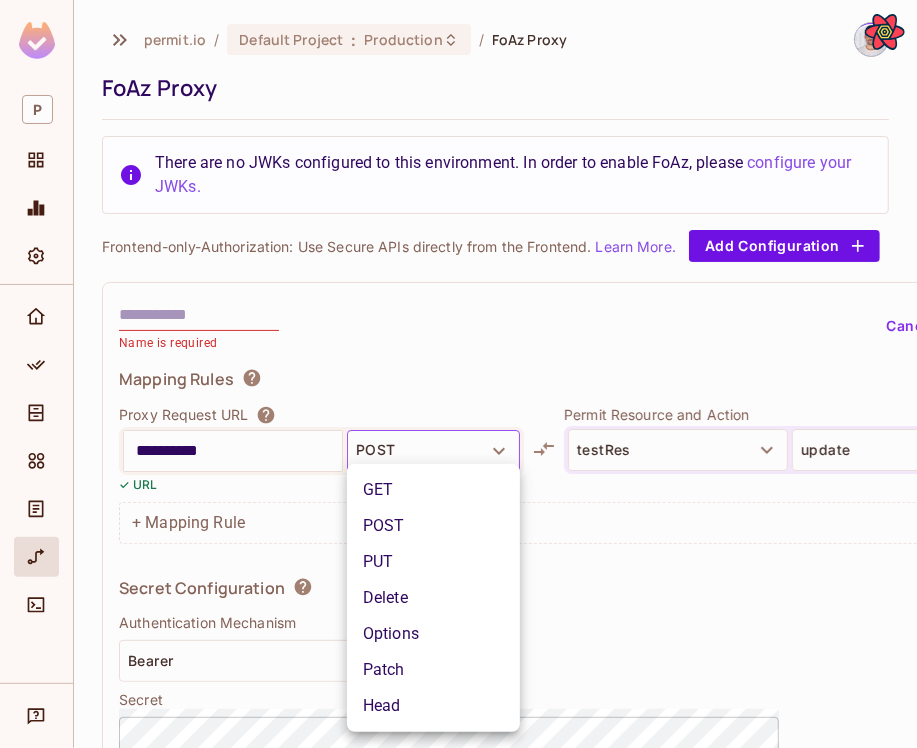 click on "Delete" at bounding box center (433, 598) 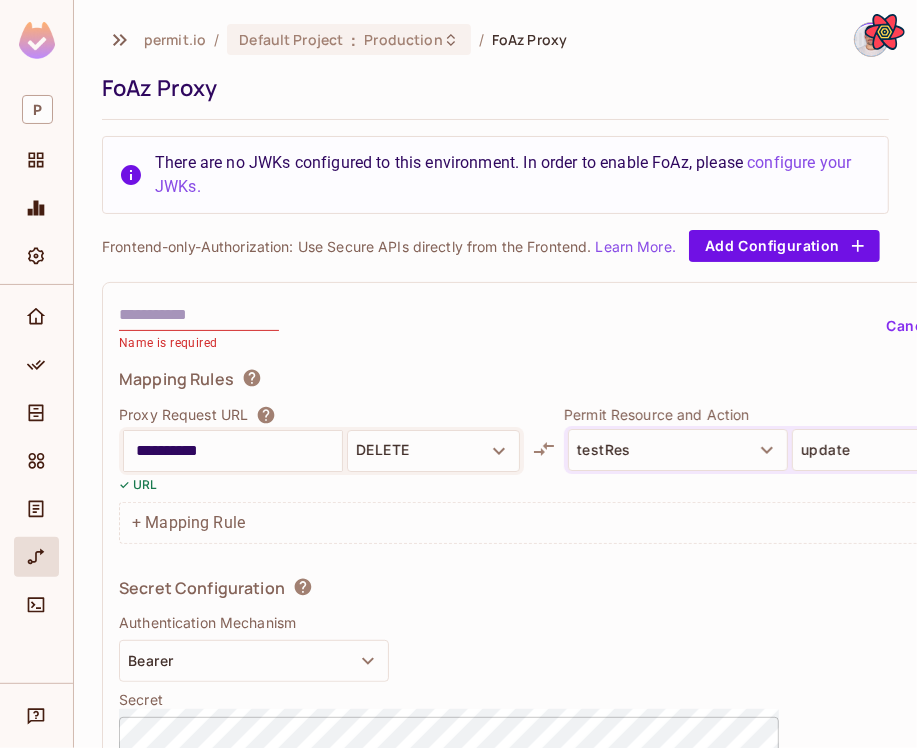 click at bounding box center [199, 315] 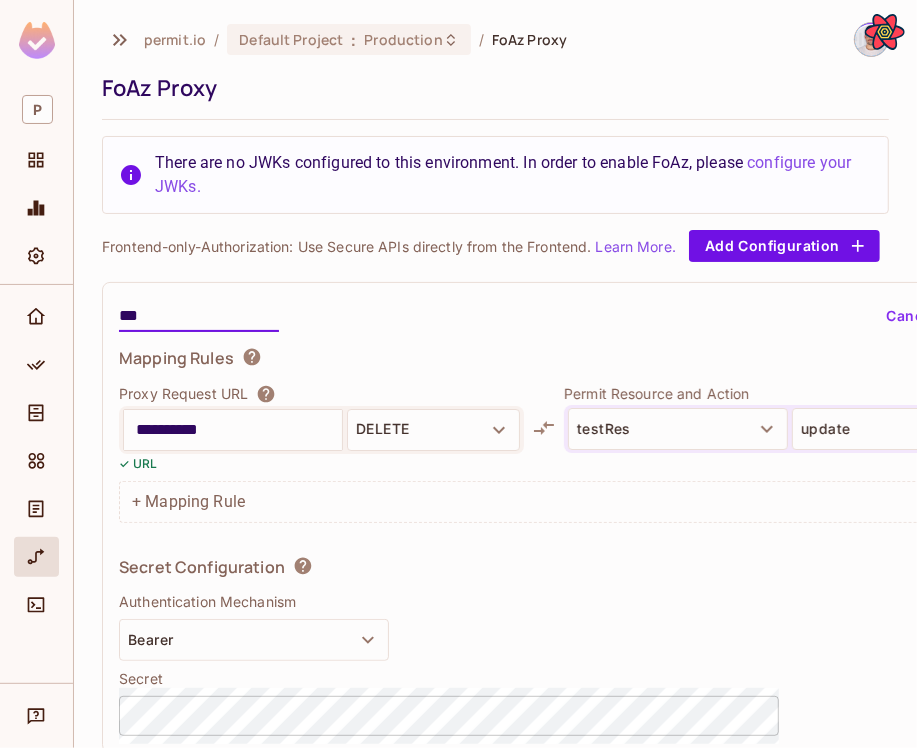 type on "***" 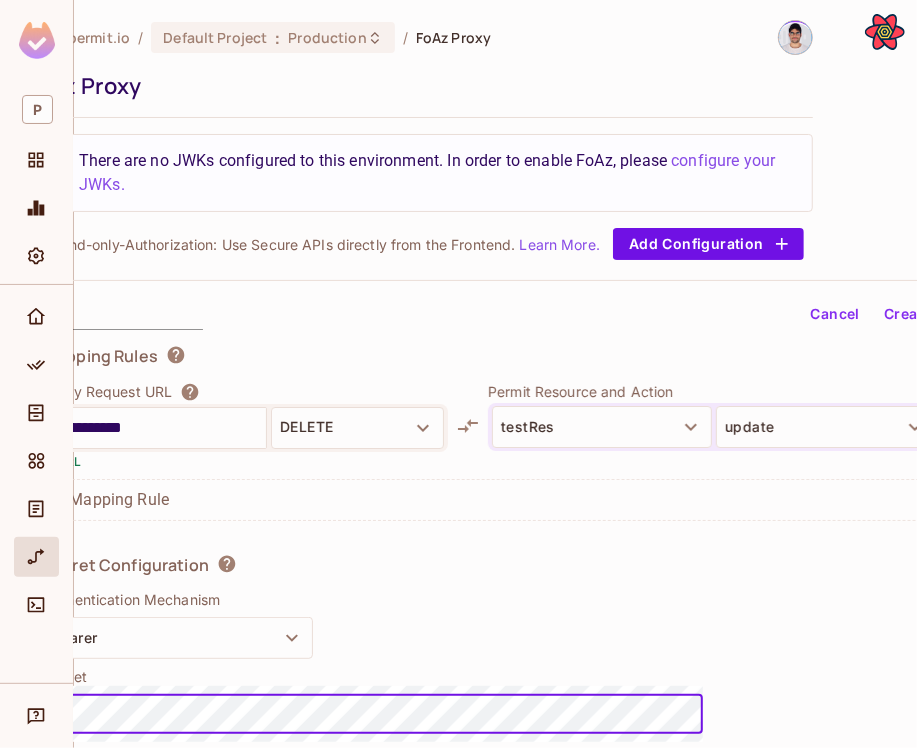 scroll, scrollTop: 2, scrollLeft: 94, axis: both 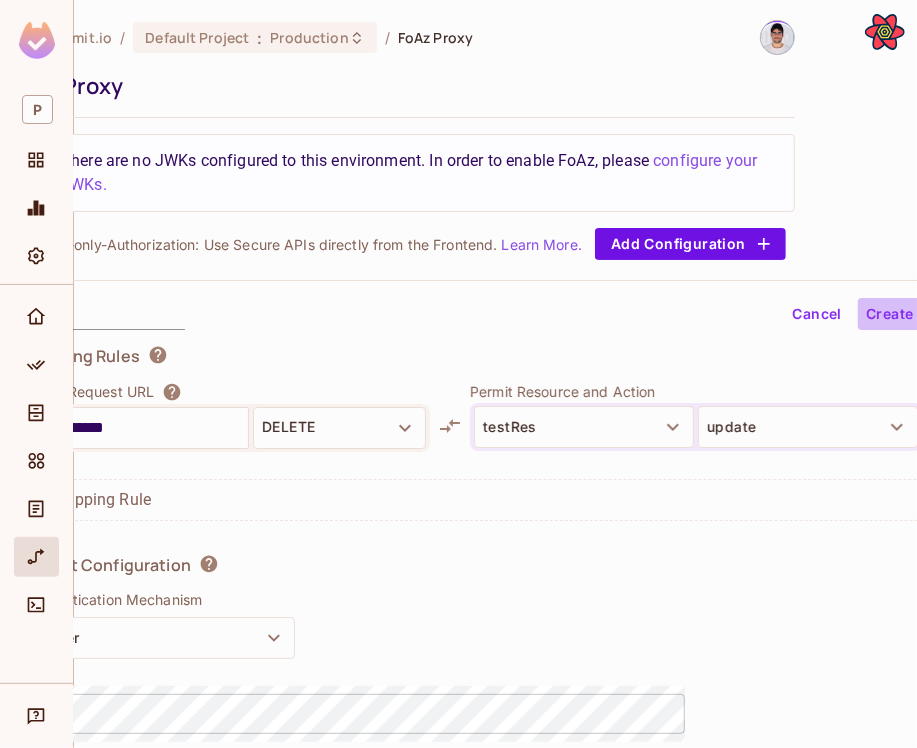 click on "Create" at bounding box center [890, 314] 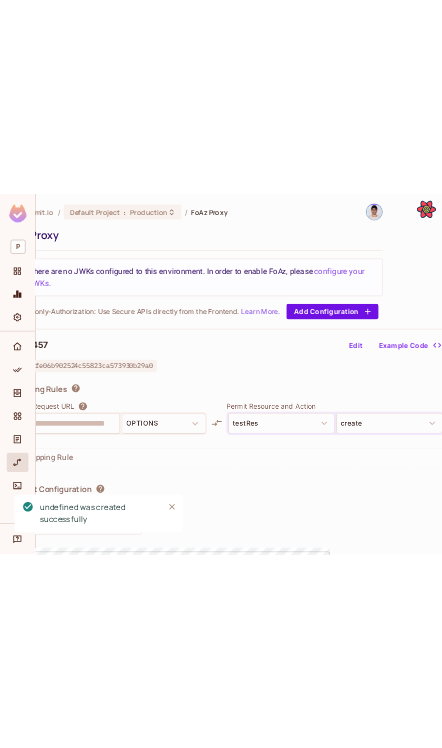 scroll, scrollTop: 2, scrollLeft: 0, axis: vertical 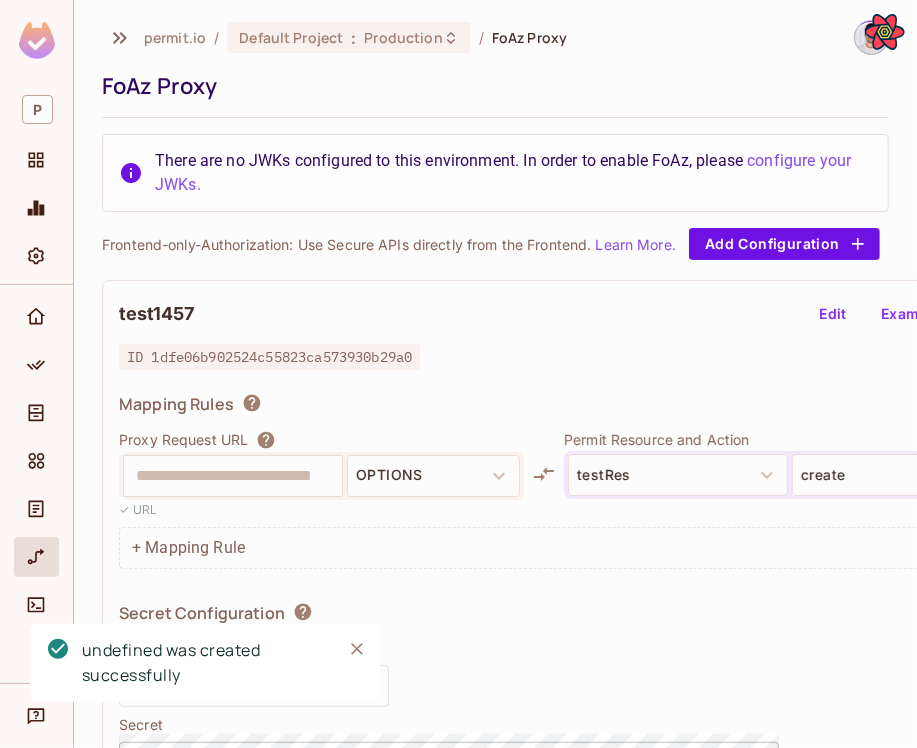click on "**********" at bounding box center (495, 374) 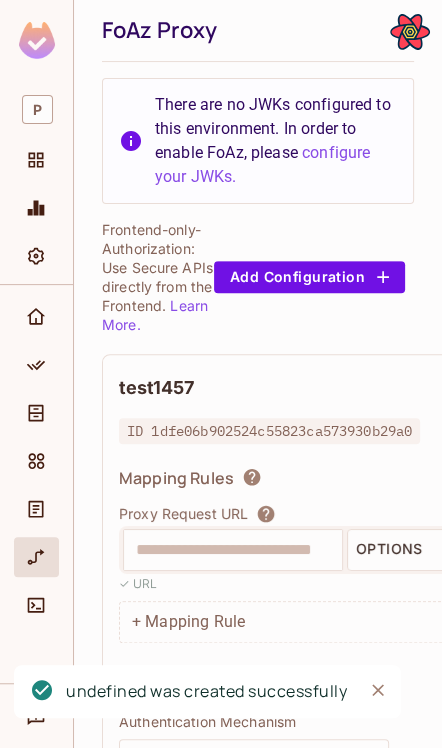 scroll, scrollTop: 79, scrollLeft: 0, axis: vertical 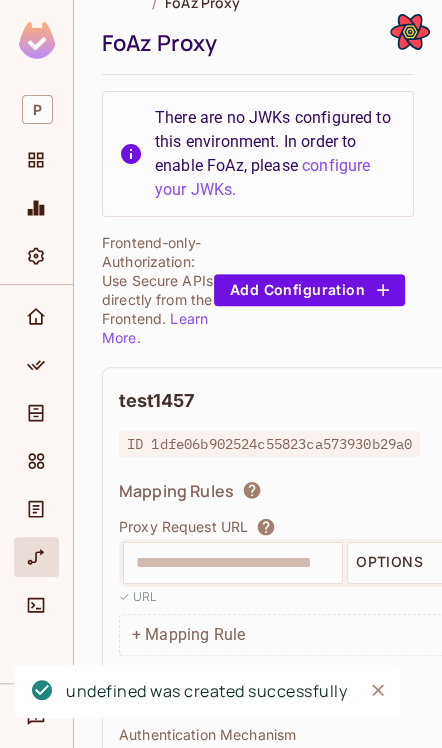 click on "Proxy Request URL" at bounding box center (321, 527) 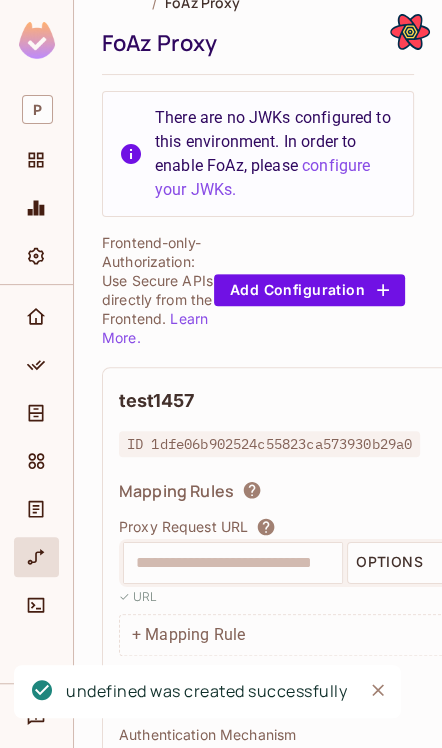 click on "**********" at bounding box center [588, 626] 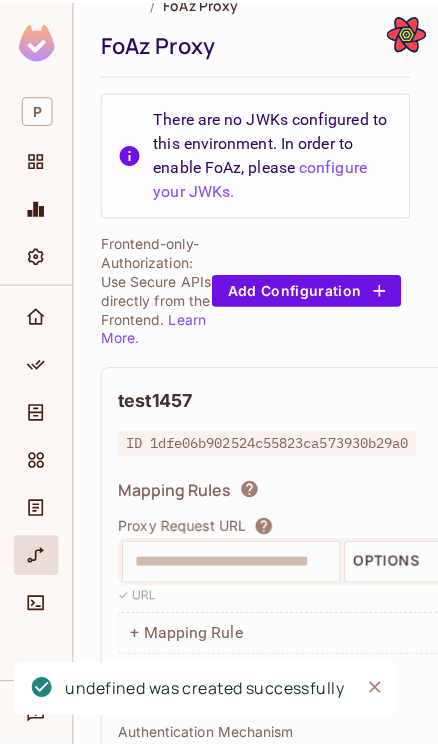 scroll, scrollTop: 37, scrollLeft: 0, axis: vertical 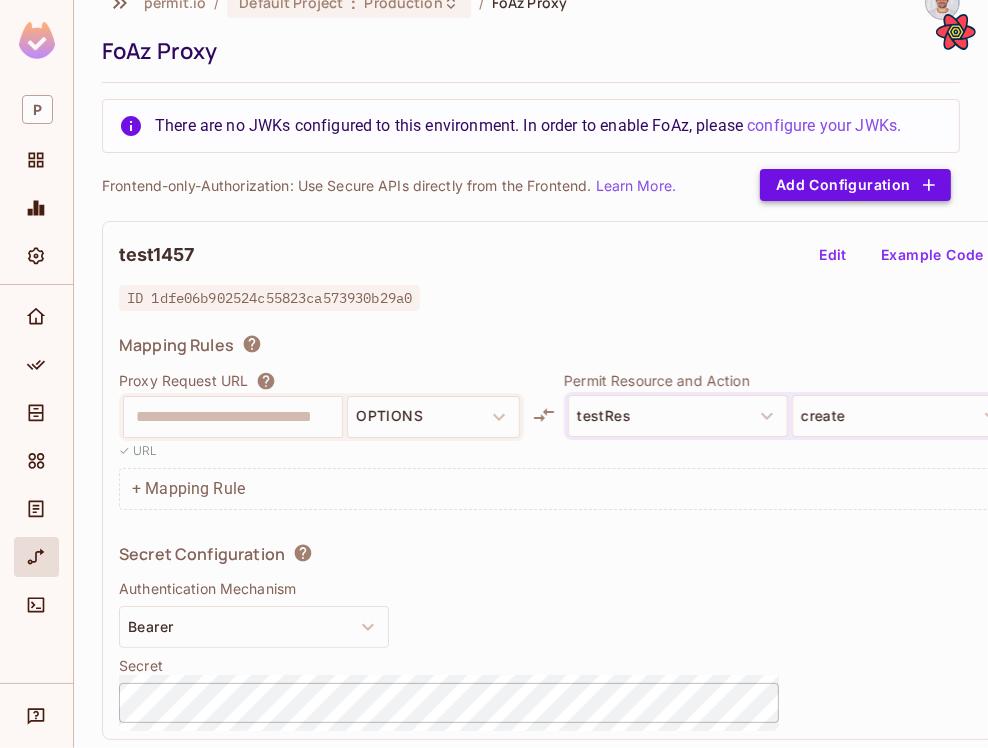 click on "Add Configuration" at bounding box center (855, 185) 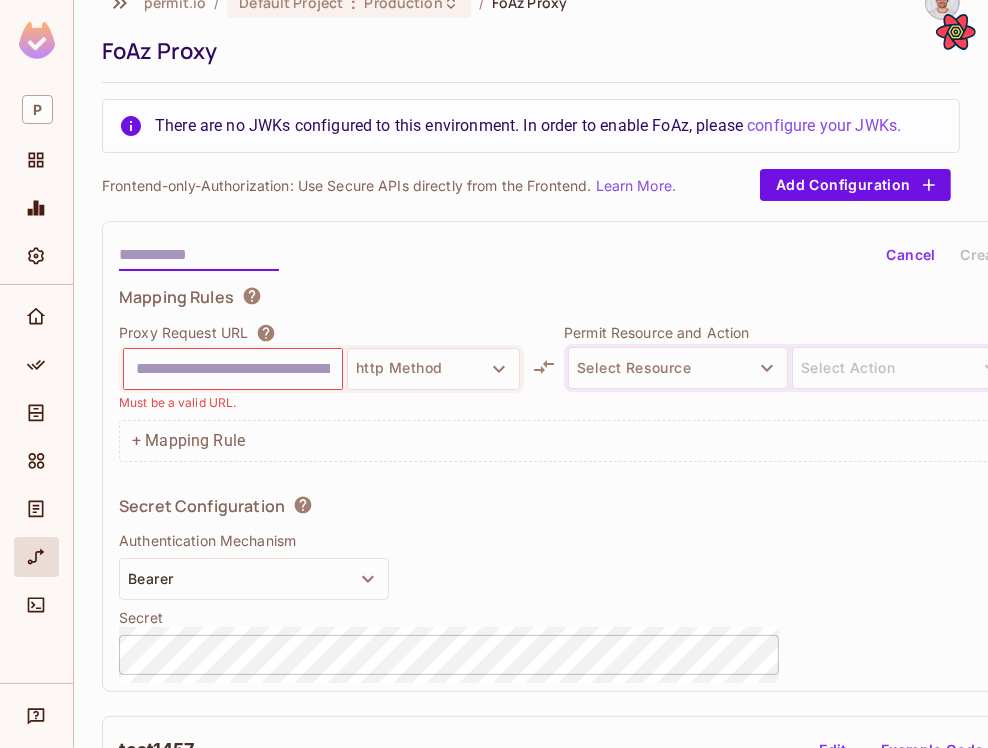click at bounding box center (199, 255) 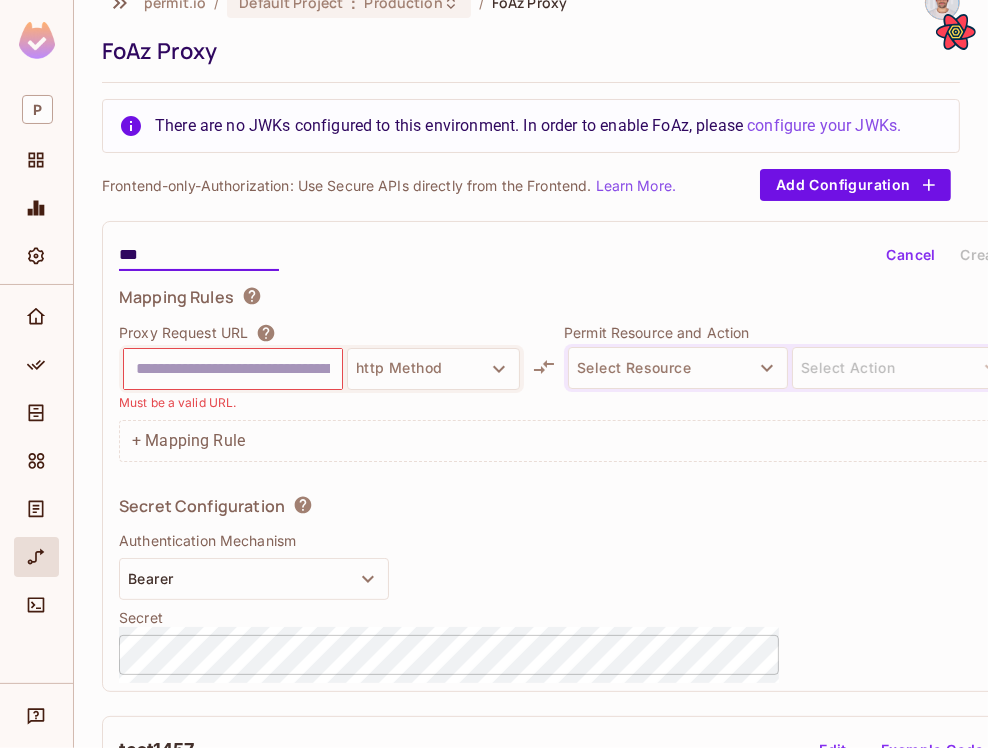 type on "***" 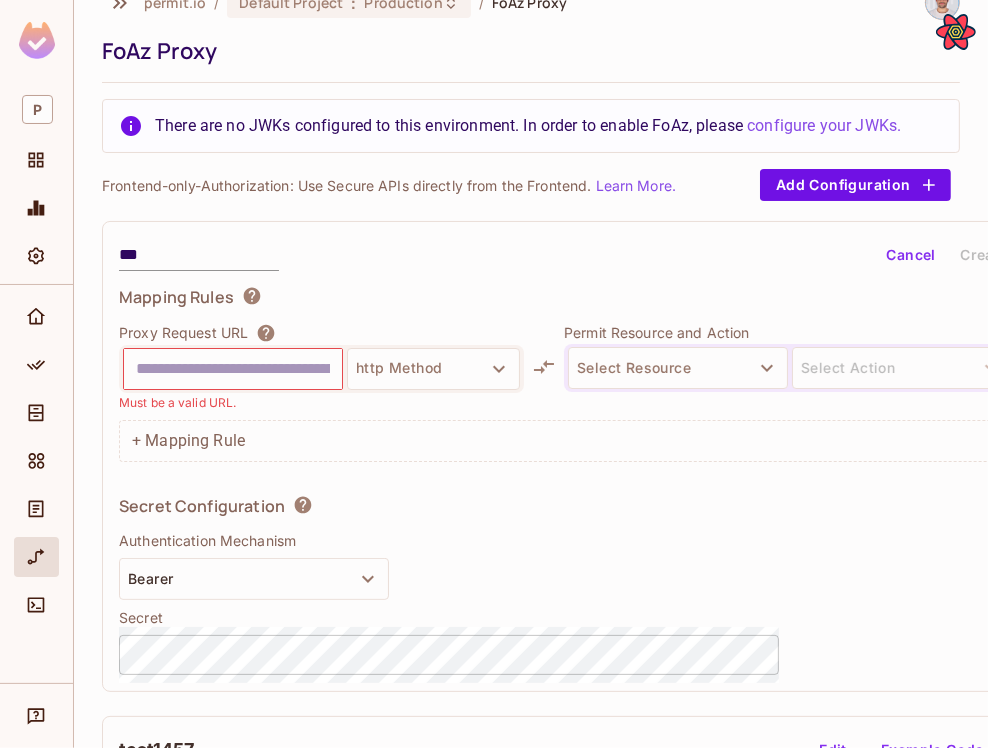 click on "Must be a valid URL." at bounding box center (177, 402) 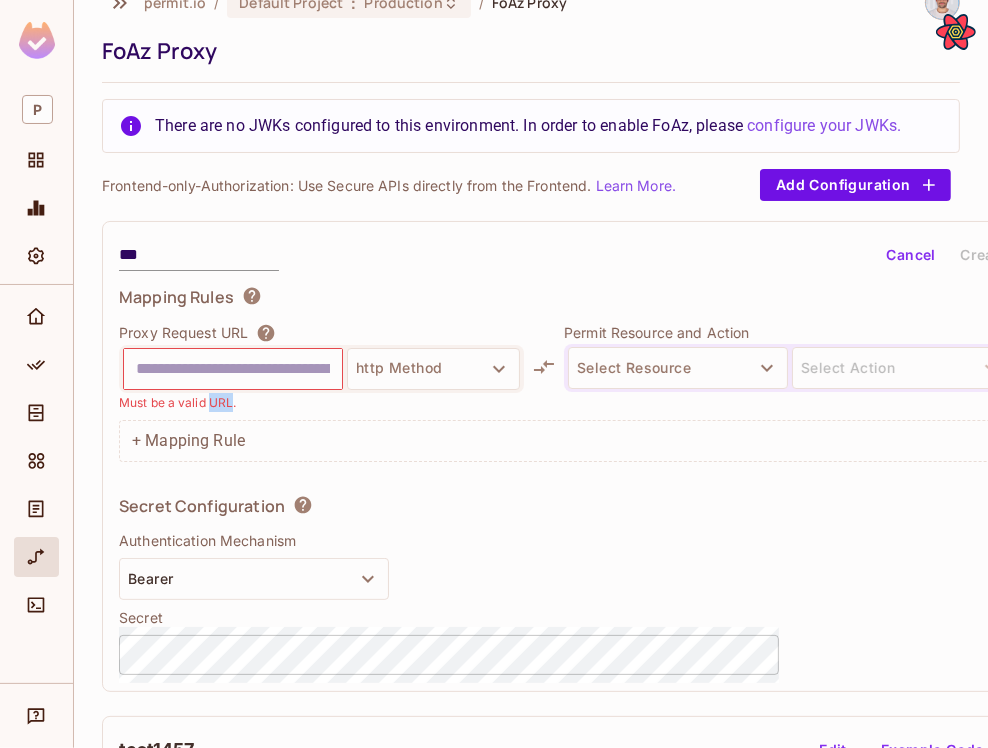 click on "Must be a valid URL." at bounding box center [177, 402] 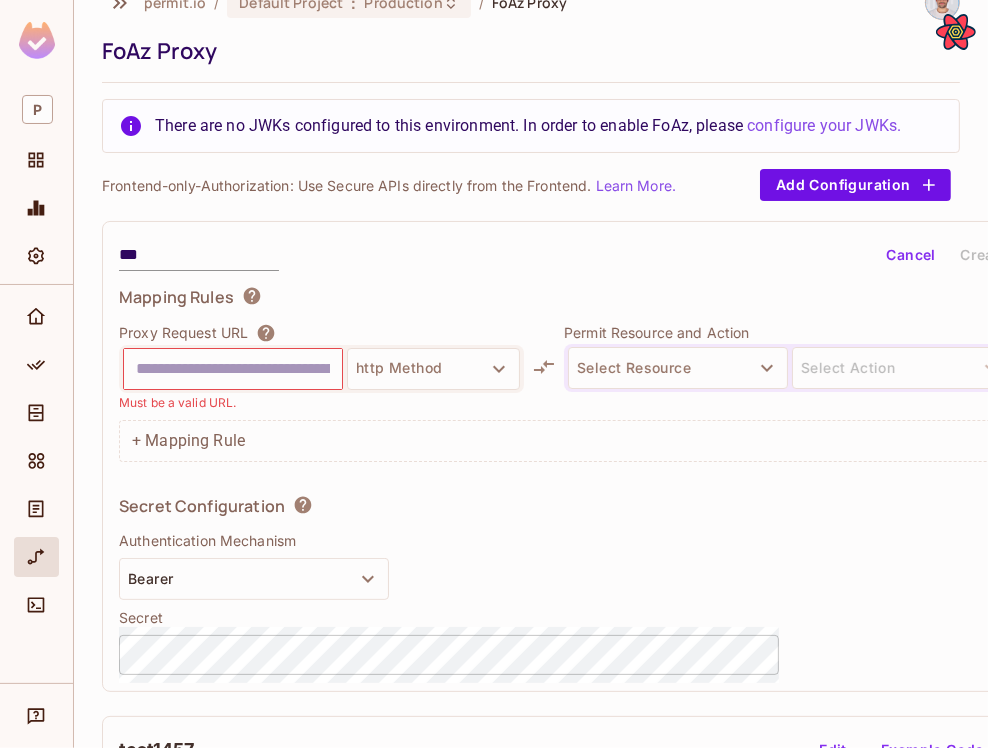 click at bounding box center (233, 369) 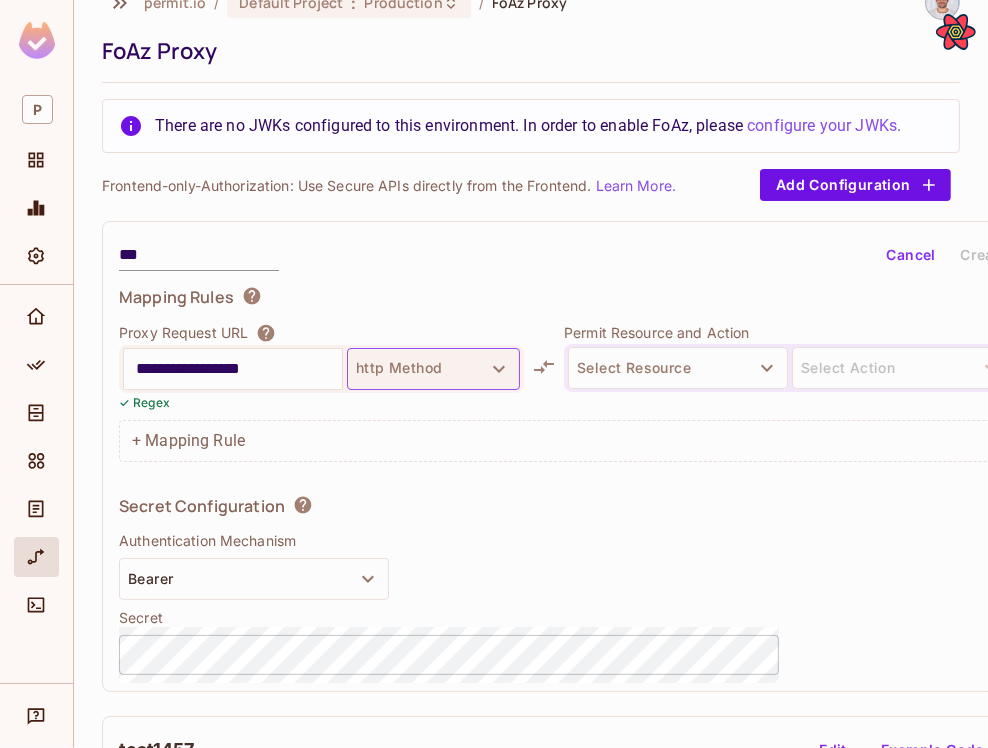 type on "**********" 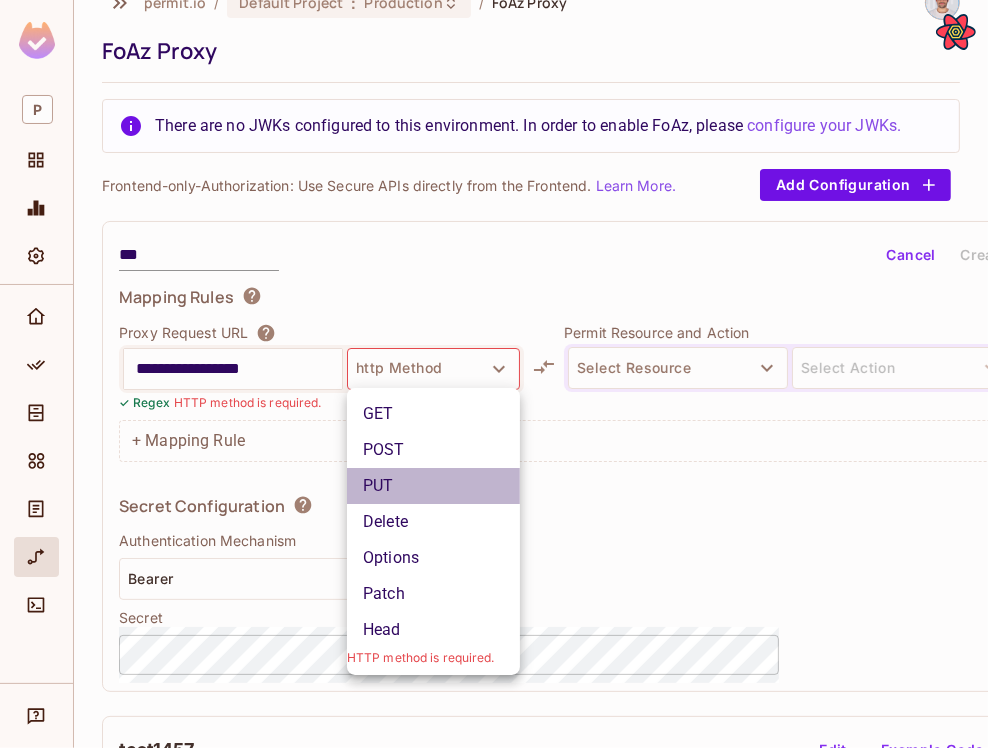 click on "PUT" at bounding box center (433, 486) 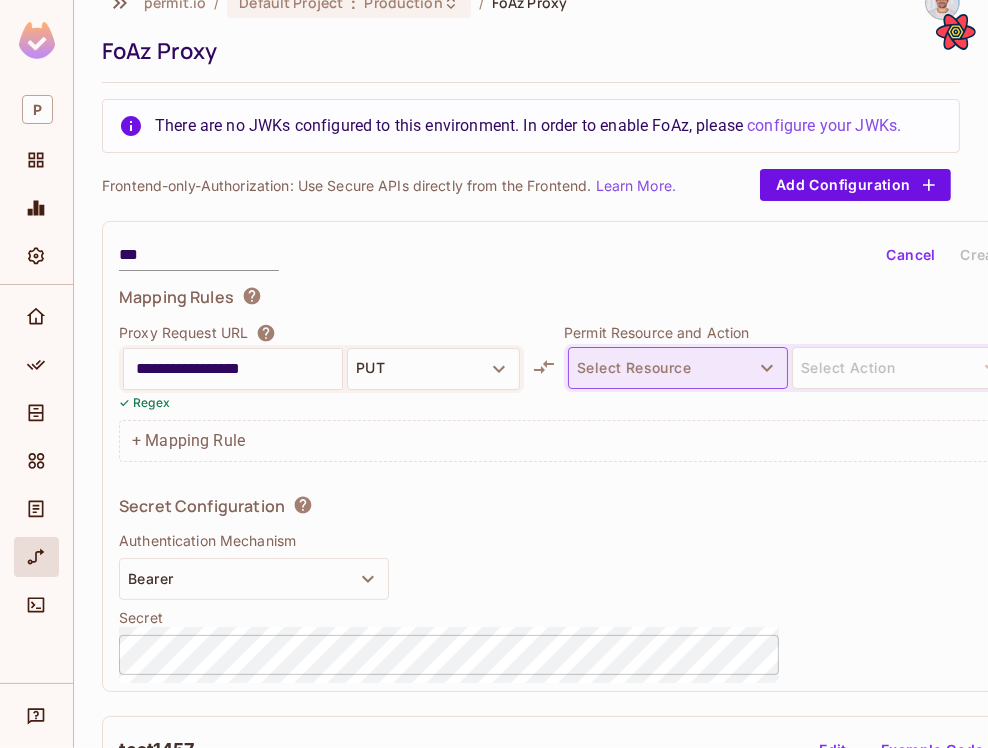 click on "Select Resource" at bounding box center (678, 368) 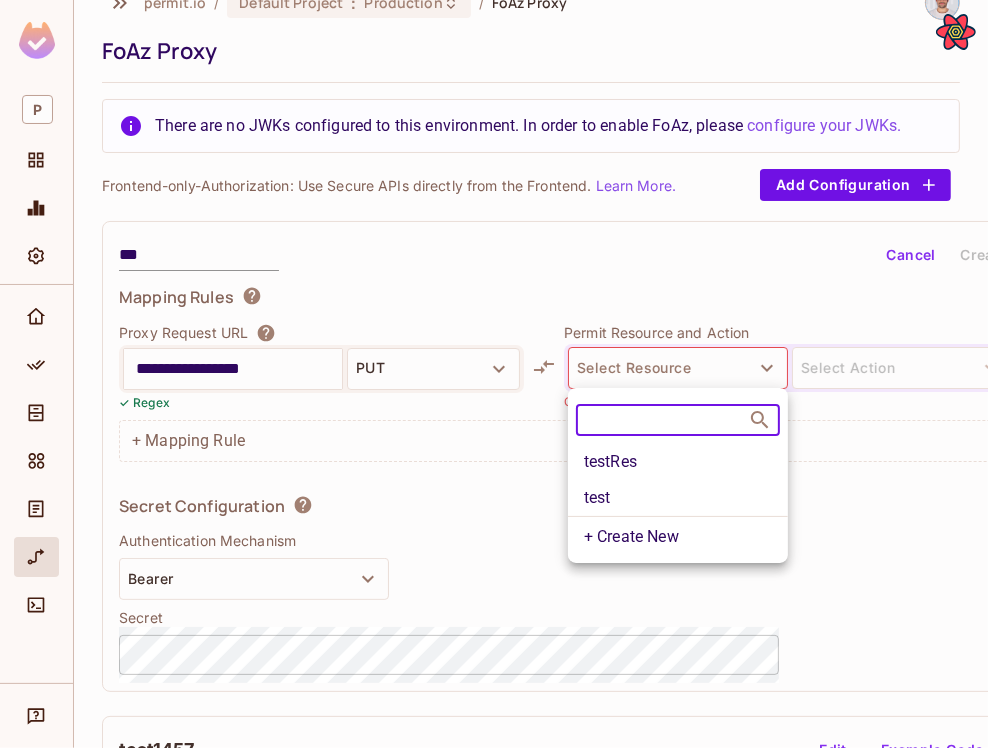 click on "test" at bounding box center [678, 498] 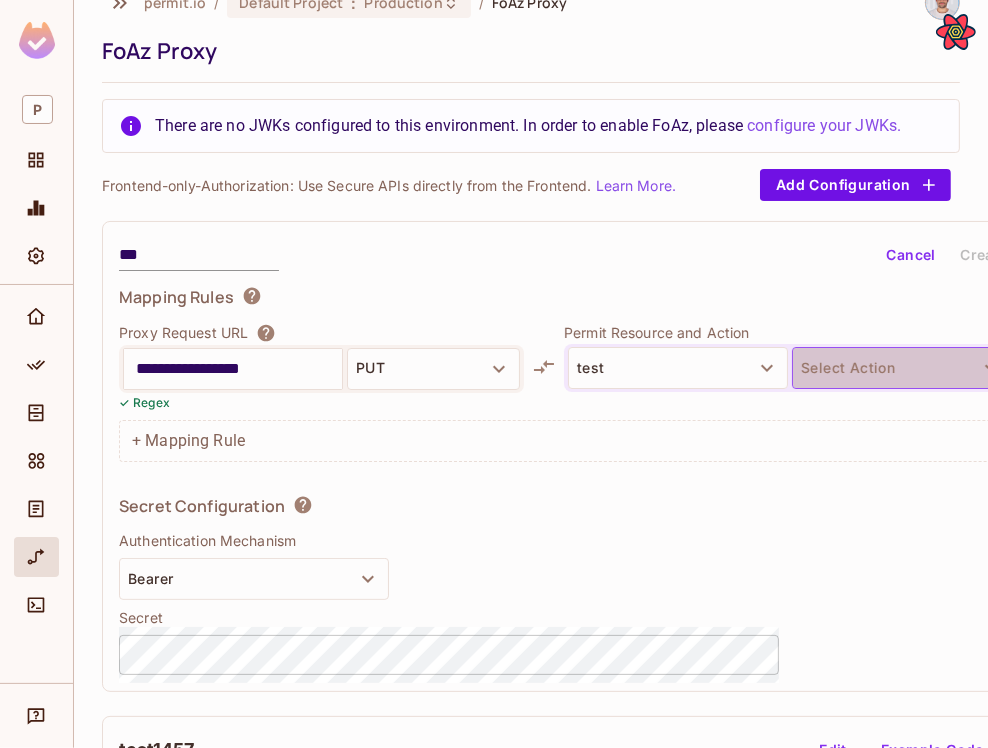 click on "Select Action" at bounding box center (902, 368) 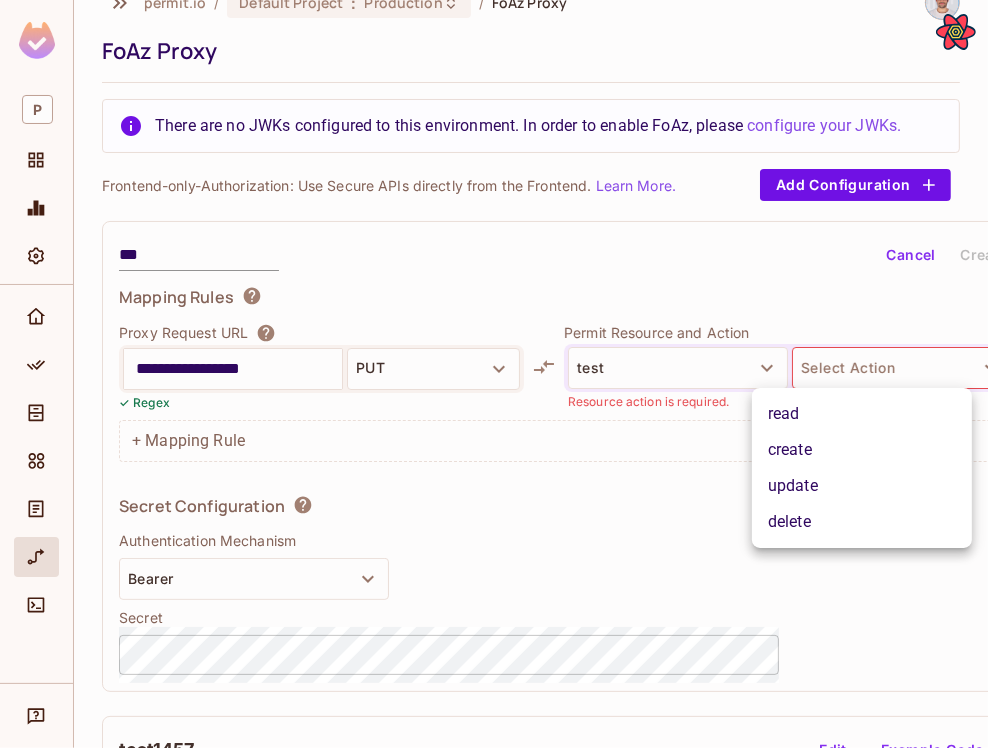 click on "create" at bounding box center [862, 450] 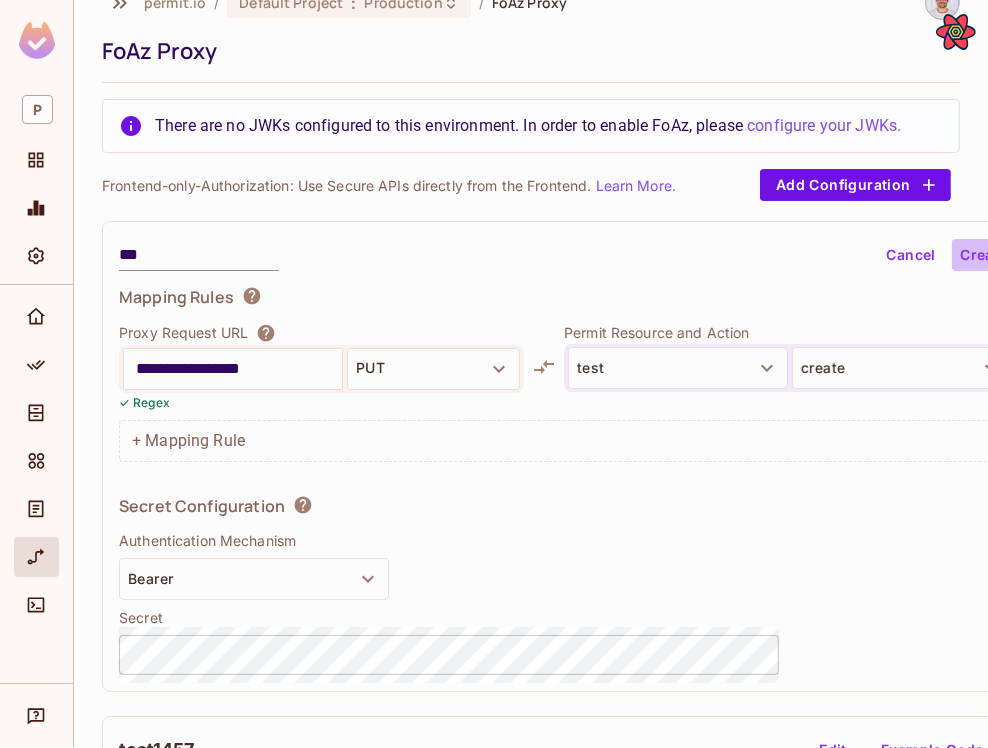 click on "Create" at bounding box center [984, 255] 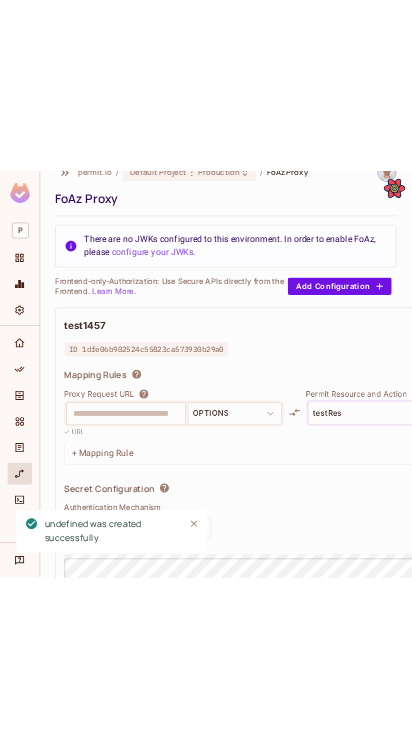 scroll, scrollTop: 55, scrollLeft: 0, axis: vertical 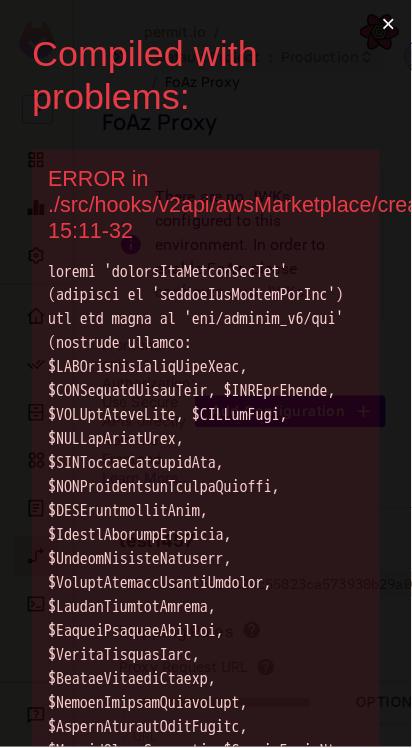 click on "×" at bounding box center (389, 24) 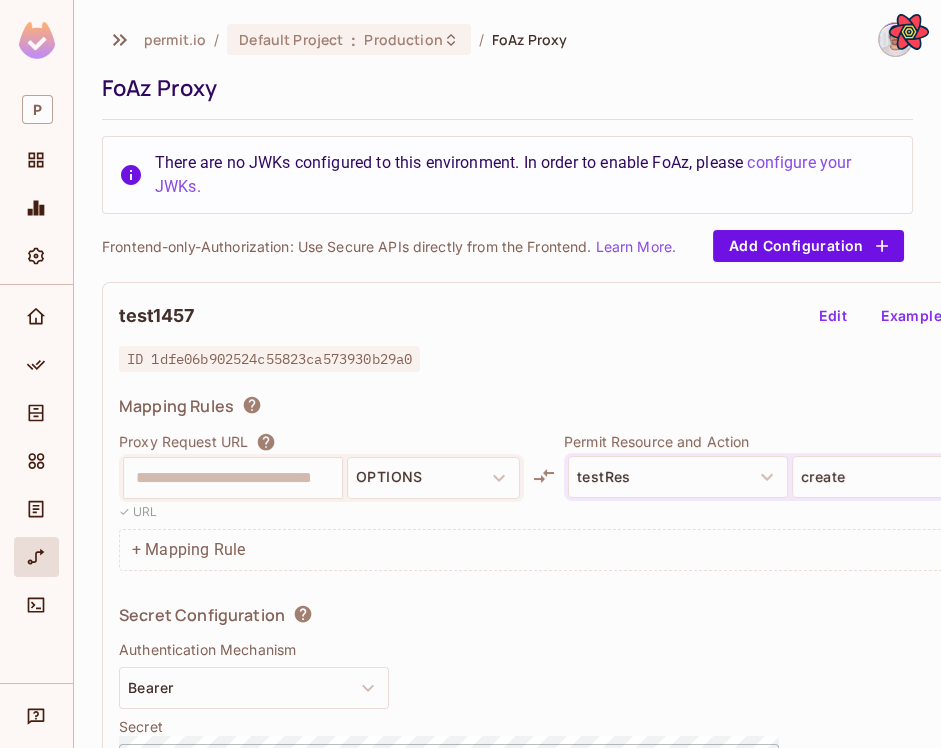 click on "Secret Configuration" at bounding box center [202, 615] 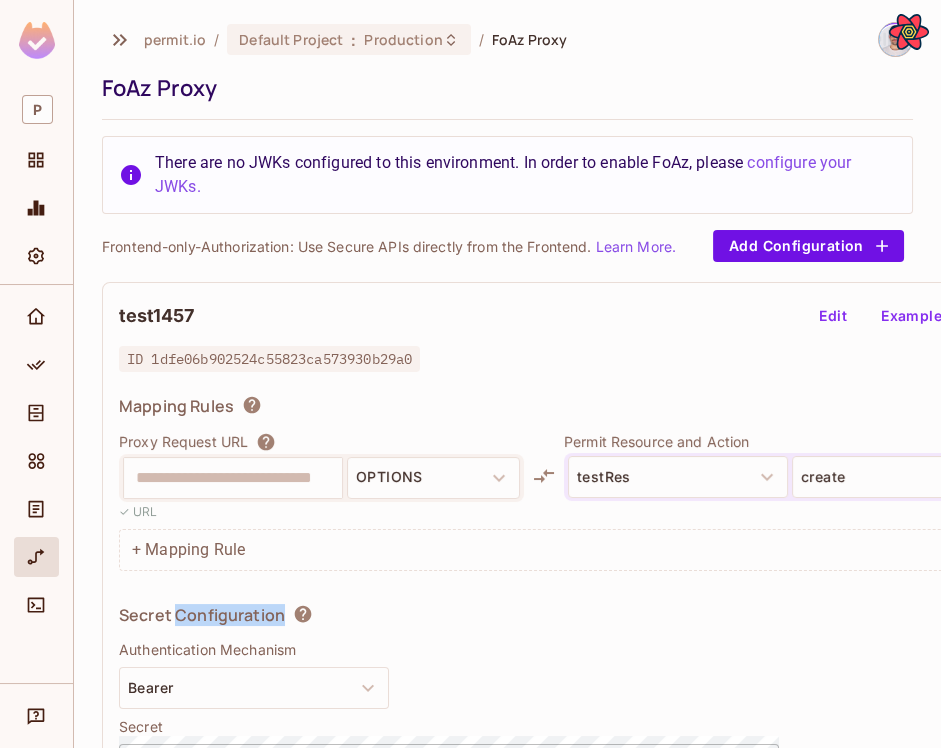 click on "Secret Configuration" at bounding box center (202, 615) 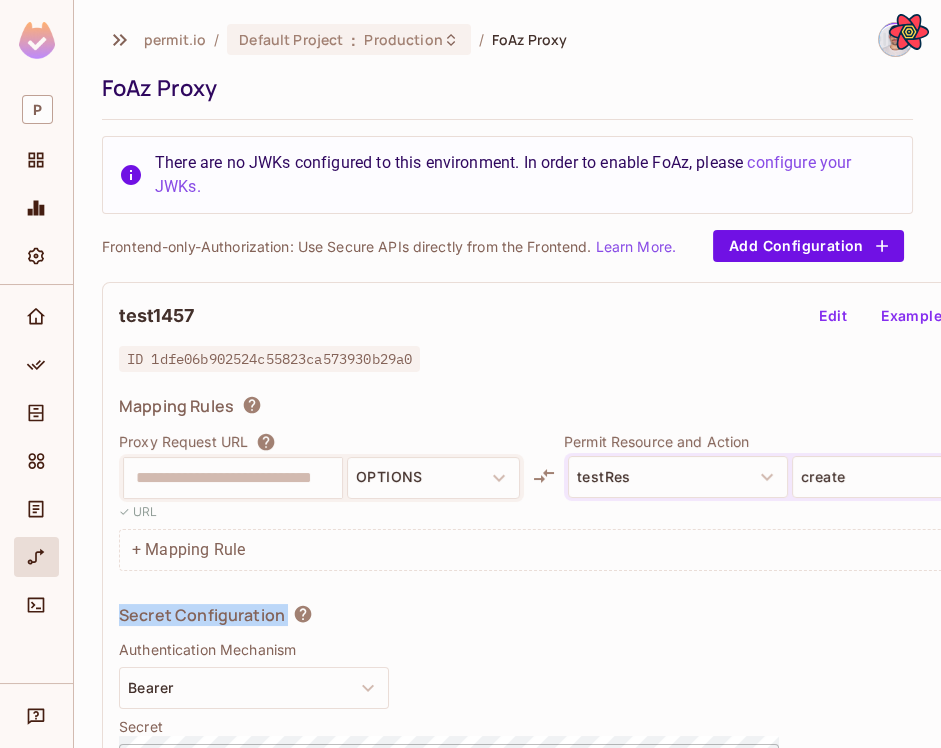 click on "Secret Configuration" at bounding box center [202, 615] 